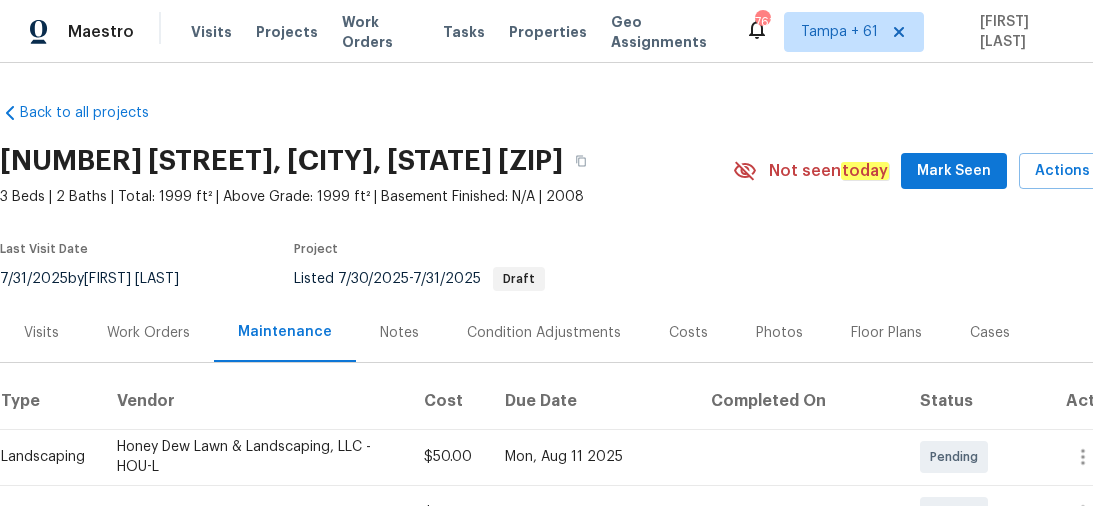 scroll, scrollTop: 0, scrollLeft: 0, axis: both 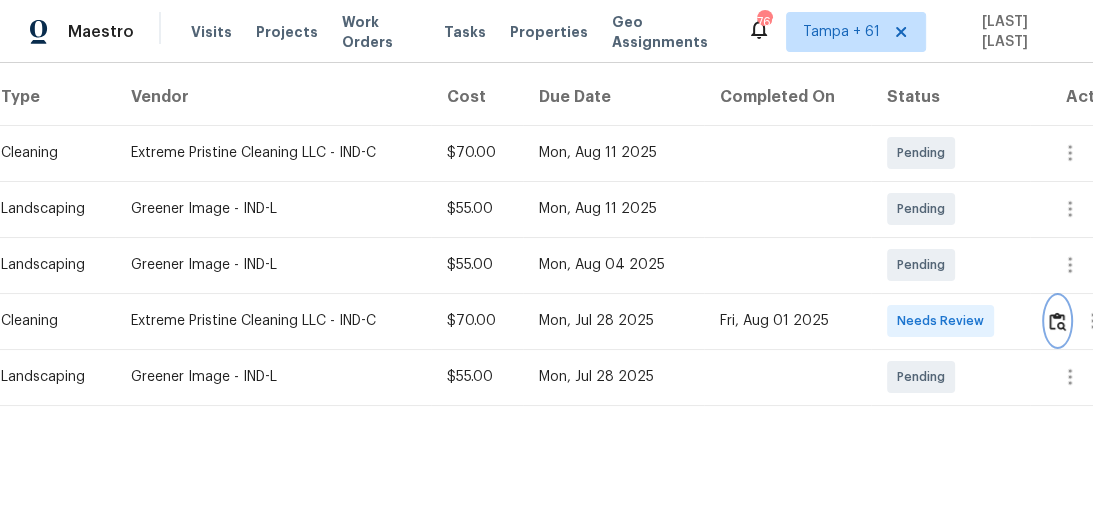 click at bounding box center [1057, 321] 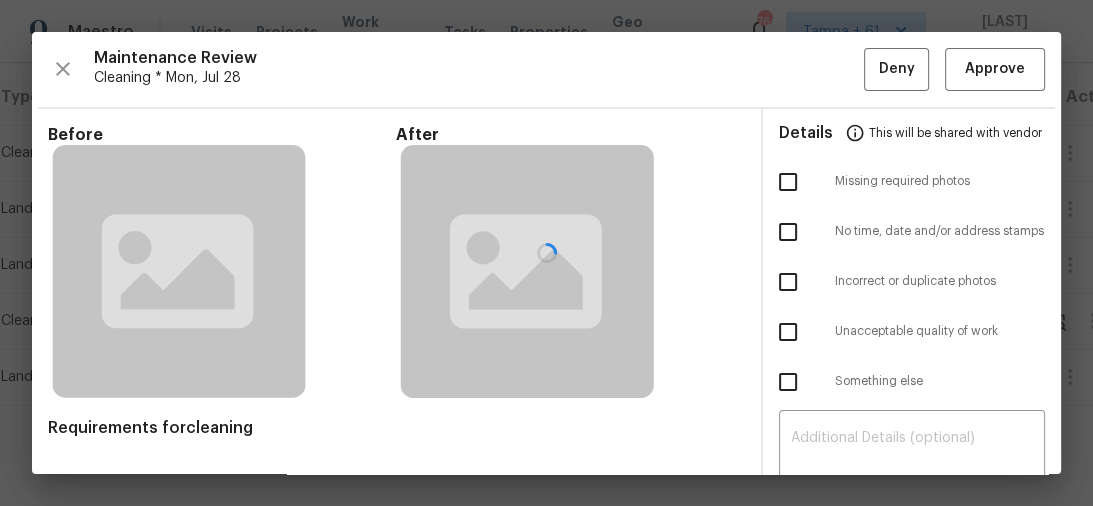 click at bounding box center (546, 253) 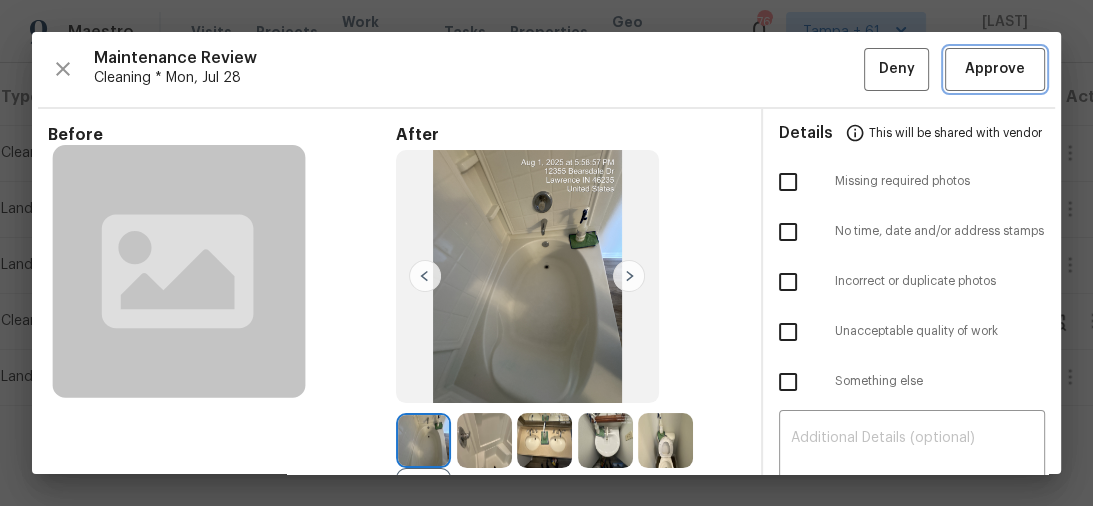 click on "Approve" at bounding box center (995, 69) 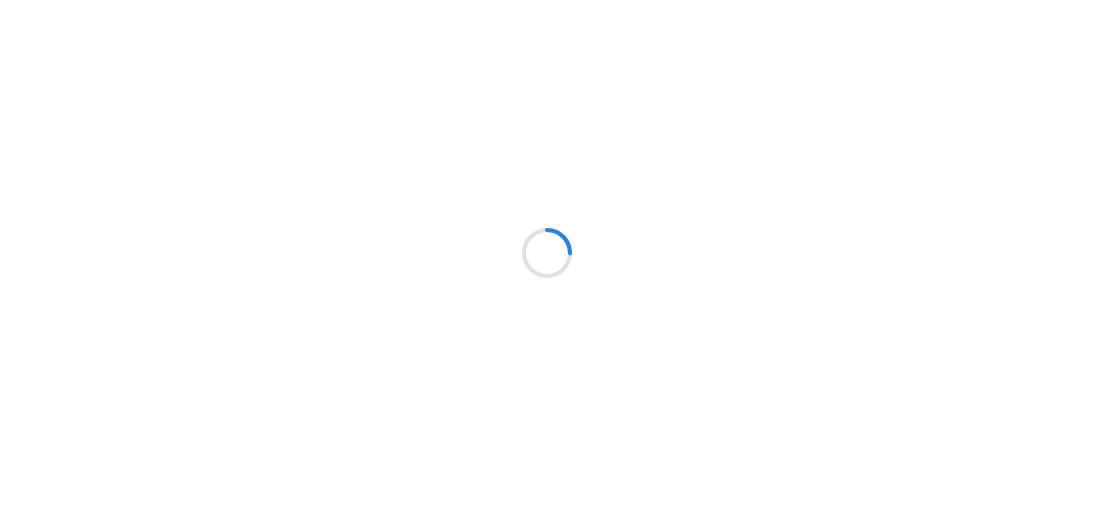 scroll, scrollTop: 0, scrollLeft: 0, axis: both 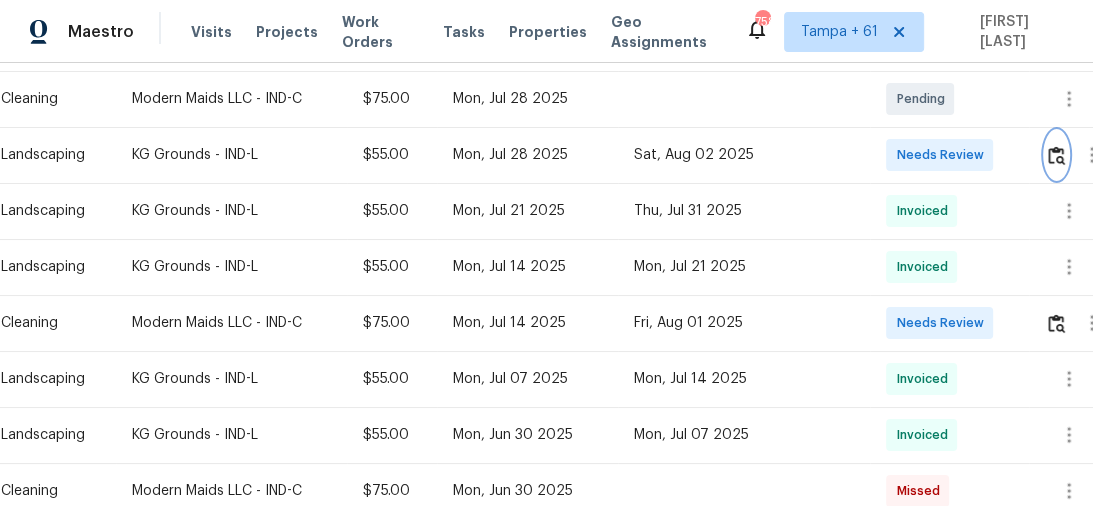 click at bounding box center (1056, 155) 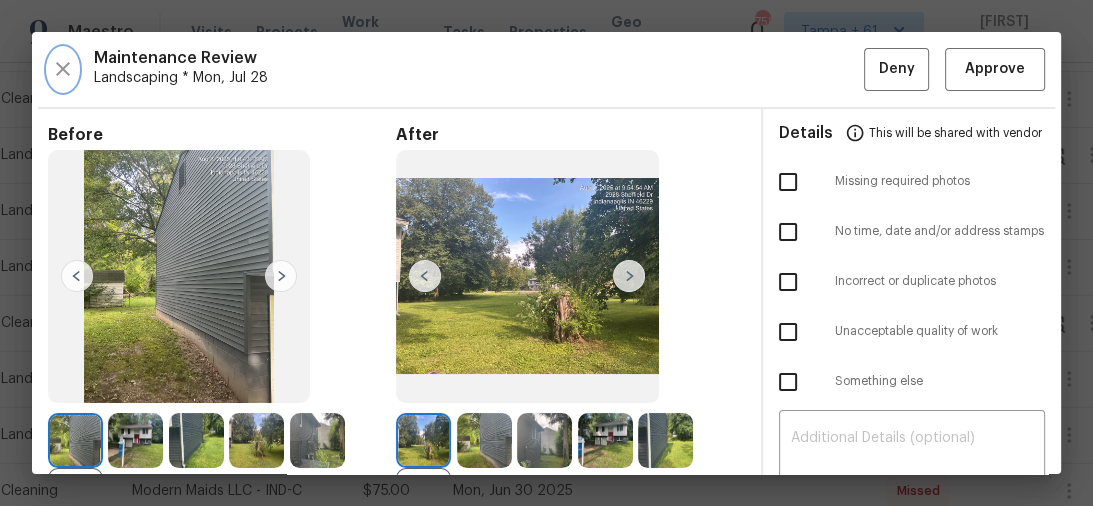 click 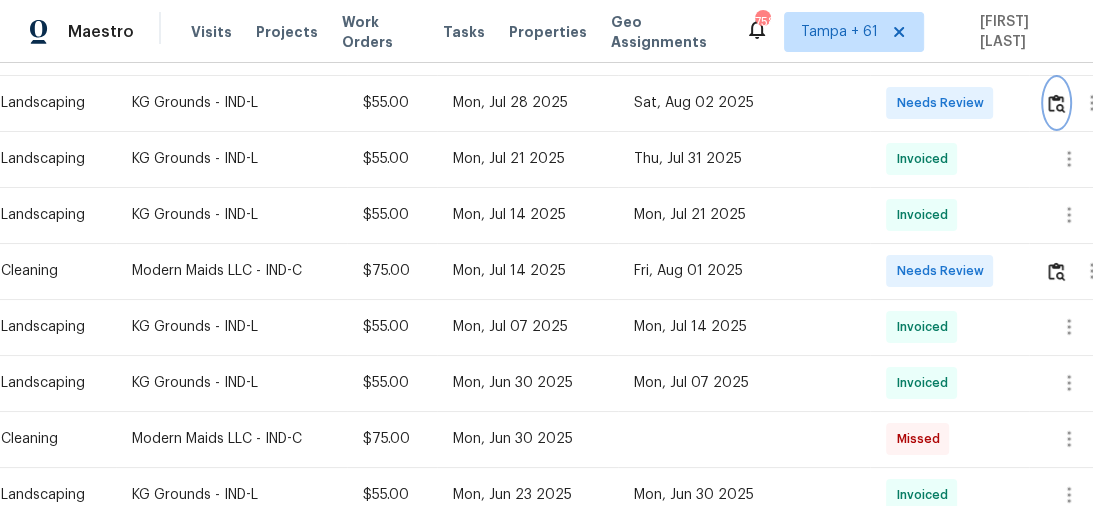 scroll, scrollTop: 640, scrollLeft: 0, axis: vertical 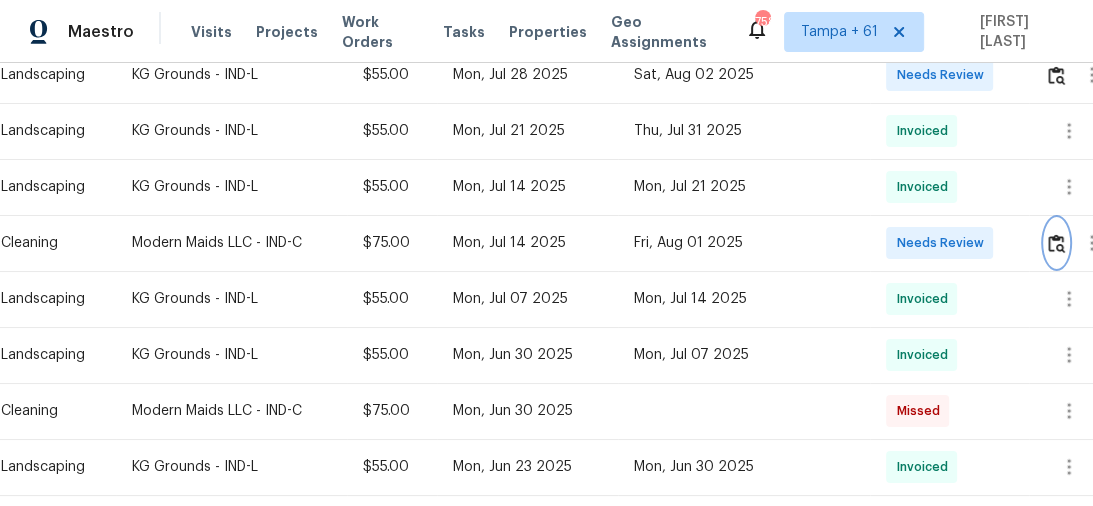click at bounding box center (1056, 243) 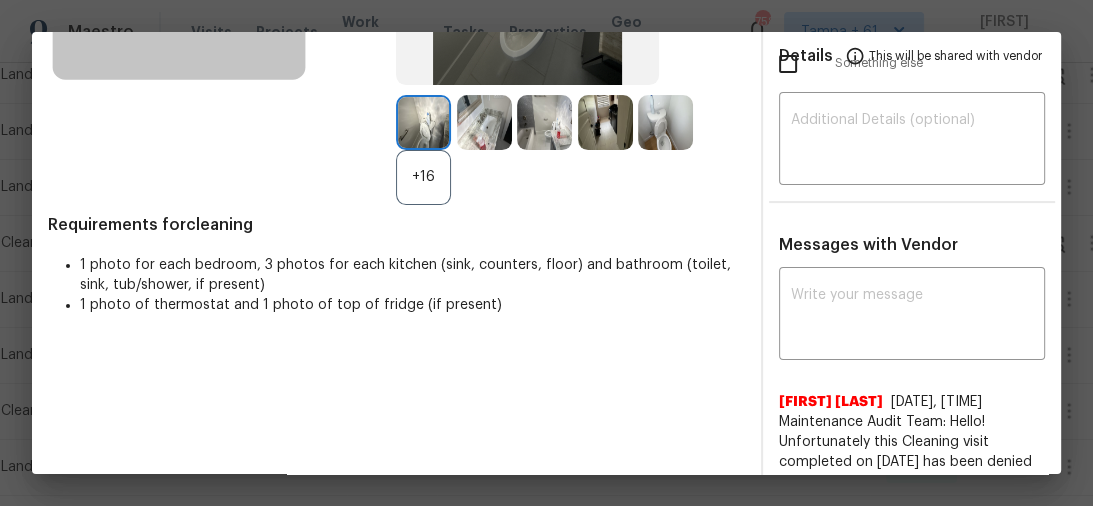 scroll, scrollTop: 400, scrollLeft: 0, axis: vertical 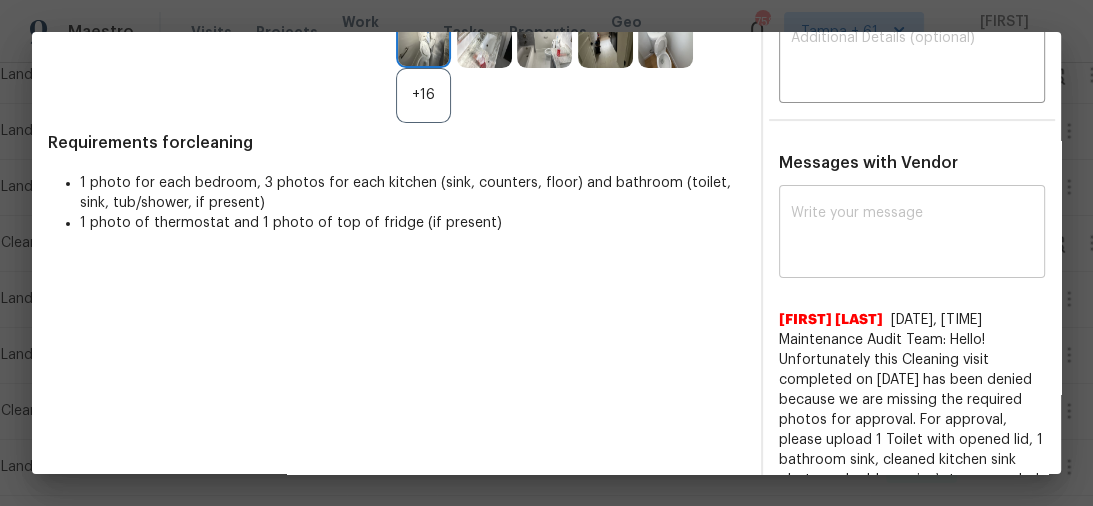 click at bounding box center [912, 234] 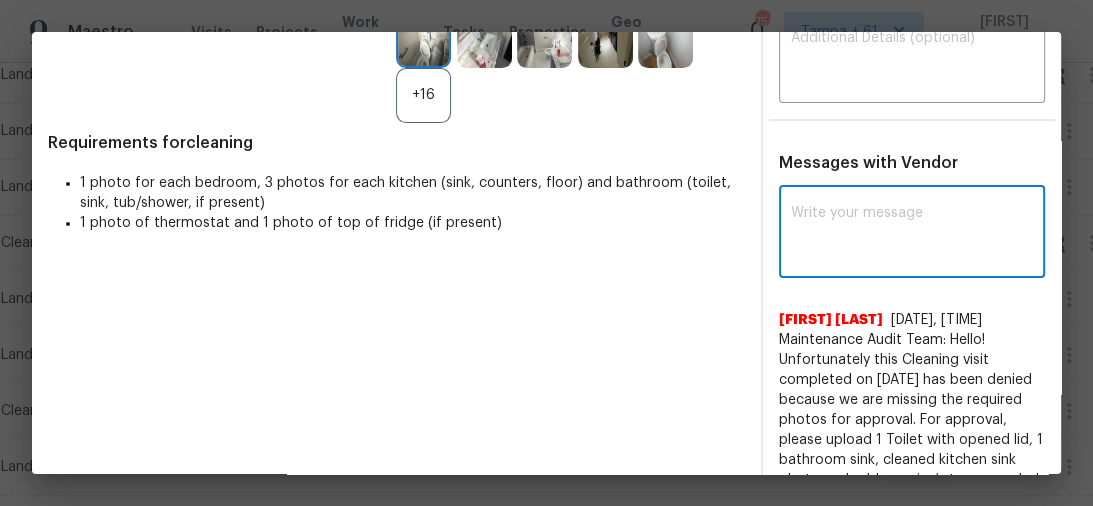 paste on "Maintenance Audit Team: Hello! Unfortunately, this cleaning visit completed on 08/01/2025 has been denied because One toilet bowl, one bathroom sink, and the bathroom floor need to be cleaned. Additionally, the thermostat should clearly display the temperaturePer the updated Standards of Work, return visits to correct quality issues from a previously denied visit are not permitted. The work must meet quality standards and be fully completed during the initial visit in order to be approved. Please ensure that all standards are met at the next scheduled visit. If you or your team need a refresher on the quality standards and requirements, please refer to the updated Standards of Work that have been distributed via email. Thank you!" 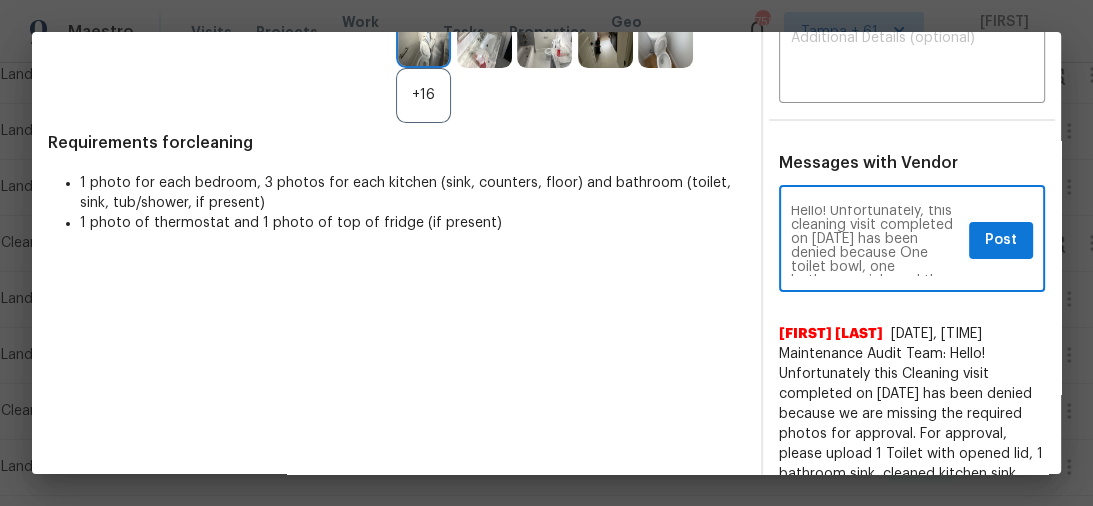 scroll, scrollTop: 0, scrollLeft: 0, axis: both 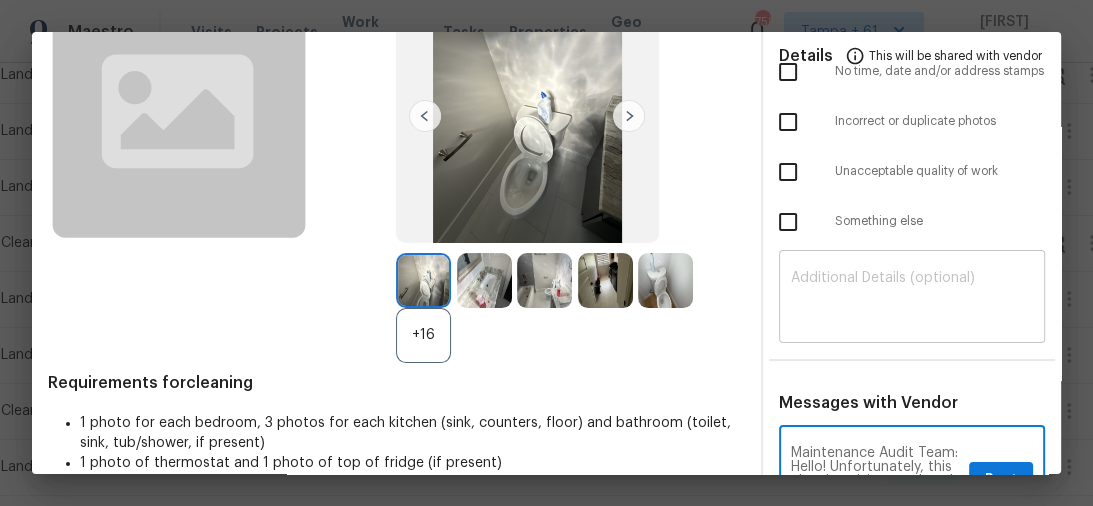type on "Maintenance Audit Team: Hello! Unfortunately, this cleaning visit completed on 08/01/2025 has been denied because One toilet bowl, one bathroom sink, and the bathroom floor need to be cleaned. Additionally, the thermostat should clearly display the temperaturePer the updated Standards of Work, return visits to correct quality issues from a previously denied visit are not permitted. The work must meet quality standards and be fully completed during the initial visit in order to be approved. Please ensure that all standards are met at the next scheduled visit. If you or your team need a refresher on the quality standards and requirements, please refer to the updated Standards of Work that have been distributed via email. Thank you!" 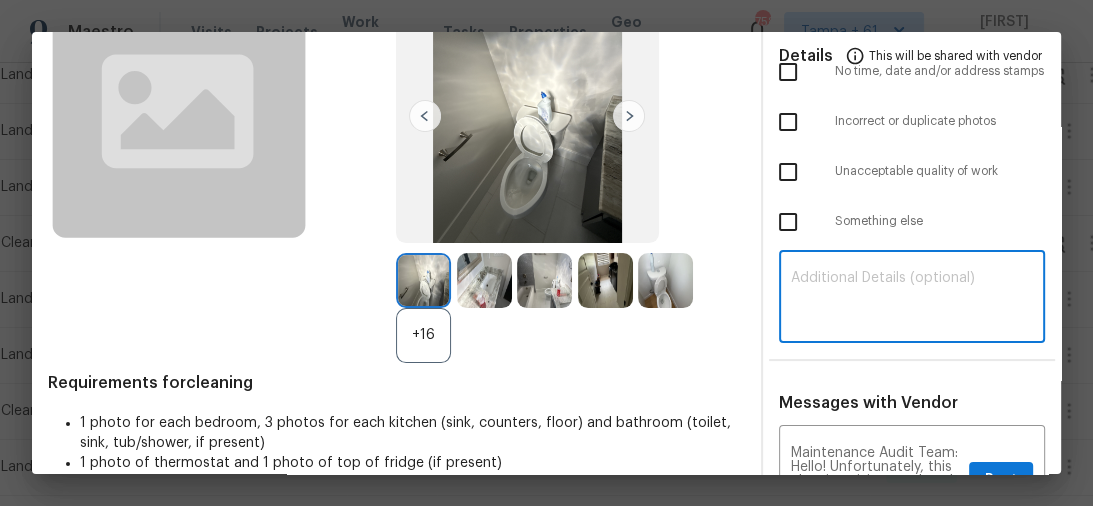 click at bounding box center [912, 299] 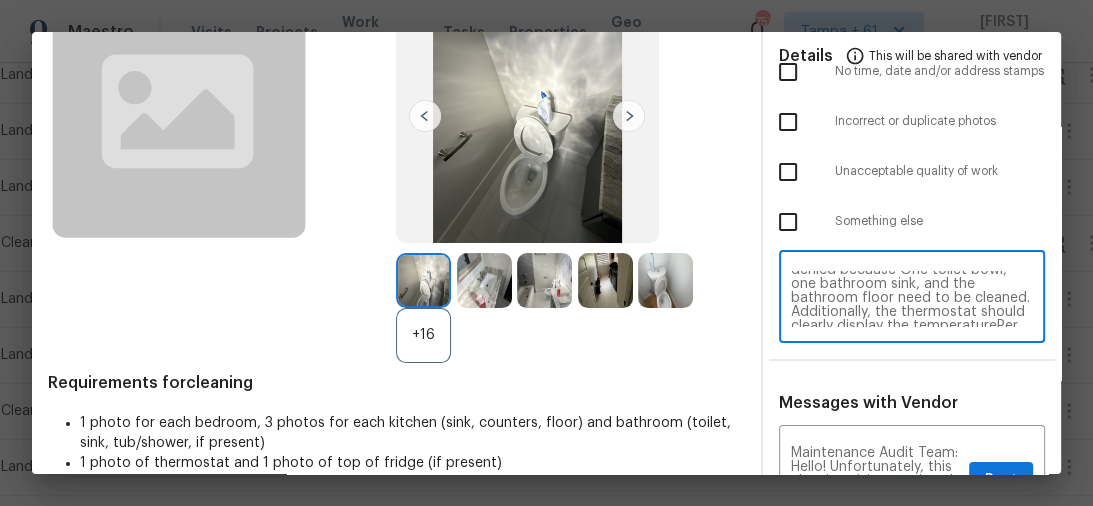 scroll, scrollTop: 0, scrollLeft: 0, axis: both 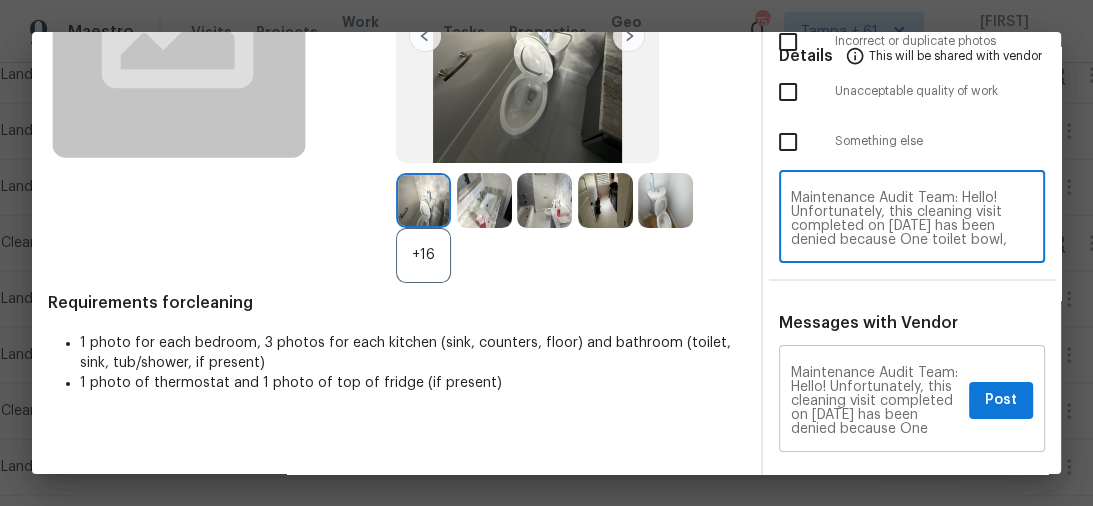 type on "Maintenance Audit Team: Hello! Unfortunately, this cleaning visit completed on 08/01/2025 has been denied because One toilet bowl, one bathroom sink, and the bathroom floor need to be cleaned. Additionally, the thermostat should clearly display the temperaturePer the updated Standards of Work, return visits to correct quality issues from a previously denied visit are not permitted. The work must meet quality standards and be fully completed during the initial visit in order to be approved. Please ensure that all standards are met at the next scheduled visit. If you or your team need a refresher on the quality standards and requirements, please refer to the updated Standards of Work that have been distributed via email. Thank you!" 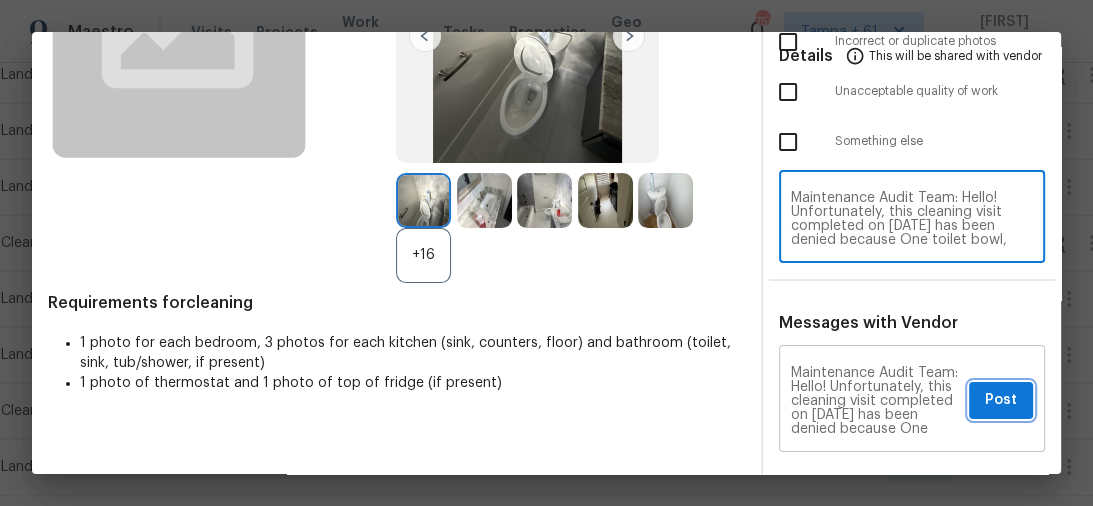 click on "Post" at bounding box center [1001, 400] 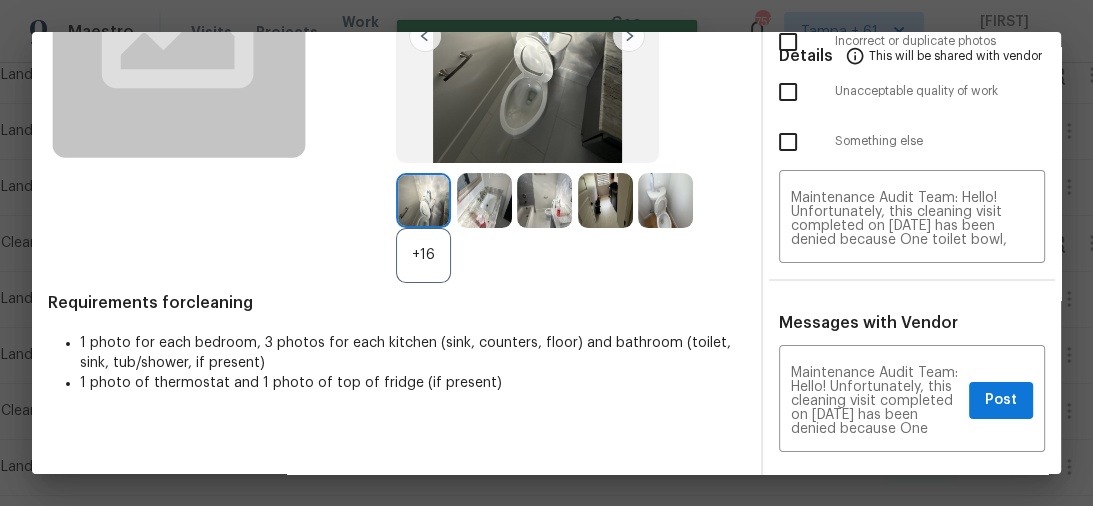 type 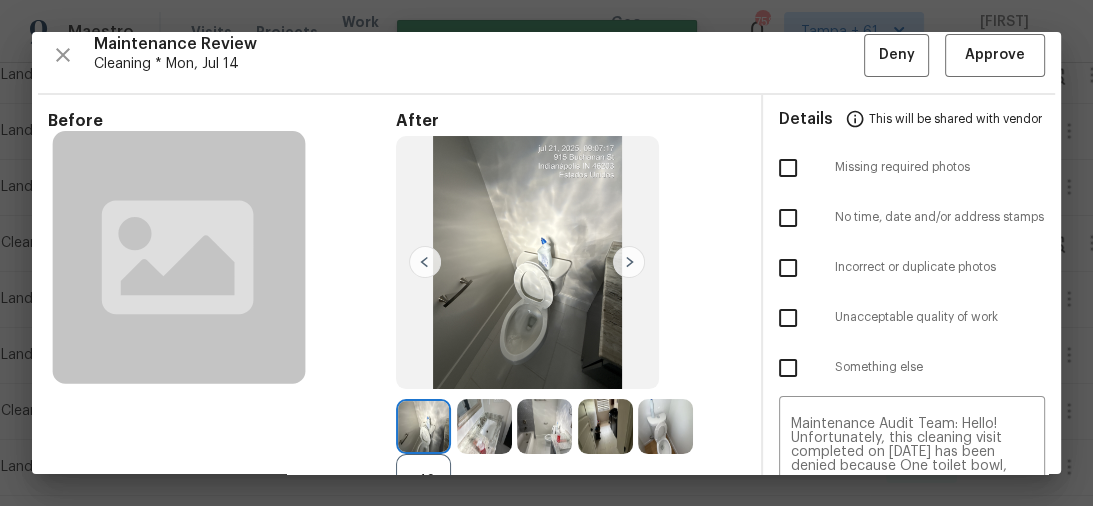 scroll, scrollTop: 0, scrollLeft: 0, axis: both 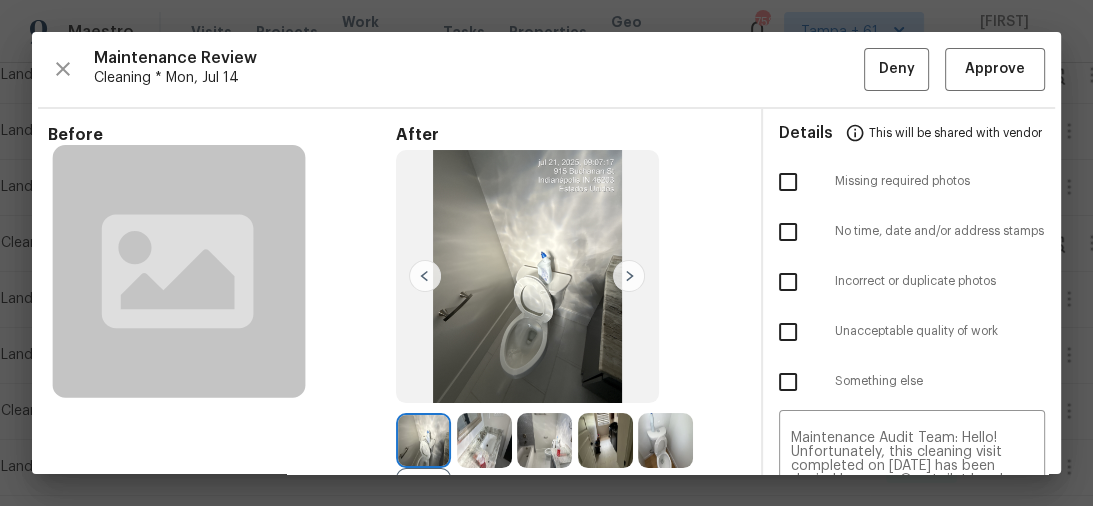 click at bounding box center [788, 332] 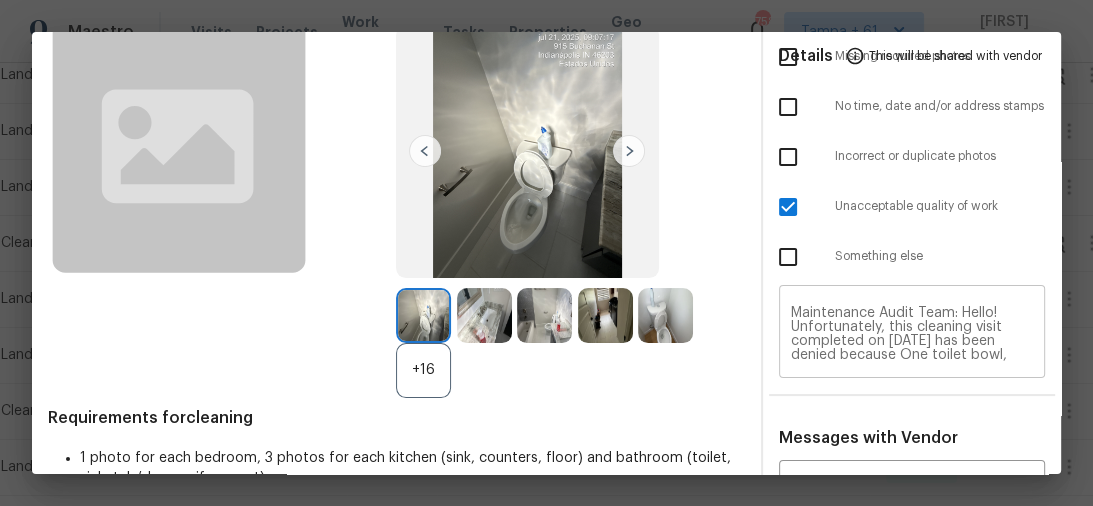 scroll, scrollTop: 160, scrollLeft: 0, axis: vertical 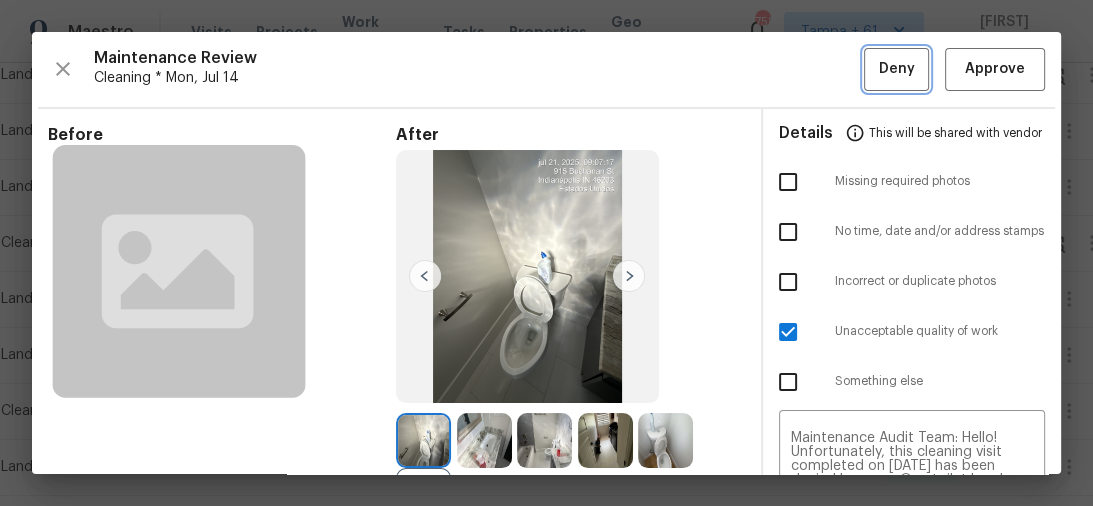 click on "Deny" at bounding box center [896, 69] 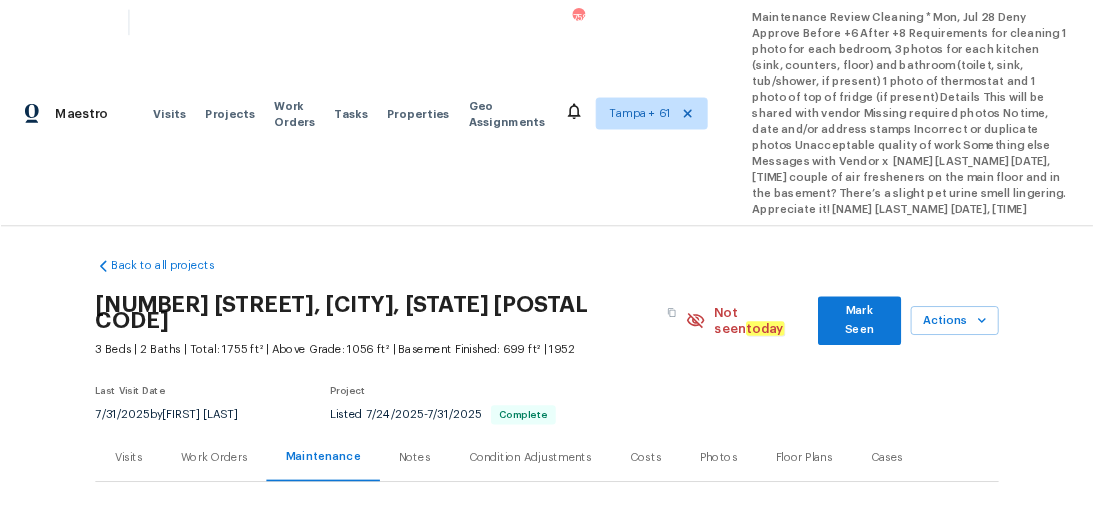 scroll, scrollTop: 0, scrollLeft: 0, axis: both 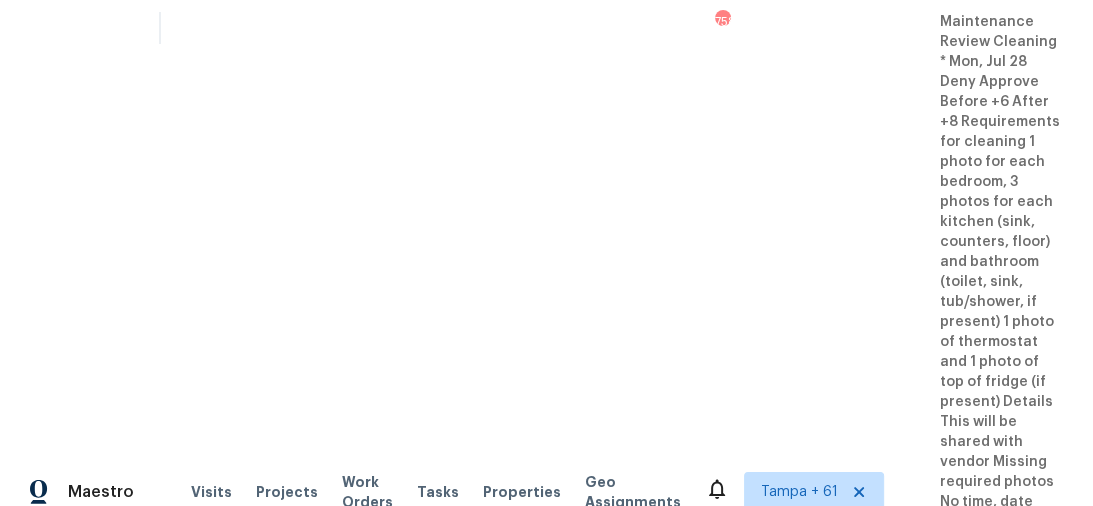 click at bounding box center [1092, 1165] 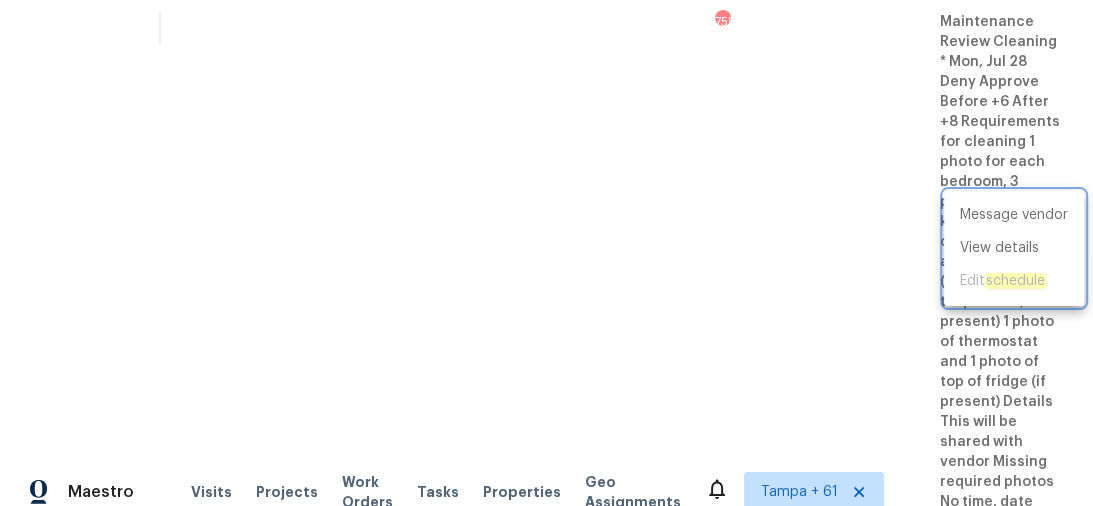 click at bounding box center [546, 253] 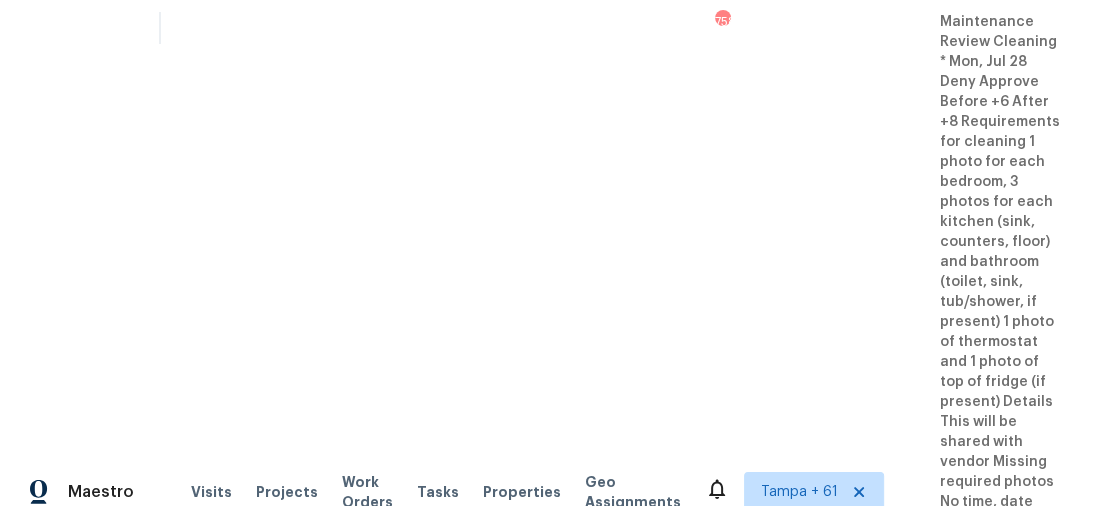click at bounding box center (1056, 1165) 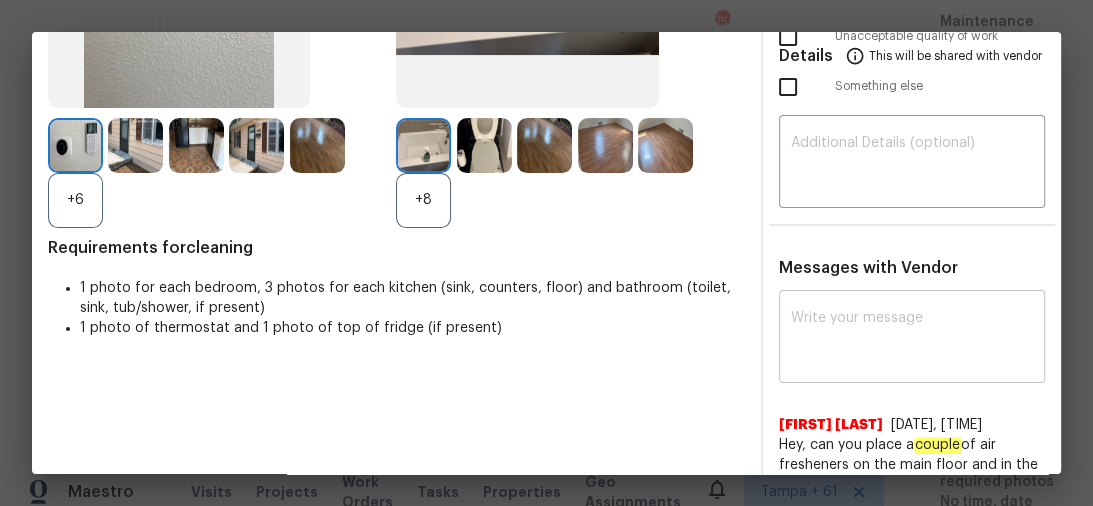 scroll, scrollTop: 320, scrollLeft: 0, axis: vertical 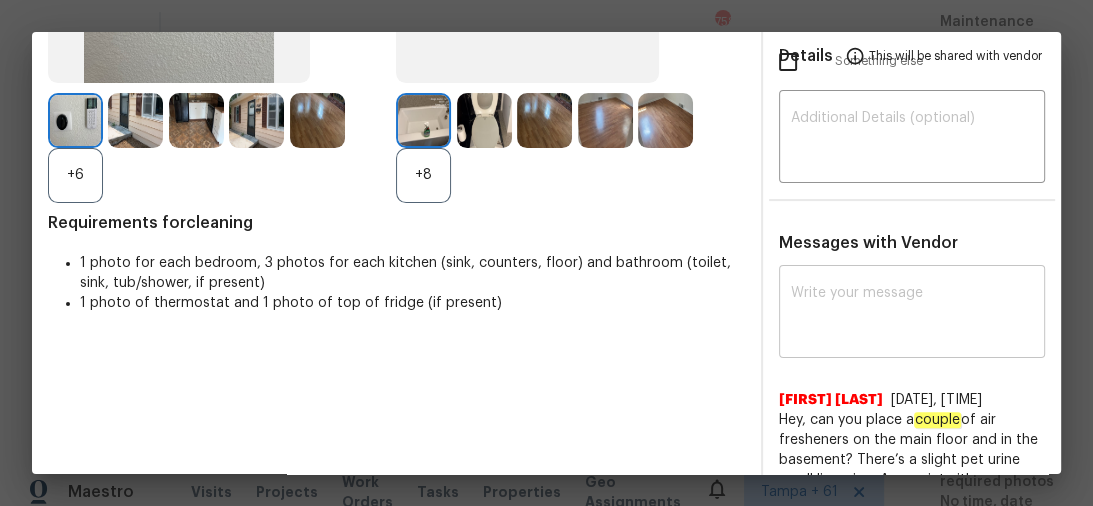 click at bounding box center (912, 314) 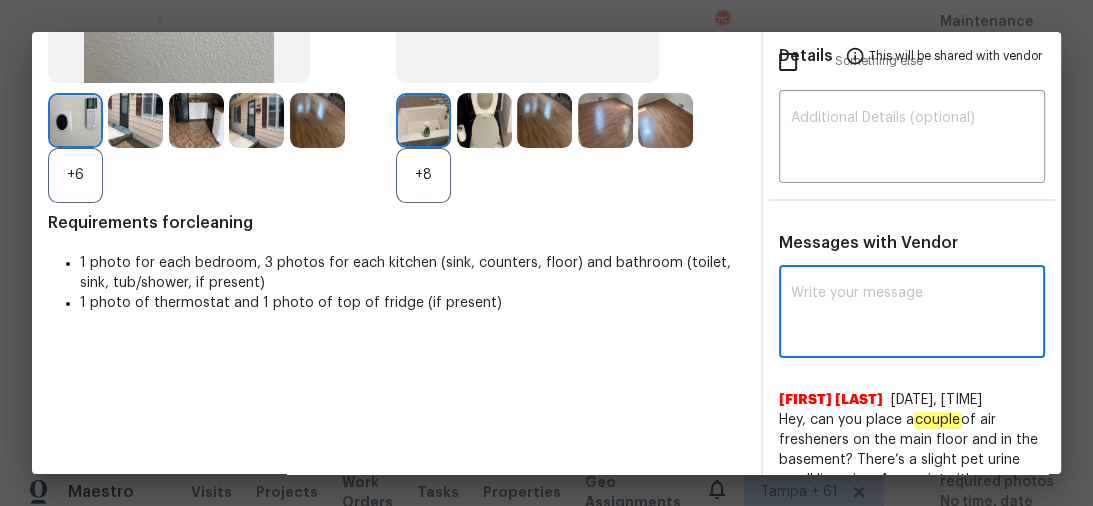 paste on "Maintenance Audit Team: Hello! Unfortunately, this cleaning visit completed on 08/01/20225 has been denied because we are missing the required photos for approval. For approval, please upload 1 bathroom toilet with open lid and 1 bathroom sink,1 bathtub\shower and top of the fridge photo and 1 bedroom photo Additionally, the thermostat should clearly display the temperature only if the correct or missing photos were taken on the same day the visit was completed. If those photos are available, they must be uploaded within 48 hours of the original visit date. If the required photos were not taken on the day of the visit, the denial will remain in place. If you or your team need a refresher on the quality standards and requirements, please refer to the updated Standards of Work that have been distributed via email. Thank you!" 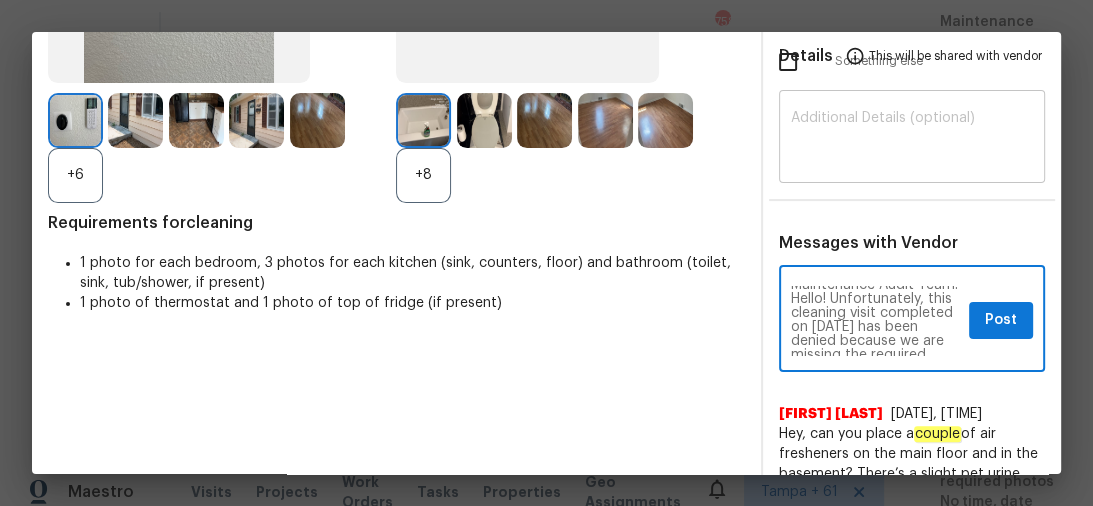 scroll, scrollTop: 0, scrollLeft: 0, axis: both 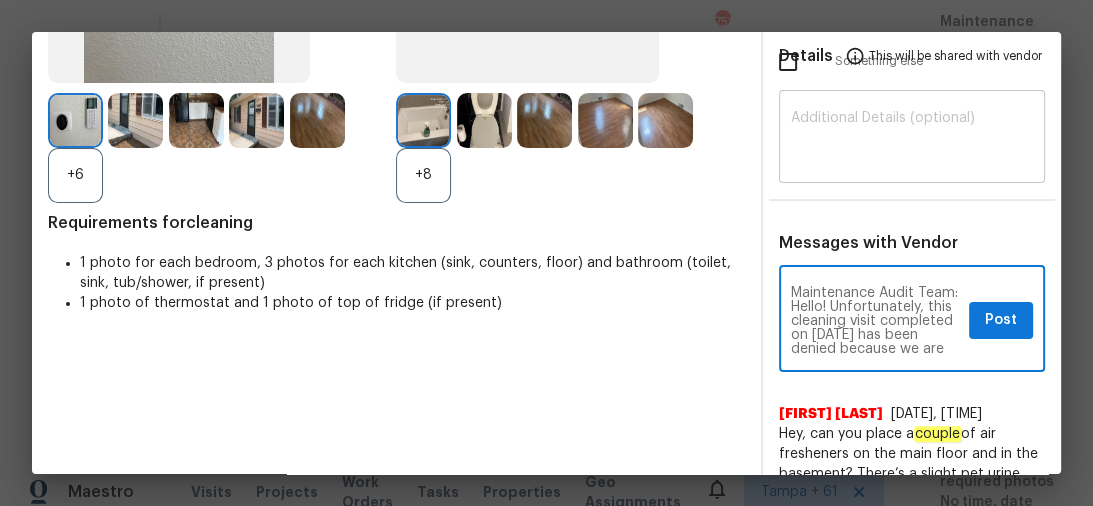 type on "Maintenance Audit Team: Hello! Unfortunately, this cleaning visit completed on 08/01/20225 has been denied because we are missing the required photos for approval. For approval, please upload 1 bathroom toilet with open lid and 1 bathroom sink,1 bathtub\shower and top of the fridge photo and 1 bedroom photo Additionally, the thermostat should clearly display the temperature only if the correct or missing photos were taken on the same day the visit was completed. If those photos are available, they must be uploaded within 48 hours of the original visit date. If the required photos were not taken on the day of the visit, the denial will remain in place. If you or your team need a refresher on the quality standards and requirements, please refer to the updated Standards of Work that have been distributed via email. Thank you!" 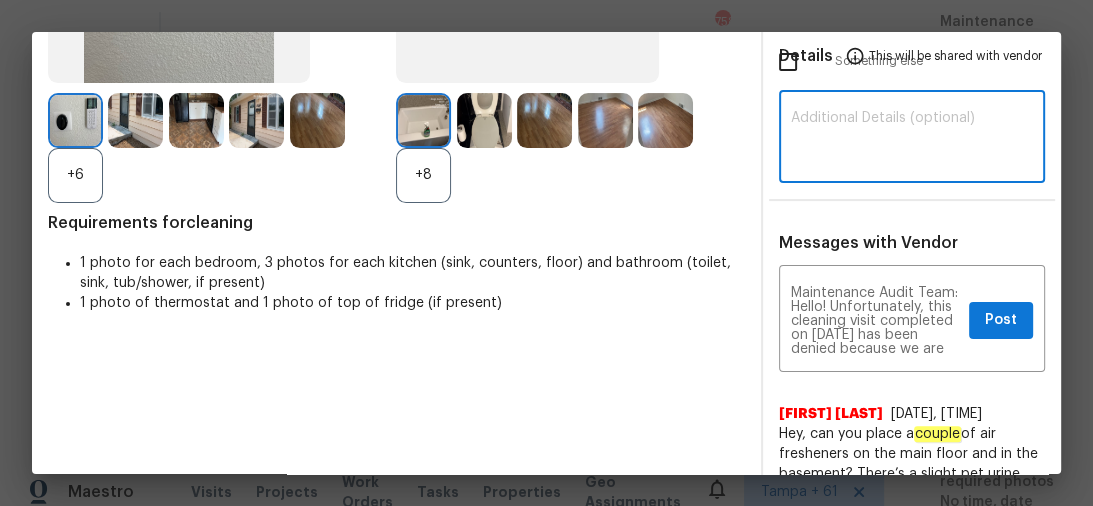 paste on "Maintenance Audit Team: Hello! Unfortunately, this cleaning visit completed on 08/01/20225 has been denied because we are missing the required photos for approval. For approval, please upload 1 bathroom toilet with open lid and 1 bathroom sink,1 bathtub\shower and top of the fridge photo and 1 bedroom photo Additionally, the thermostat should clearly display the temperature only if the correct or missing photos were taken on the same day the visit was completed. If those photos are available, they must be uploaded within 48 hours of the original visit date. If the required photos were not taken on the day of the visit, the denial will remain in place. If you or your team need a refresher on the quality standards and requirements, please refer to the updated Standards of Work that have been distributed via email. Thank you!" 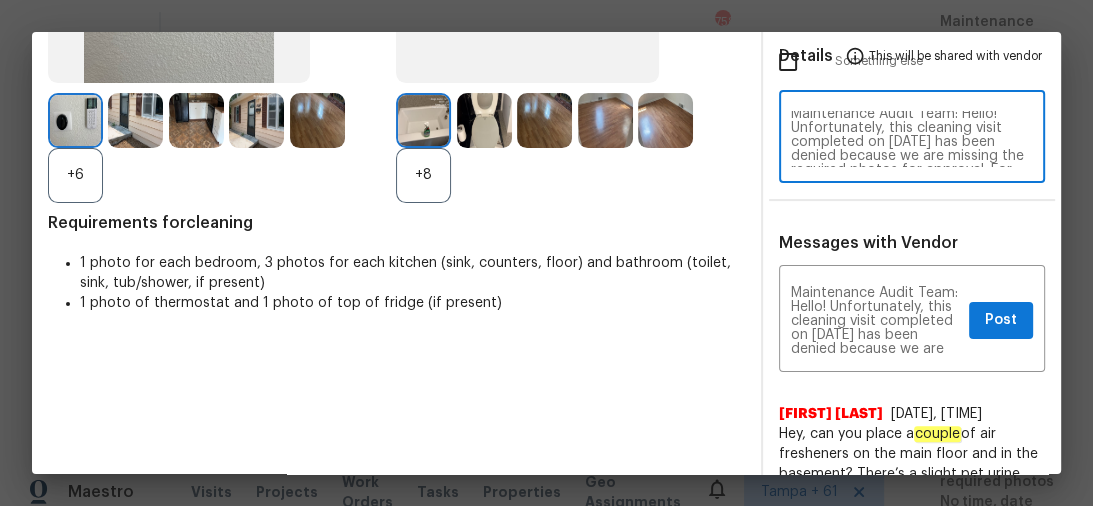 scroll, scrollTop: 0, scrollLeft: 0, axis: both 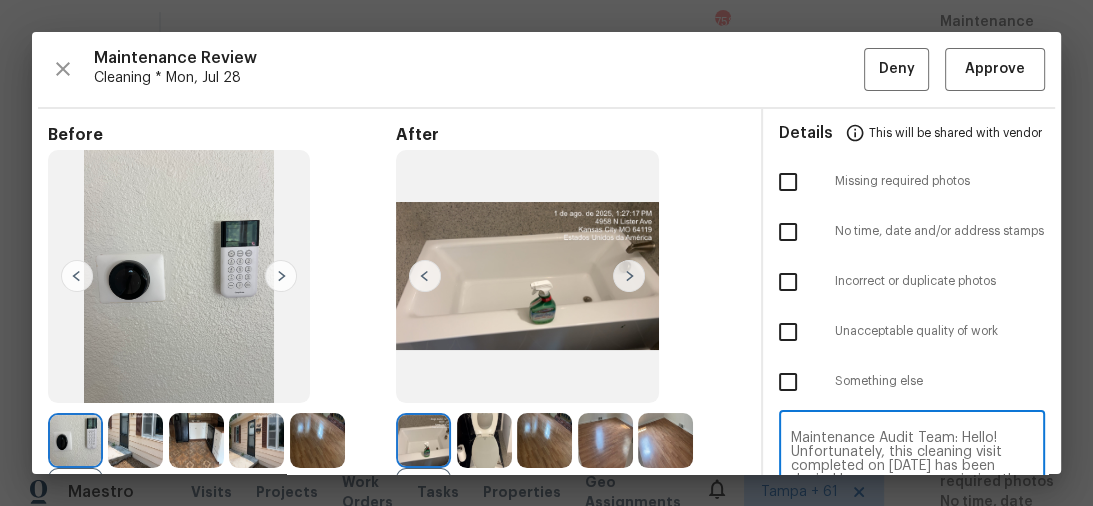 type on "Maintenance Audit Team: Hello! Unfortunately, this cleaning visit completed on 08/01/20225 has been denied because we are missing the required photos for approval. For approval, please upload 1 bathroom toilet with open lid and 1 bathroom sink,1 bathtub\shower and top of the fridge photo and 1 bedroom photo Additionally, the thermostat should clearly display the temperature only if the correct or missing photos were taken on the same day the visit was completed. If those photos are available, they must be uploaded within 48 hours of the original visit date. If the required photos were not taken on the day of the visit, the denial will remain in place. If you or your team need a refresher on the quality standards and requirements, please refer to the updated Standards of Work that have been distributed via email. Thank you!" 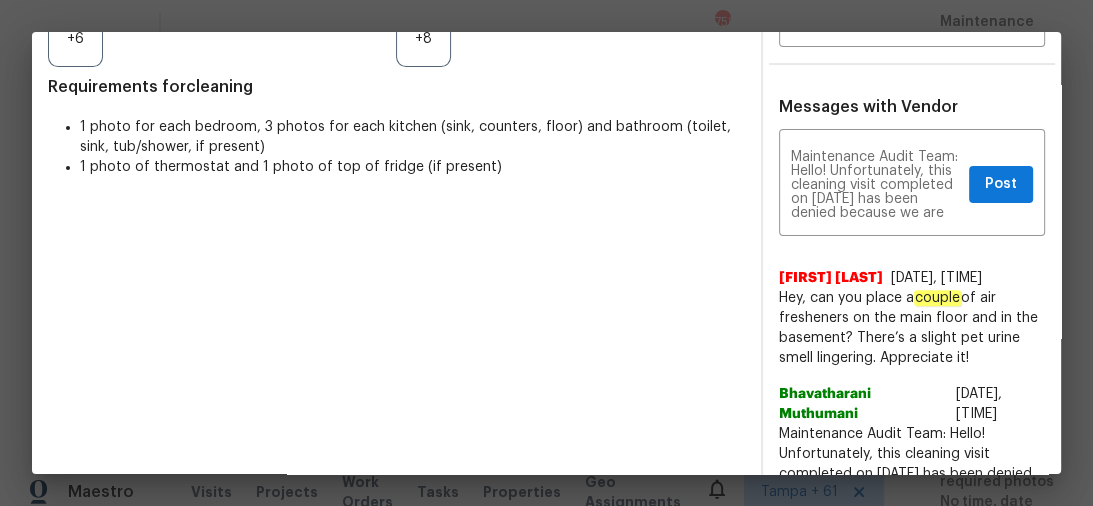 scroll, scrollTop: 480, scrollLeft: 0, axis: vertical 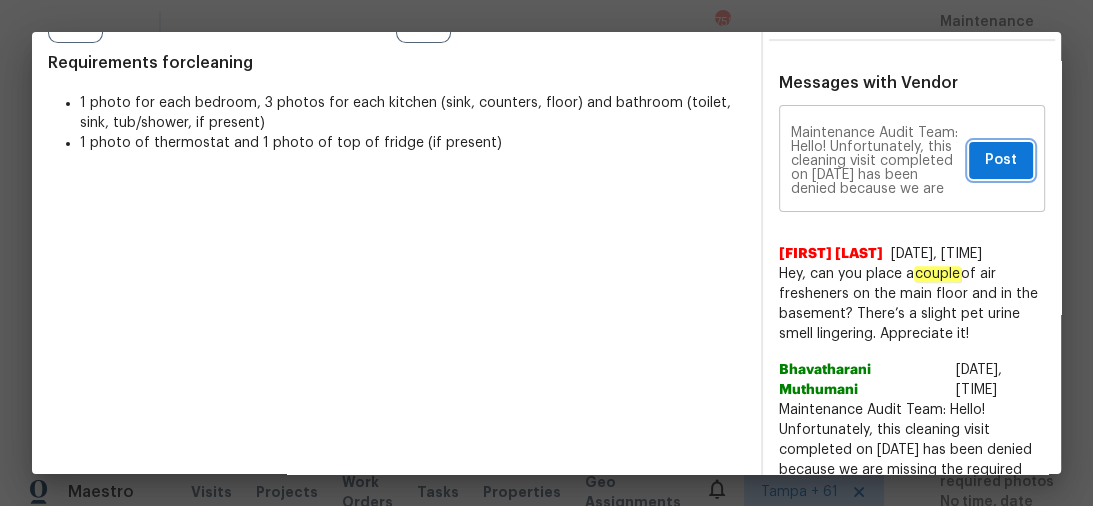 click on "Post" at bounding box center [1001, 160] 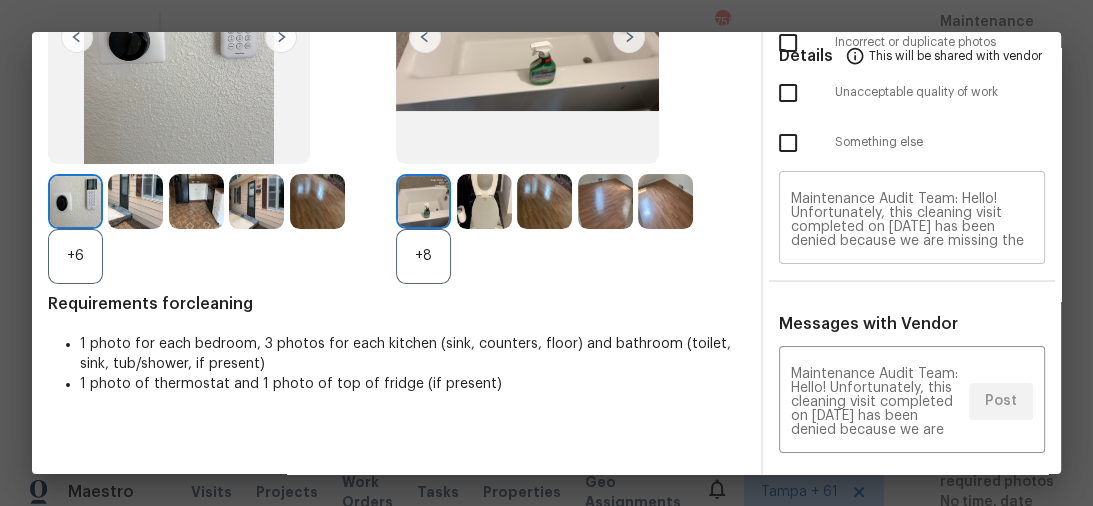 scroll, scrollTop: 0, scrollLeft: 0, axis: both 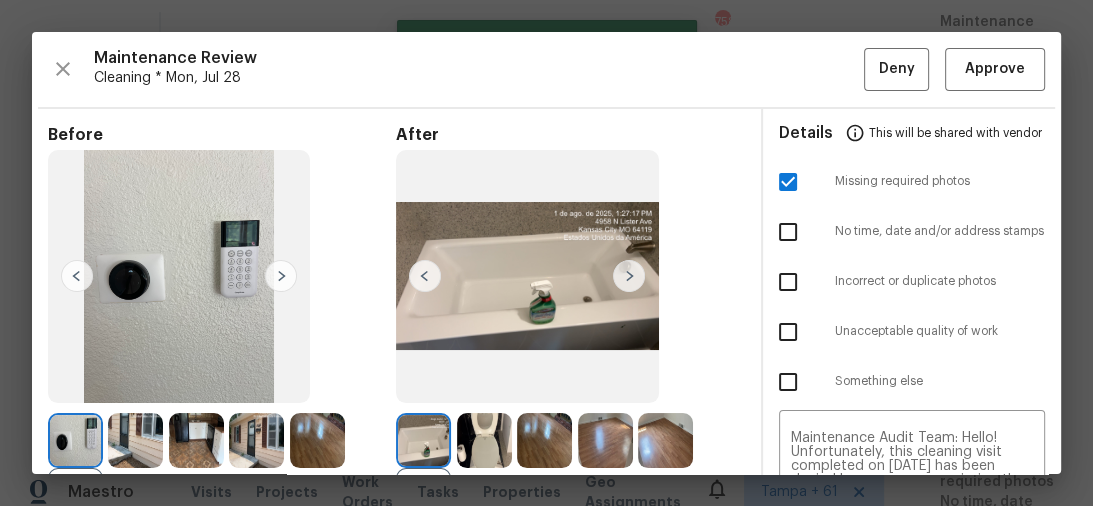 type 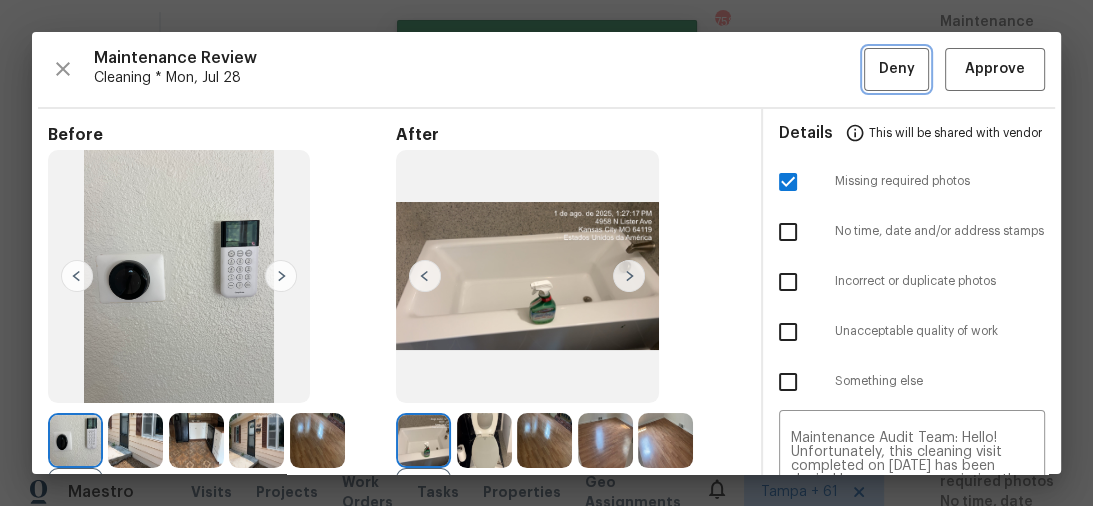 click on "Deny" at bounding box center [896, 69] 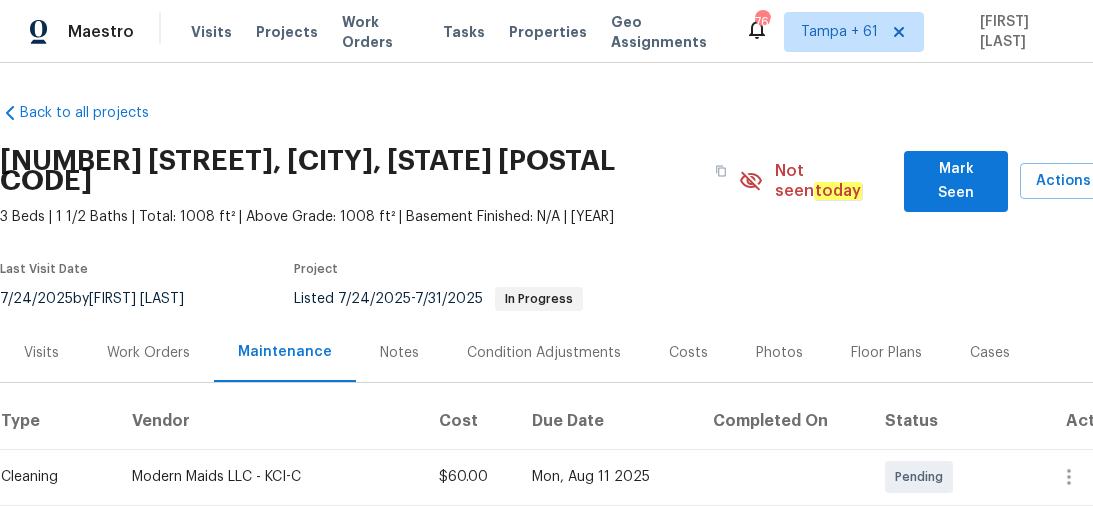 scroll, scrollTop: 0, scrollLeft: 0, axis: both 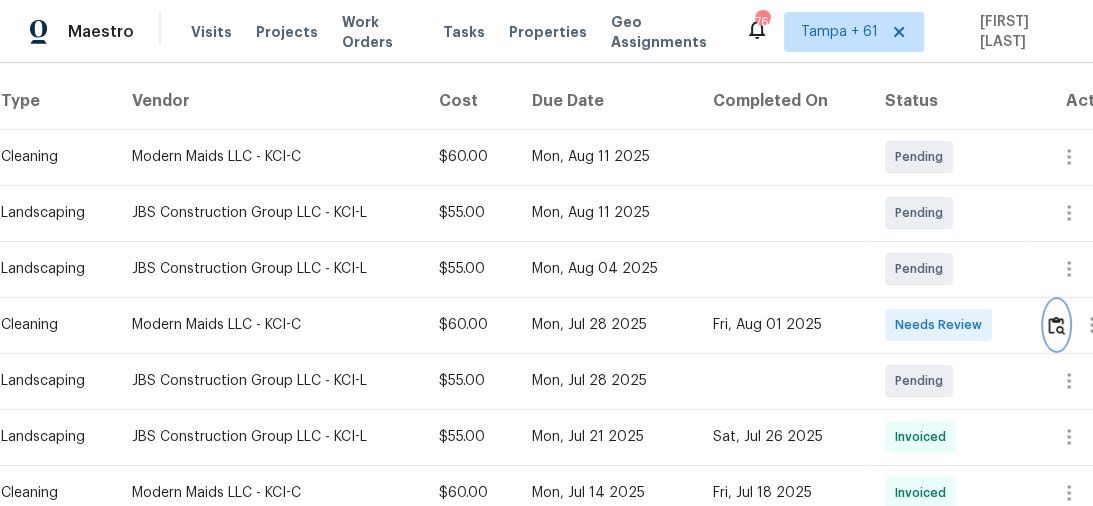 click at bounding box center [1056, 325] 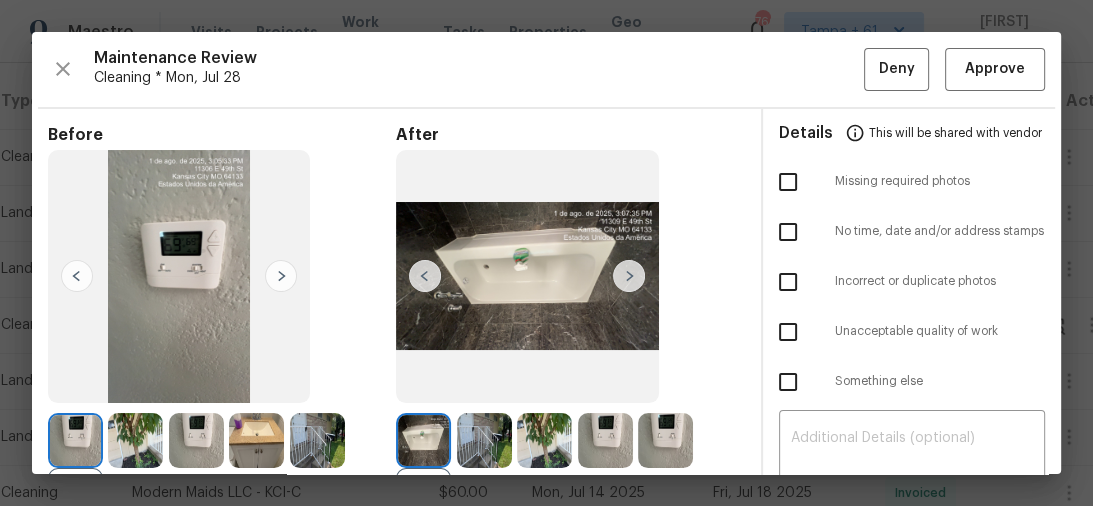 click at bounding box center [788, 332] 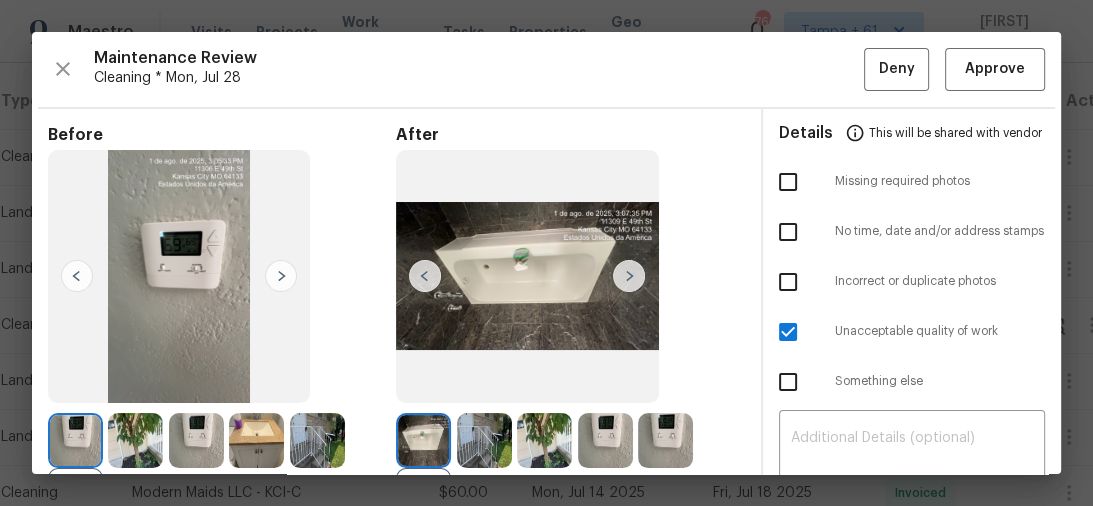 click at bounding box center (788, 182) 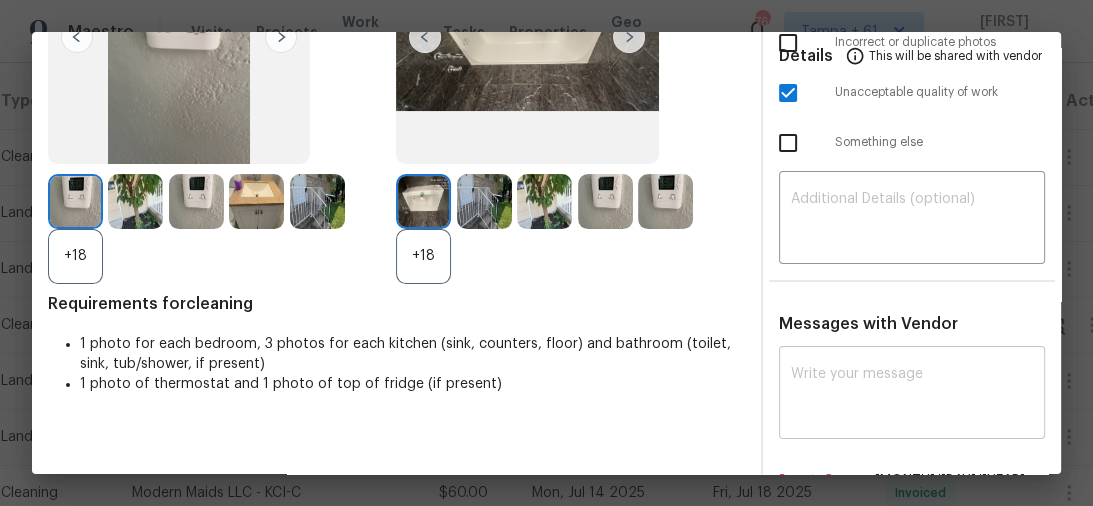 scroll, scrollTop: 240, scrollLeft: 0, axis: vertical 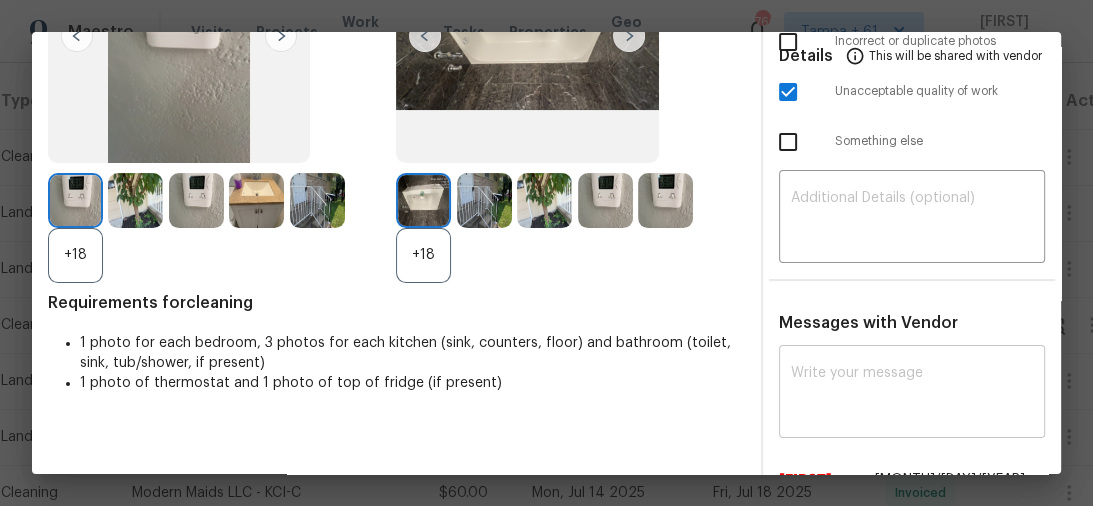 click on "x ​" at bounding box center (912, 394) 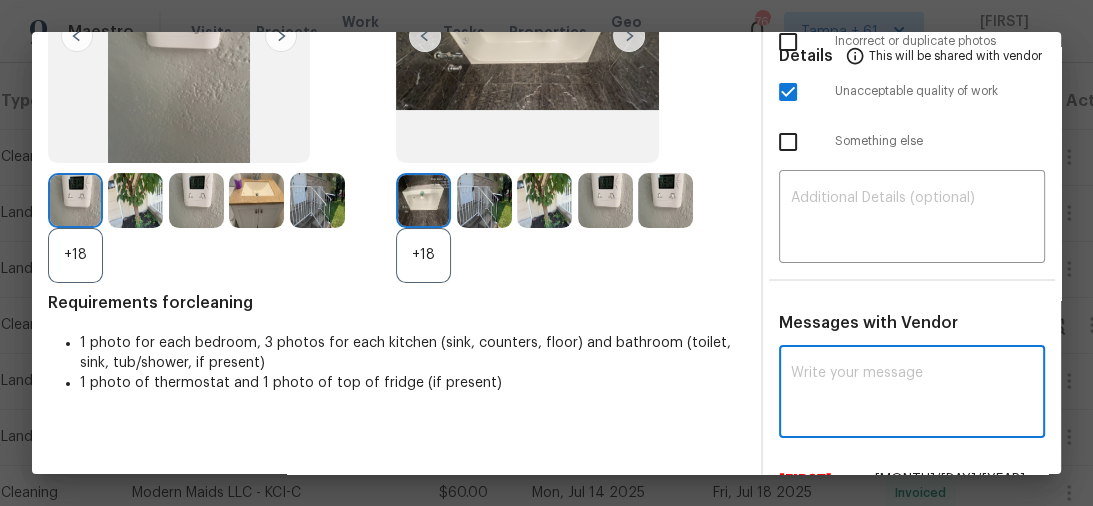 paste on "Maintenance Audit Team: Hello! Unfortunately, this cleaning visit completed on 08/01/2025 has been denied because we are missing the required photos for approval. For approval, please upload One bathroom tub/shower photo is needed, and one toilet needs to be cleaned .only if the correct or missing photos were taken on the same day the visit was completed. If those photos are available, they must be uploaded within 48 hours of the original visit date. If the required photos were not taken on the day of the visit, the denial will remain in place. If you or your team need a refresher on the quality standards and requirements, please refer to the updated Standards of Work that have been distributed via email. Thank you!" 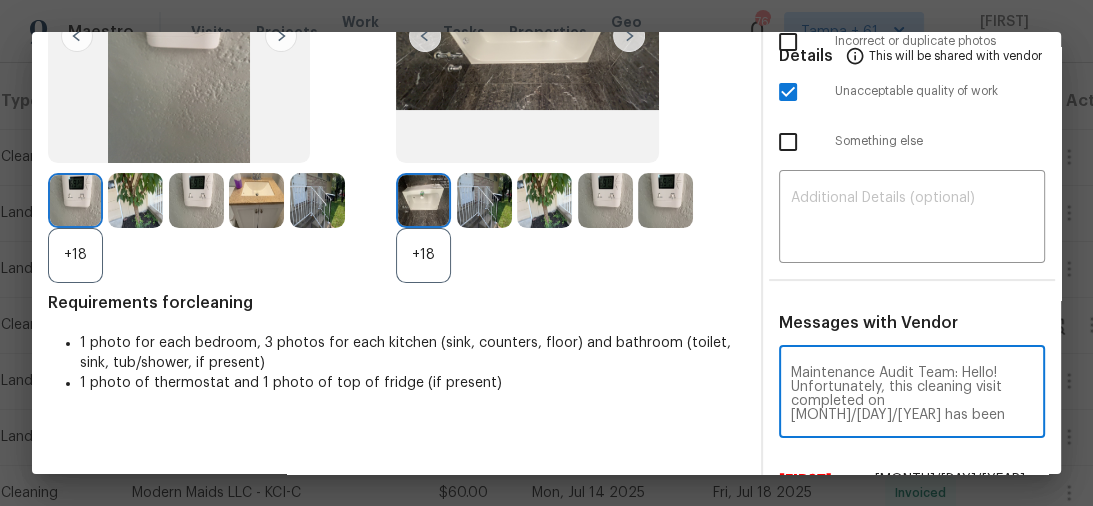 scroll, scrollTop: 420, scrollLeft: 0, axis: vertical 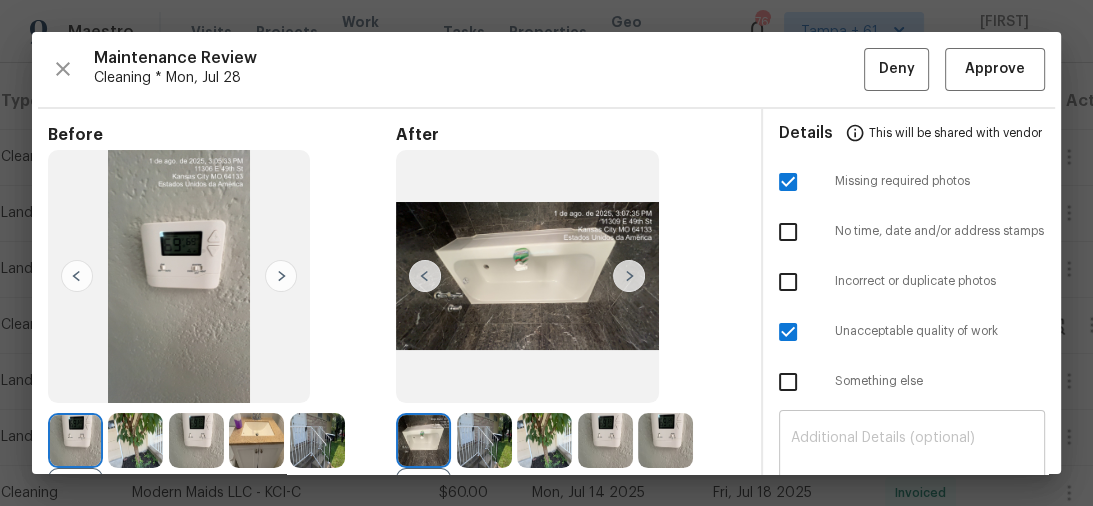 type on "Maintenance Audit Team: Hello! Unfortunately, this cleaning visit completed on 08/01/2025 has been denied because we are missing the required photos for approval. For approval, please upload One bathroom tub/shower photo is needed, and one toilet needs to be cleaned .only if the correct or missing photos were taken on the same day the visit was completed. If those photos are available, they must be uploaded within 48 hours of the original visit date. If the required photos were not taken on the day of the visit, the denial will remain in place. If you or your team need a refresher on the quality standards and requirements, please refer to the updated Standards of Work that have been distributed via email. Thank you!" 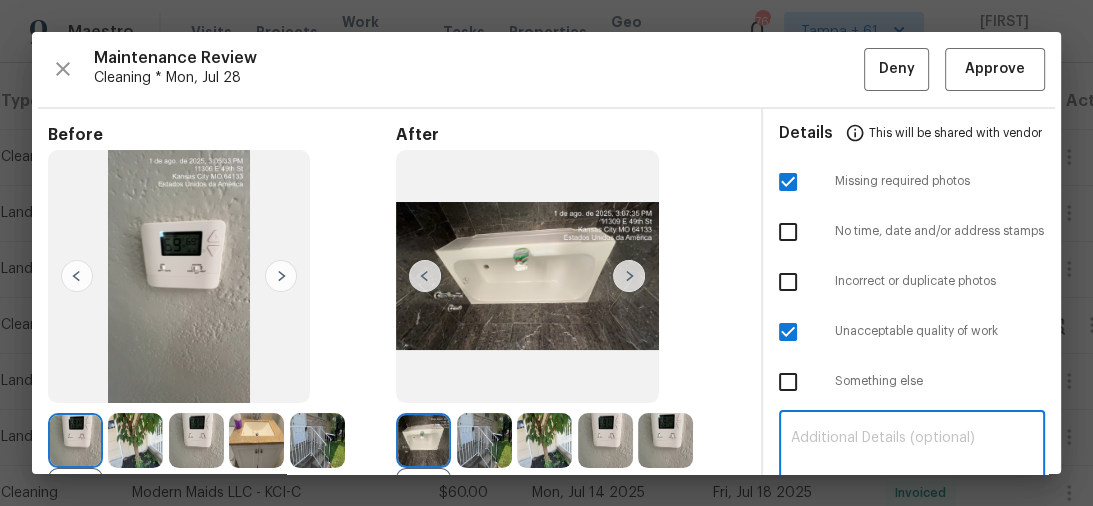 click at bounding box center (912, 459) 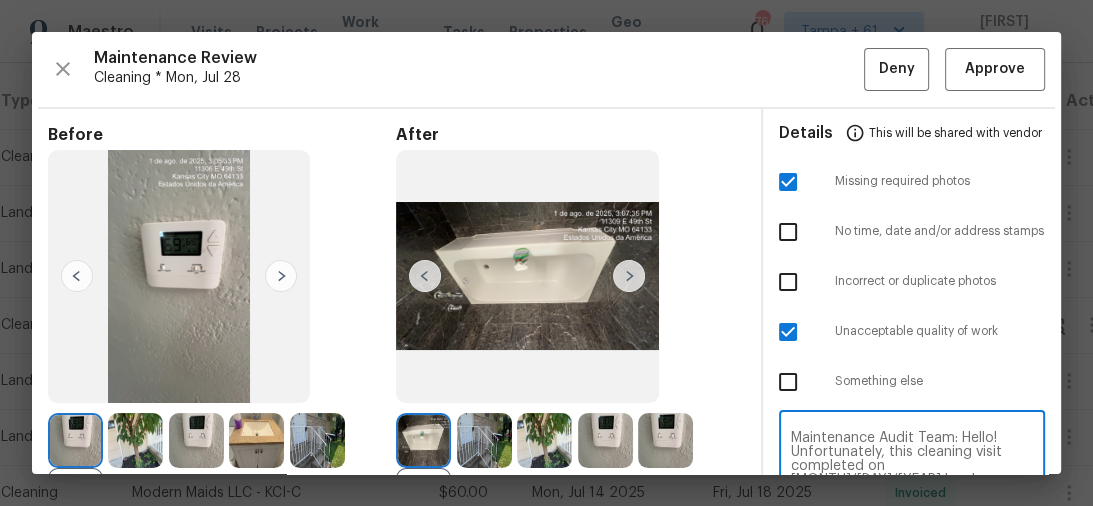 scroll, scrollTop: 266, scrollLeft: 0, axis: vertical 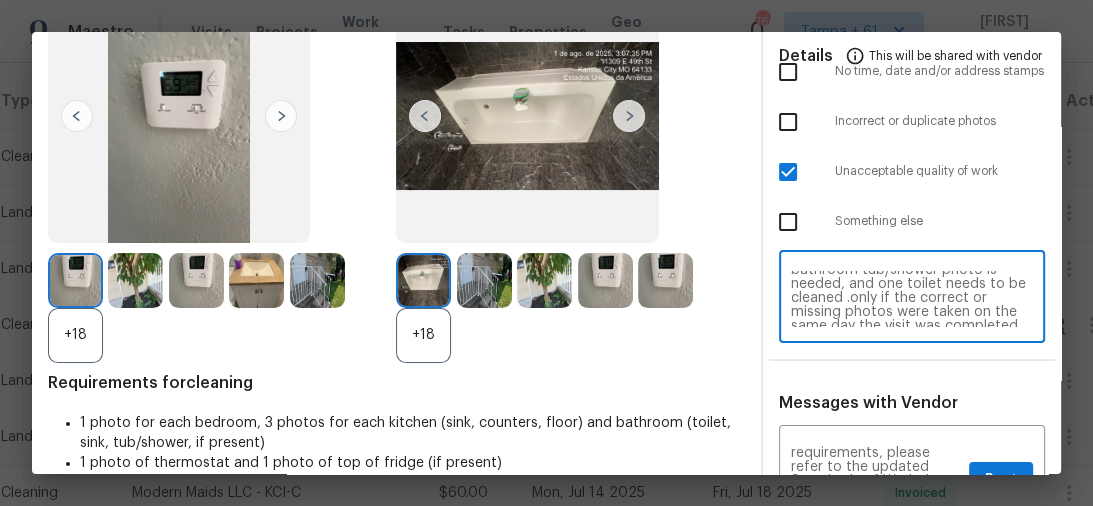 type on "Maintenance Audit Team: Hello! Unfortunately, this cleaning visit completed on 08/01/2025 has been denied because we are missing the required photos for approval. For approval, please upload One bathroom tub/shower photo is needed, and one toilet needs to be cleaned .only if the correct or missing photos were taken on the same day the visit was completed. If those photos are available, they must be uploaded within 48 hours of the original visit date. If the required photos were not taken on the day of the visit, the denial will remain in place. If you or your team need a refresher on the quality standards and requirements, please refer to the updated Standards of Work that have been distributed via email. Thank you!" 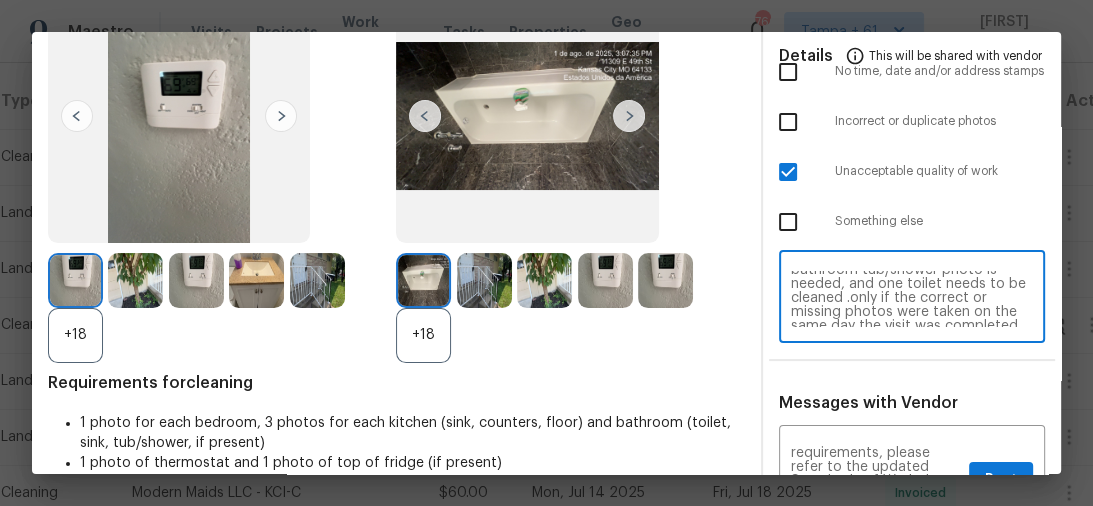 click on "Maintenance Audit Team: Hello! Unfortunately, this cleaning visit completed on 08/01/2025 has been denied because we are missing the required photos for approval. For approval, please upload One bathroom tub/shower photo is needed, and one toilet needs to be cleaned .only if the correct or missing photos were taken on the same day the visit was completed. If those photos are available, they must be uploaded within 48 hours of the original visit date. If the required photos were not taken on the day of the visit, the denial will remain in place. If you or your team need a refresher on the quality standards and requirements, please refer to the updated Standards of Work that have been distributed via email. Thank you!" at bounding box center [912, 299] 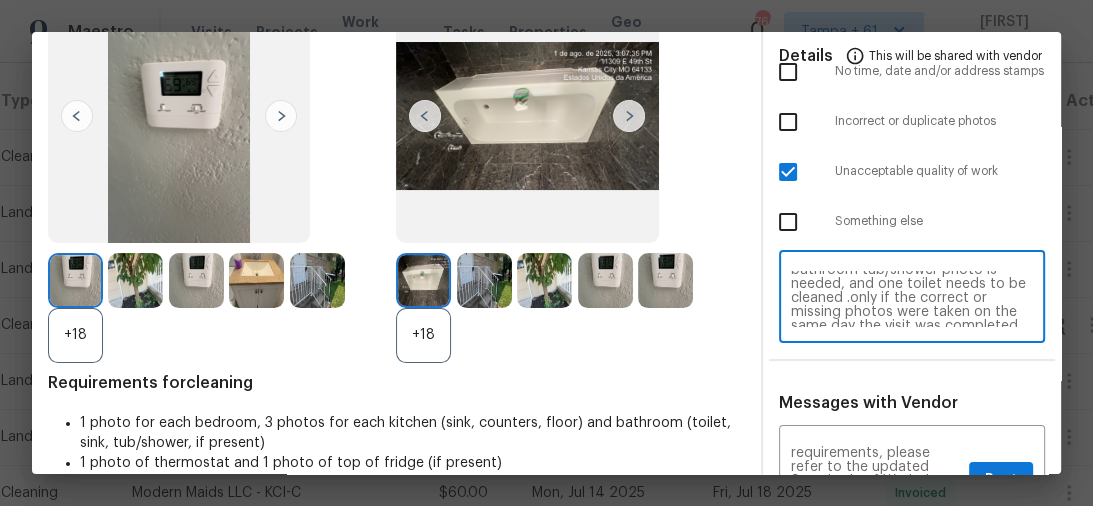 scroll, scrollTop: 266, scrollLeft: 0, axis: vertical 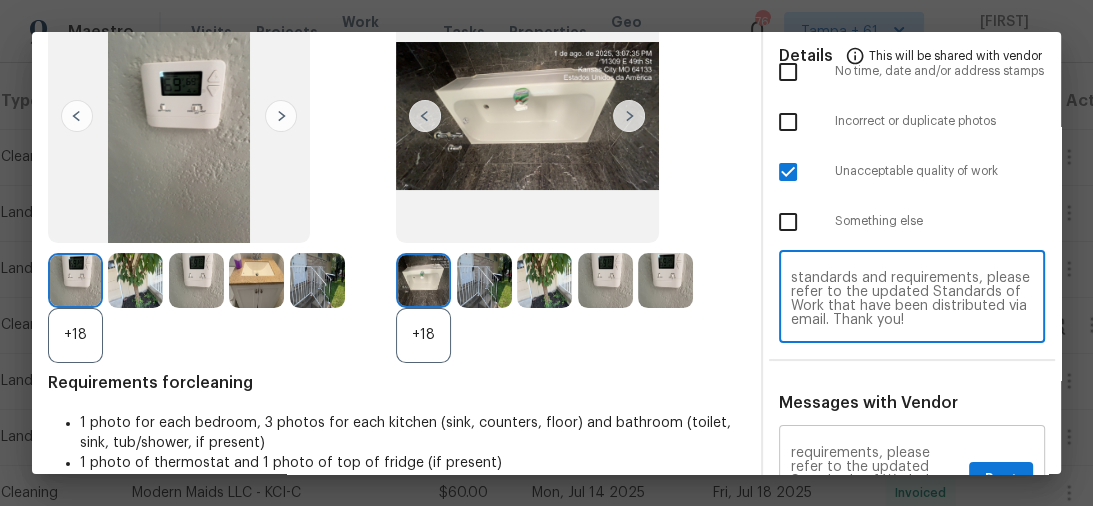 click on "Maintenance Audit Team: Hello! Unfortunately, this cleaning visit completed on 08/01/2025 has been denied because we are missing the required photos for approval. For approval, please upload One bathroom tub/shower photo is needed, and one toilet needs to be cleaned .only if the correct or missing photos were taken on the same day the visit was completed. If those photos are available, they must be uploaded within 48 hours of the original visit date. If the required photos were not taken on the day of the visit, the denial will remain in place. If you or your team need a refresher on the quality standards and requirements, please refer to the updated Standards of Work that have been distributed via email. Thank you!" at bounding box center [876, 481] 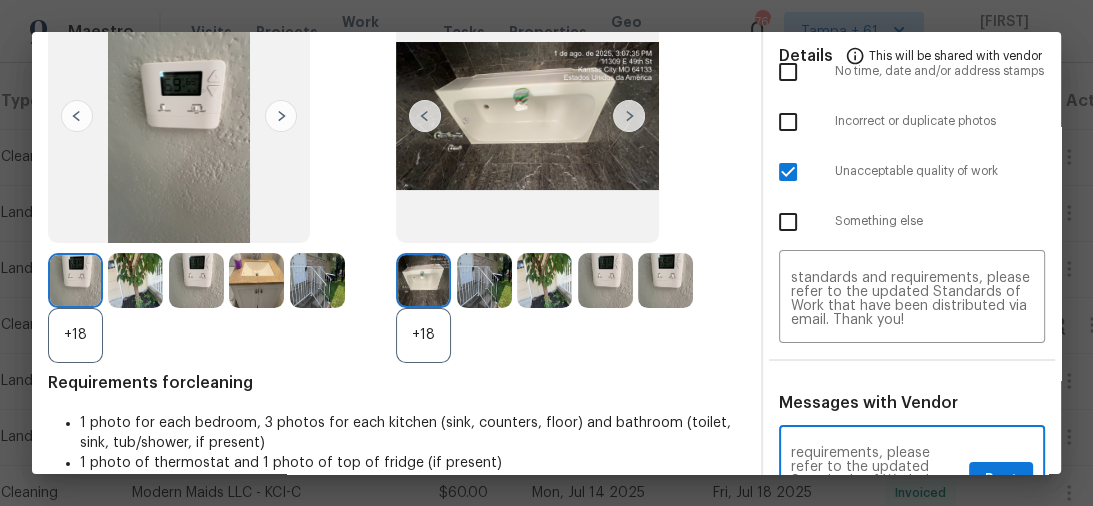 scroll, scrollTop: 183, scrollLeft: 0, axis: vertical 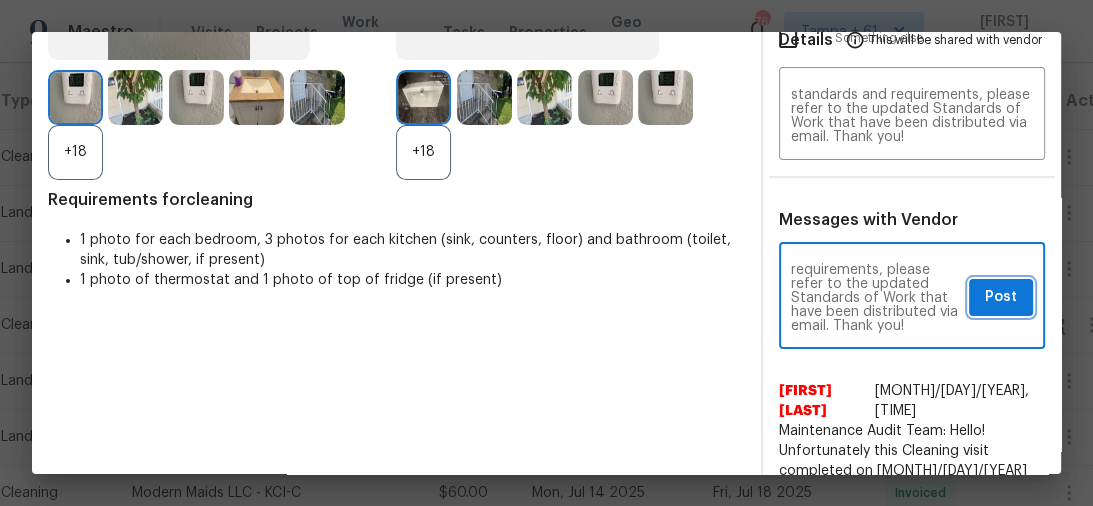 click on "Post" at bounding box center [1001, 297] 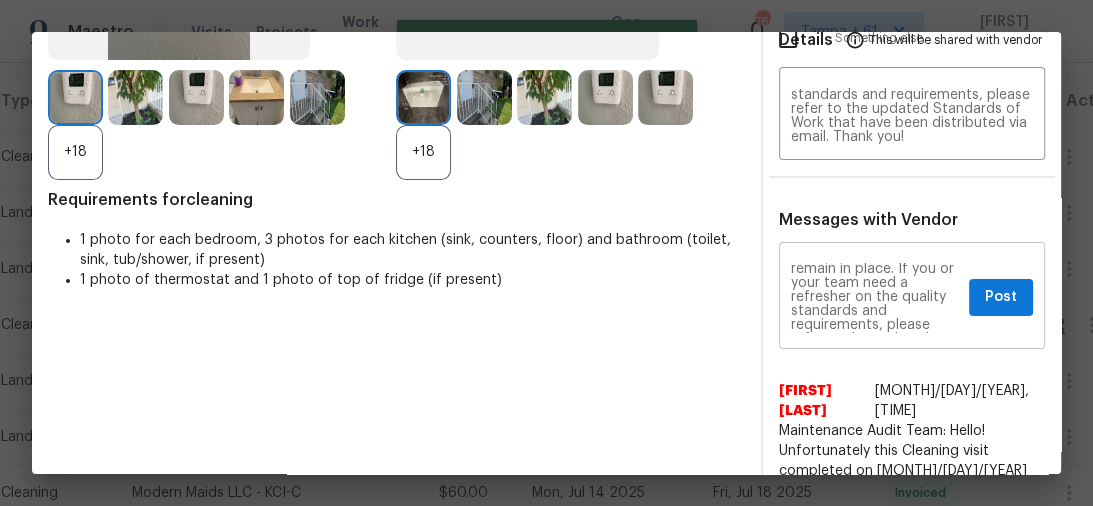 scroll, scrollTop: 260, scrollLeft: 0, axis: vertical 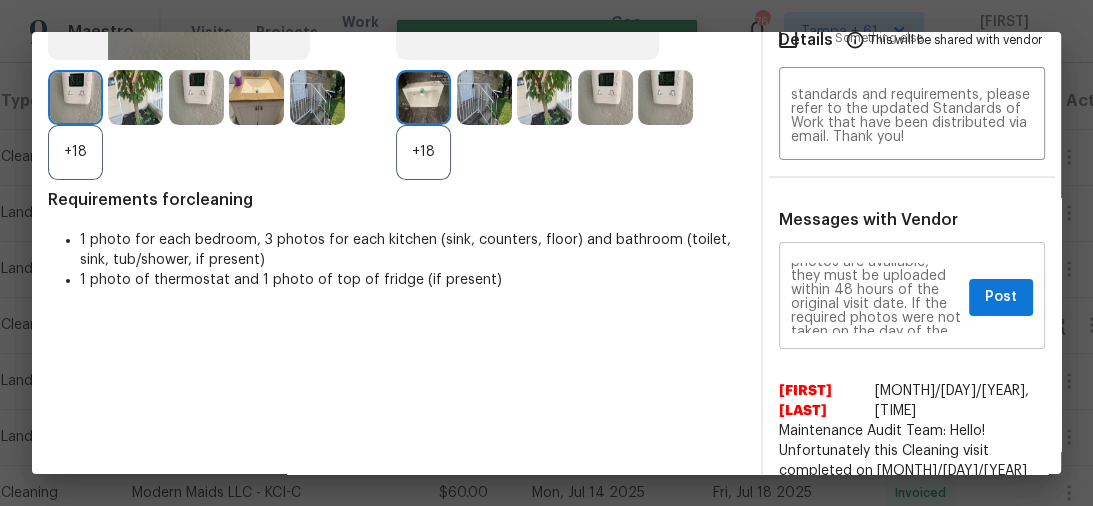 type 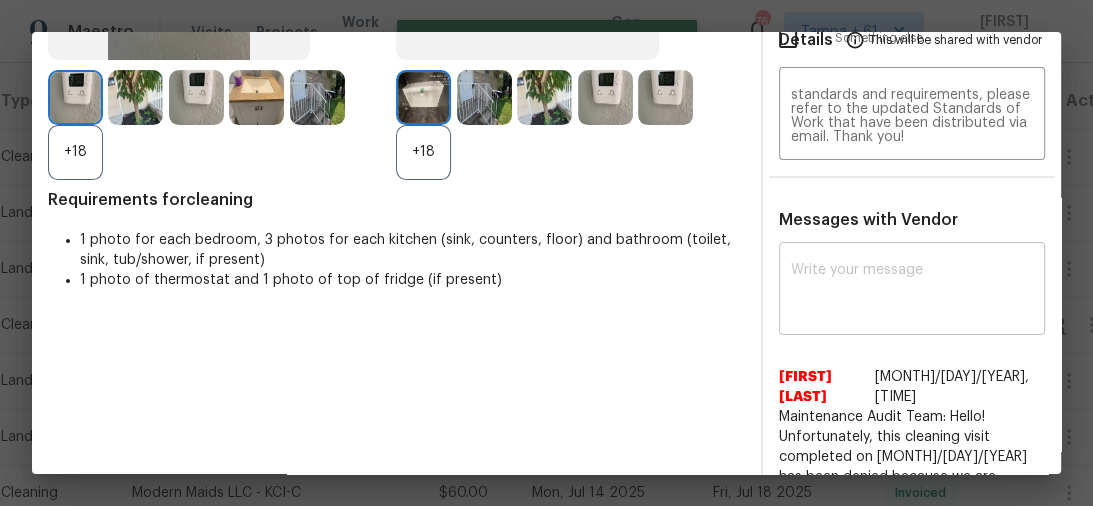 scroll, scrollTop: 0, scrollLeft: 0, axis: both 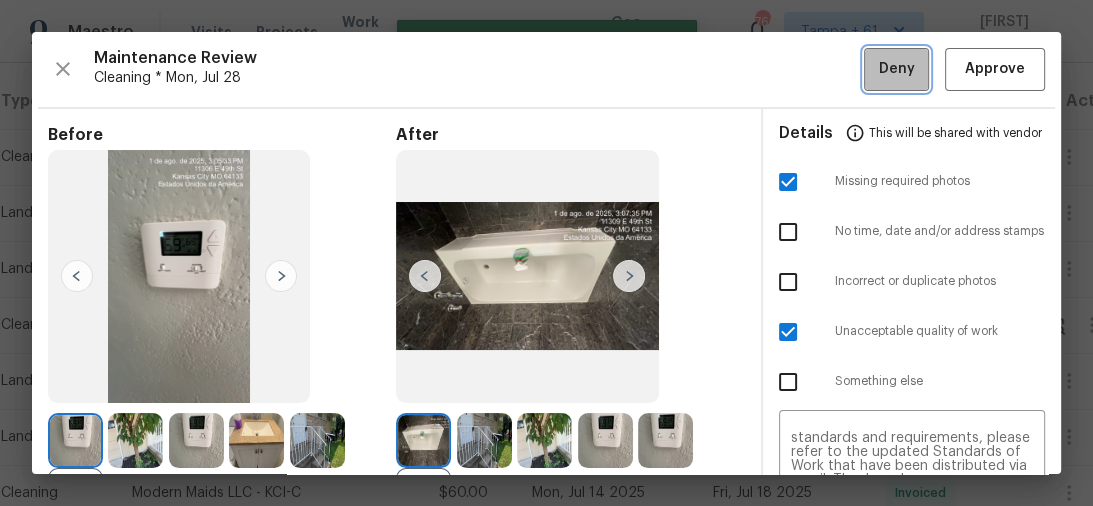 click on "Deny" at bounding box center [896, 69] 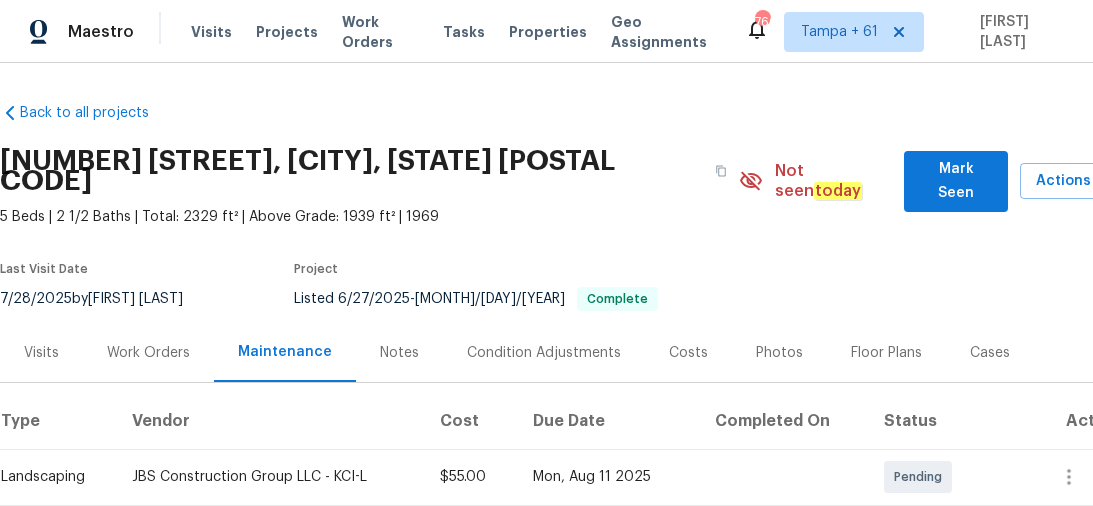 scroll, scrollTop: 0, scrollLeft: 0, axis: both 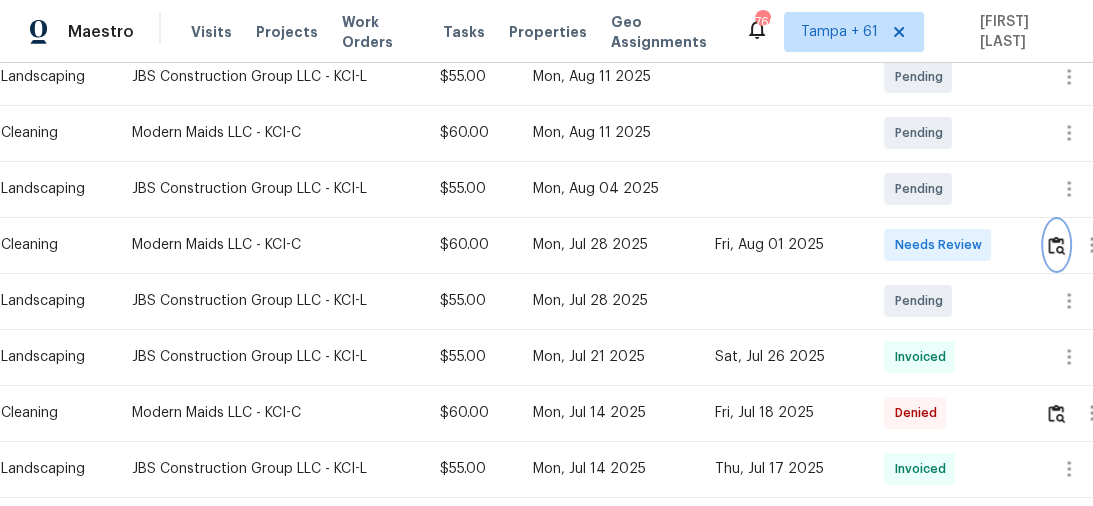 click at bounding box center (1056, 245) 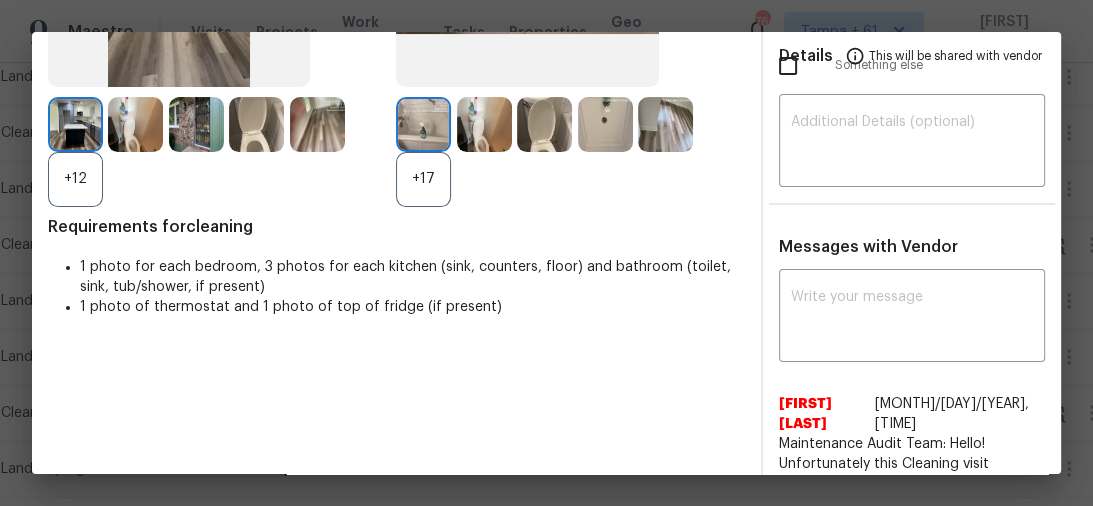 scroll, scrollTop: 320, scrollLeft: 0, axis: vertical 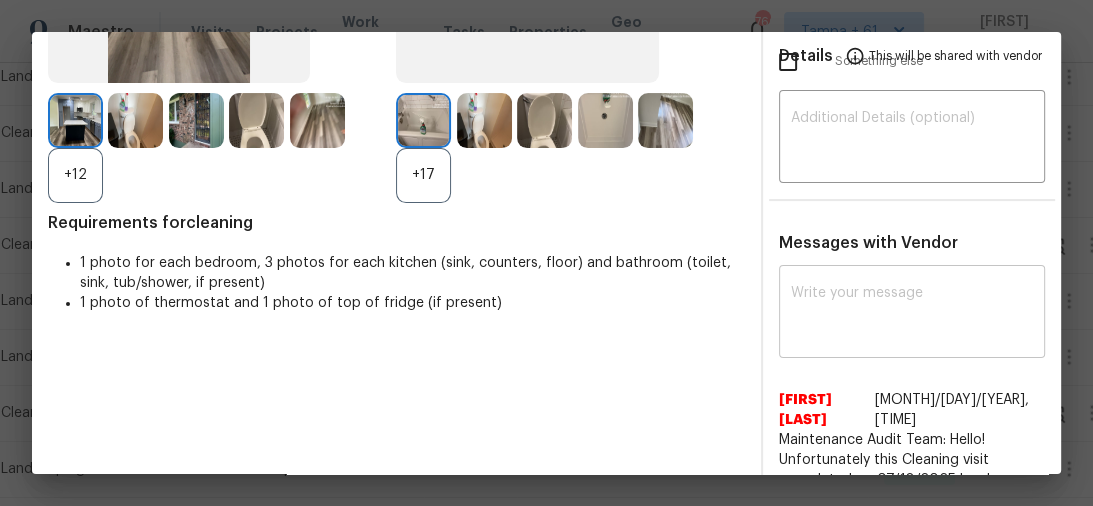 click at bounding box center (912, 314) 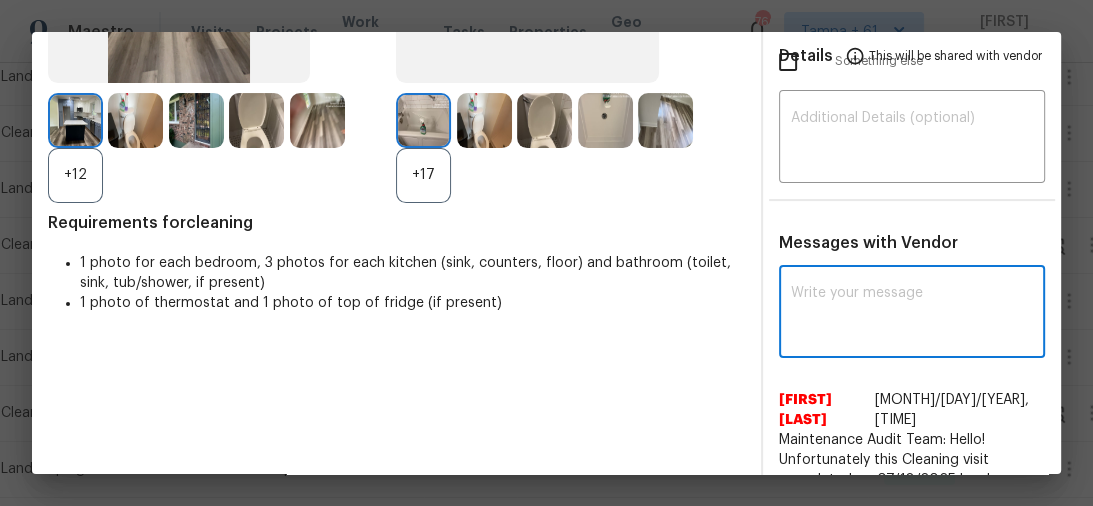 paste on "Maintenance Audit Team: Hello! Unfortunately, this cleaning visit completed on 08/01/2025  has been denied because we are missing the required photos for approval. For approval, please upload 1 toilet with open lid and 1 bathroom sink photo only if the correct or missing photos were taken on the same day the visit was completed. If those photos are available, they must be uploaded within 48 hours of the original visit date. If the required photos were not taken on the day of the visit, the denial will remain in place. If you or your team need a refresher on the quality standards and requirements, please refer to the updated Standards of Work that have been distributed via email. Thank you!" 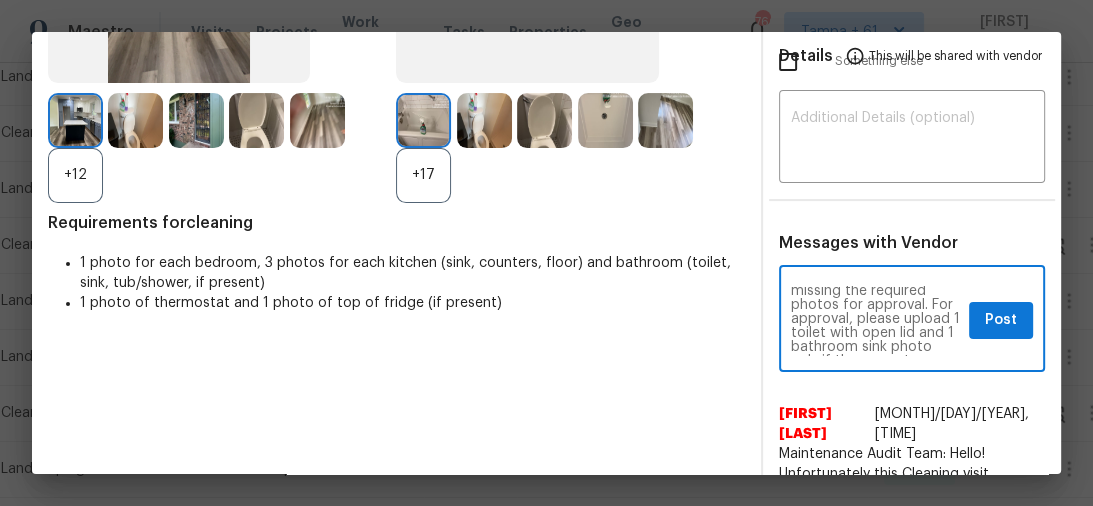 scroll, scrollTop: 0, scrollLeft: 0, axis: both 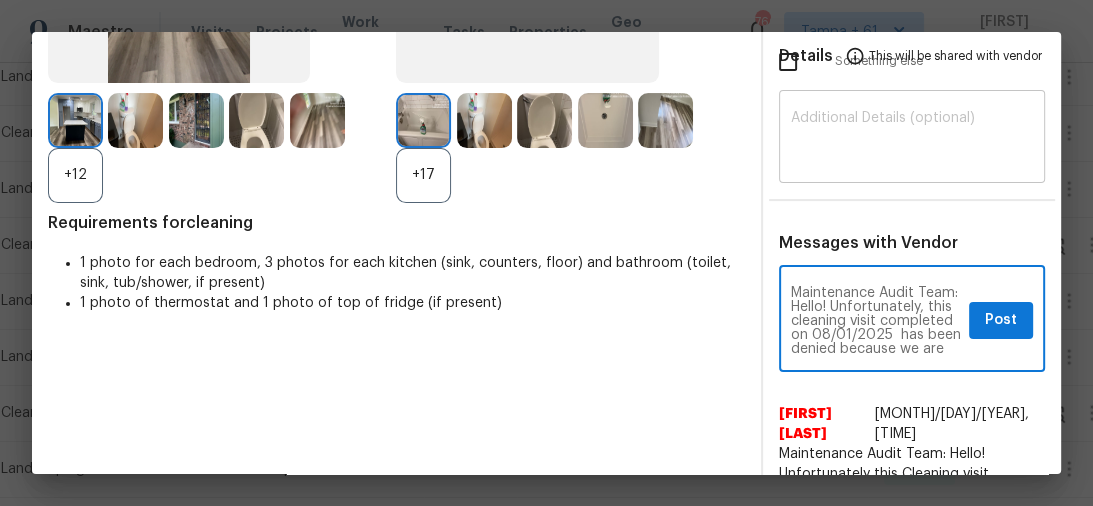type on "Maintenance Audit Team: Hello! Unfortunately, this cleaning visit completed on 08/01/2025  has been denied because we are missing the required photos for approval. For approval, please upload 1 toilet with open lid and 1 bathroom sink photo only if the correct or missing photos were taken on the same day the visit was completed. If those photos are available, they must be uploaded within 48 hours of the original visit date. If the required photos were not taken on the day of the visit, the denial will remain in place. If you or your team need a refresher on the quality standards and requirements, please refer to the updated Standards of Work that have been distributed via email. Thank you!" 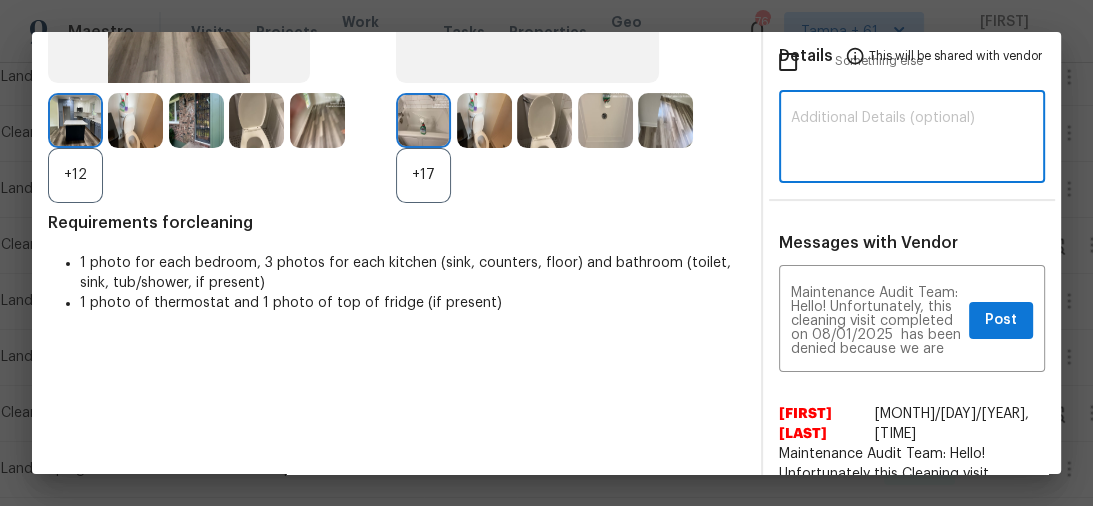 paste on "Maintenance Audit Team: Hello! Unfortunately, this cleaning visit completed on 08/01/2025  has been denied because we are missing the required photos for approval. For approval, please upload 1 toilet with open lid and 1 bathroom sink photo only if the correct or missing photos were taken on the same day the visit was completed. If those photos are available, they must be uploaded within 48 hours of the original visit date. If the required photos were not taken on the day of the visit, the denial will remain in place. If you or your team need a refresher on the quality standards and requirements, please refer to the updated Standards of Work that have been distributed via email. Thank you!" 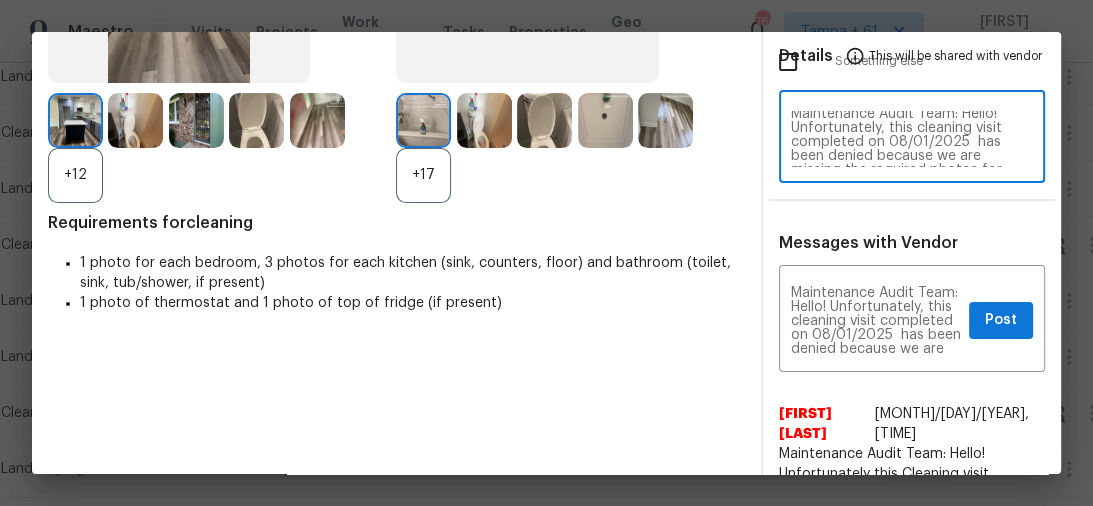 scroll, scrollTop: 0, scrollLeft: 0, axis: both 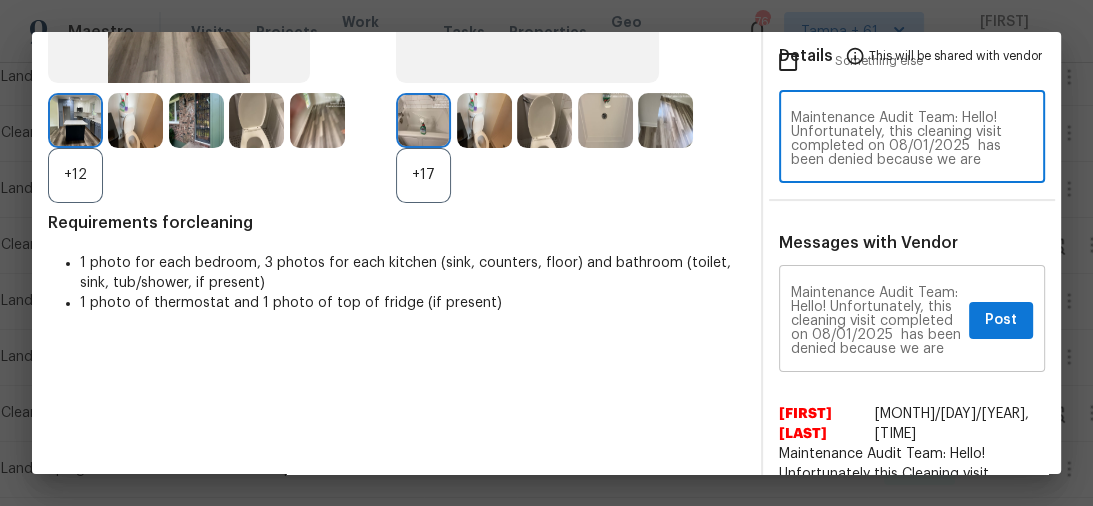 type on "Maintenance Audit Team: Hello! Unfortunately, this cleaning visit completed on 08/01/2025  has been denied because we are missing the required photos for approval. For approval, please upload 1 toilet with open lid and 1 bathroom sink photo only if the correct or missing photos were taken on the same day the visit was completed. If those photos are available, they must be uploaded within 48 hours of the original visit date. If the required photos were not taken on the day of the visit, the denial will remain in place. If you or your team need a refresher on the quality standards and requirements, please refer to the updated Standards of Work that have been distributed via email. Thank you!" 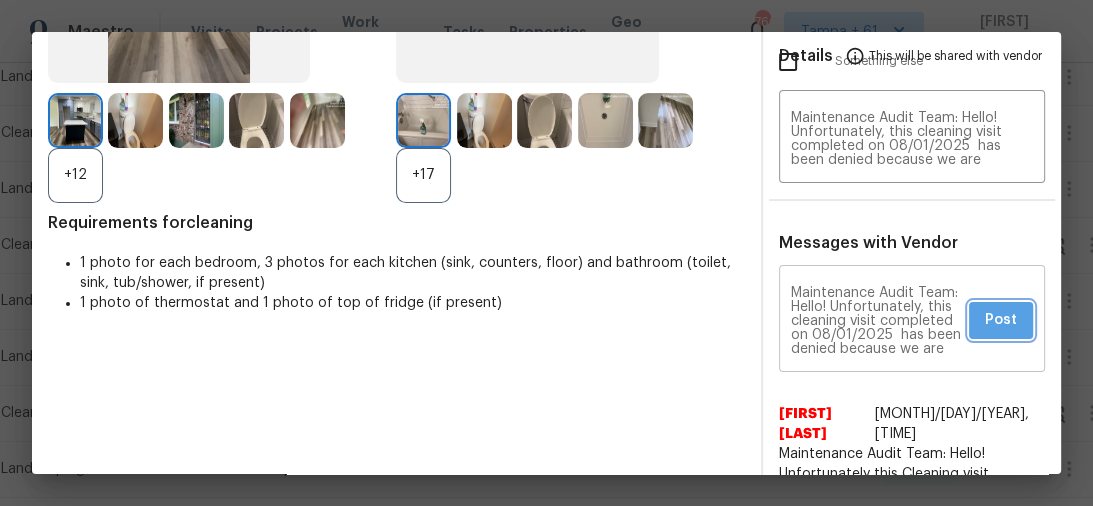 click on "Post" at bounding box center [1001, 320] 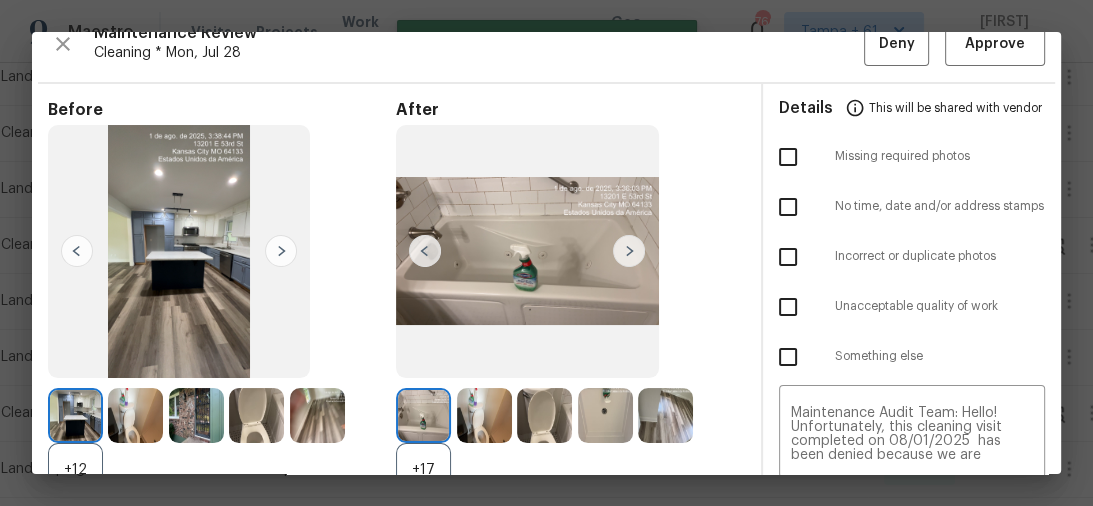 scroll, scrollTop: 0, scrollLeft: 0, axis: both 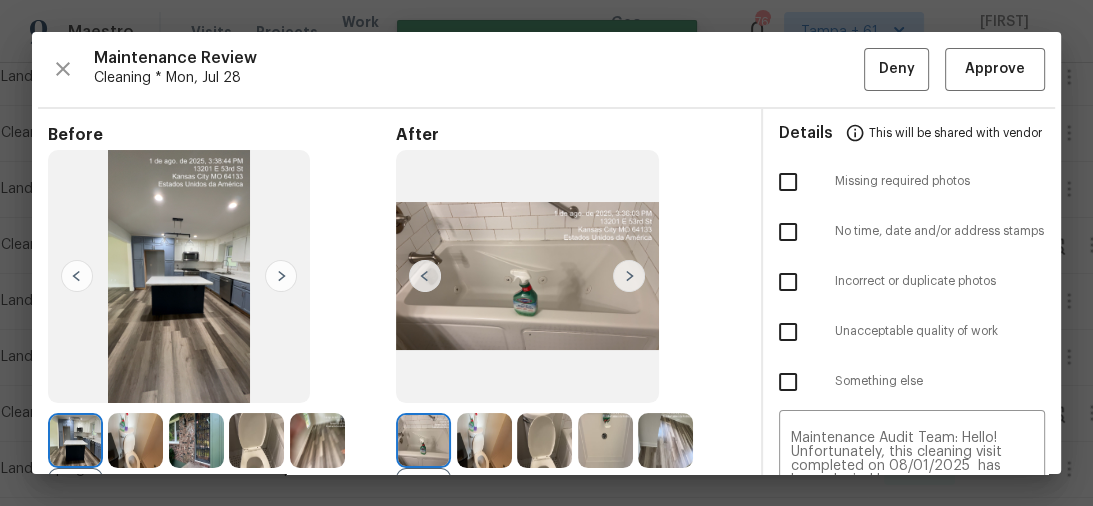 type 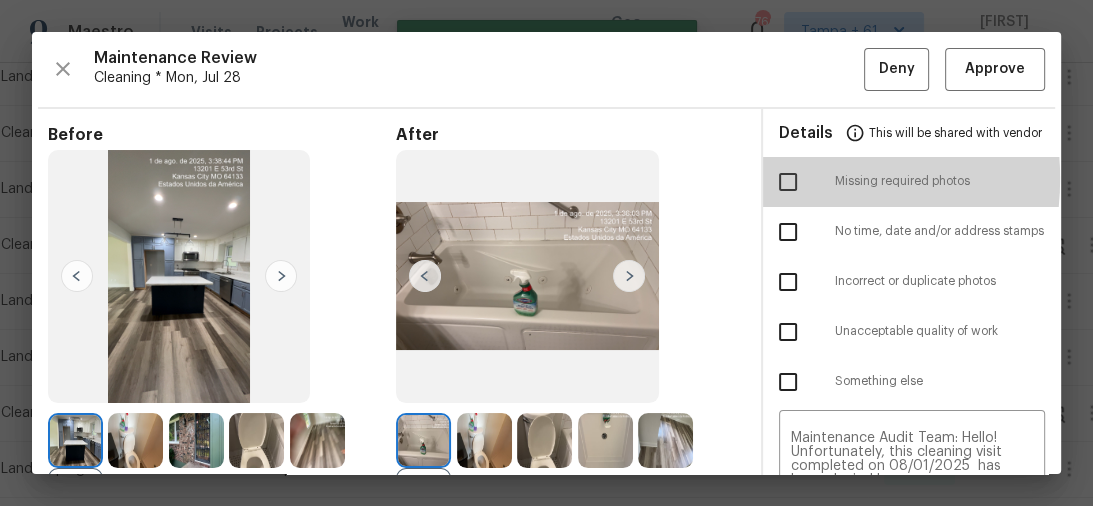click at bounding box center [788, 182] 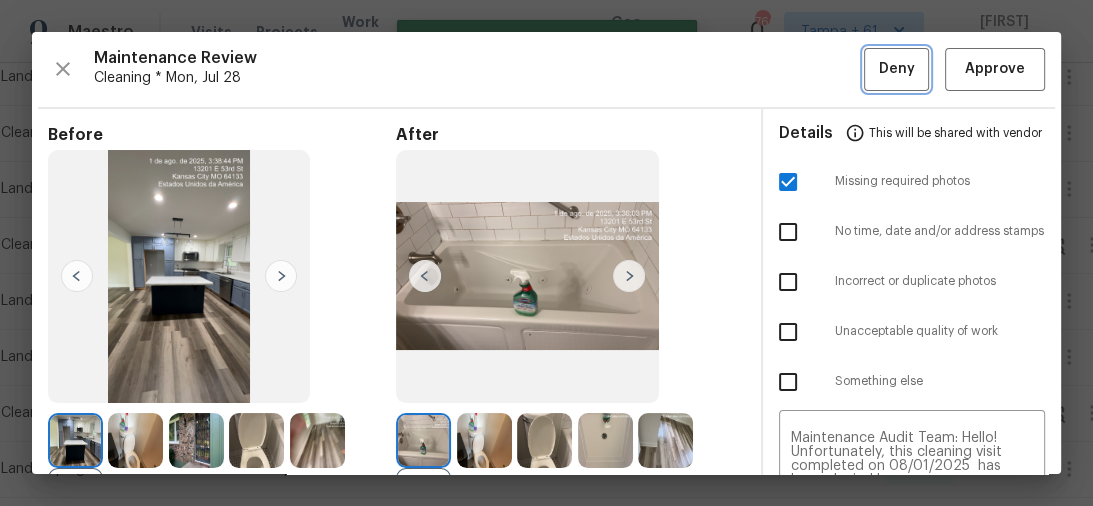 drag, startPoint x: 868, startPoint y: 75, endPoint x: 879, endPoint y: 187, distance: 112.53888 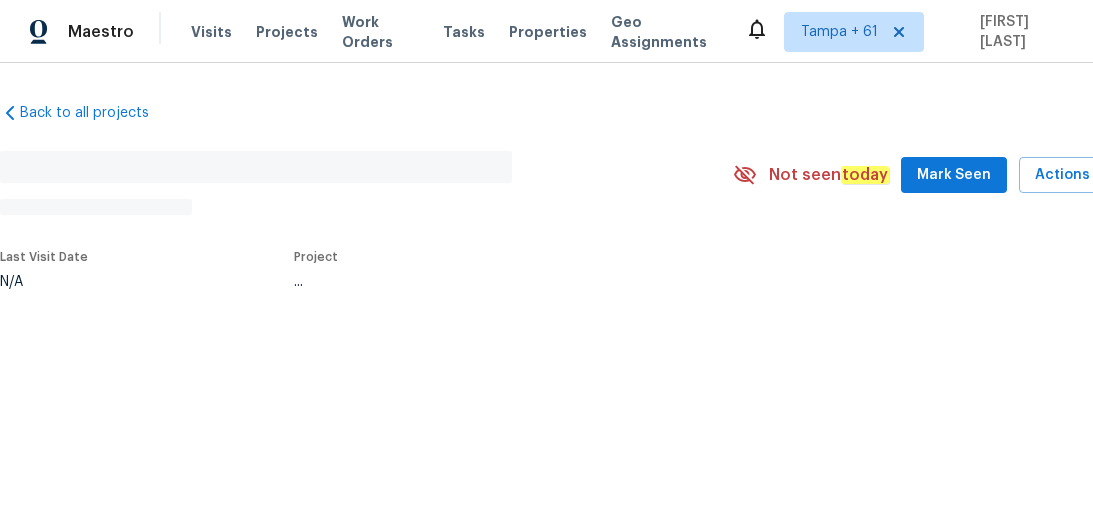 scroll, scrollTop: 0, scrollLeft: 0, axis: both 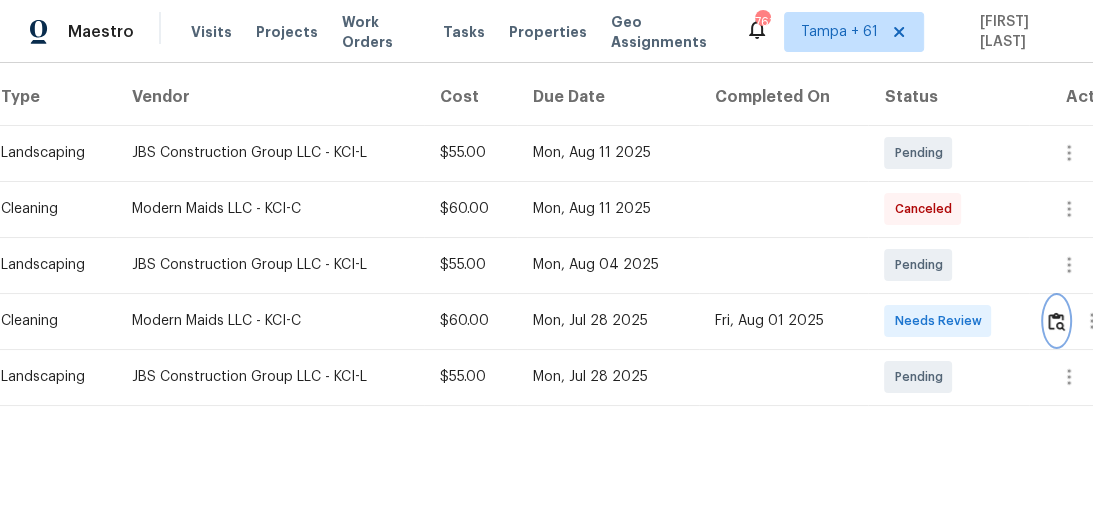 click at bounding box center (1056, 321) 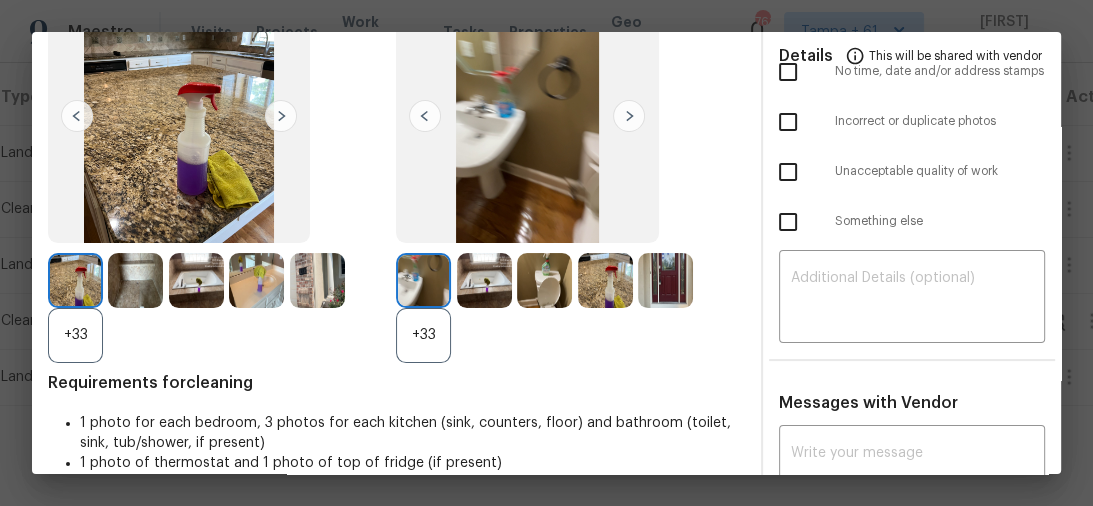 scroll, scrollTop: 309, scrollLeft: 0, axis: vertical 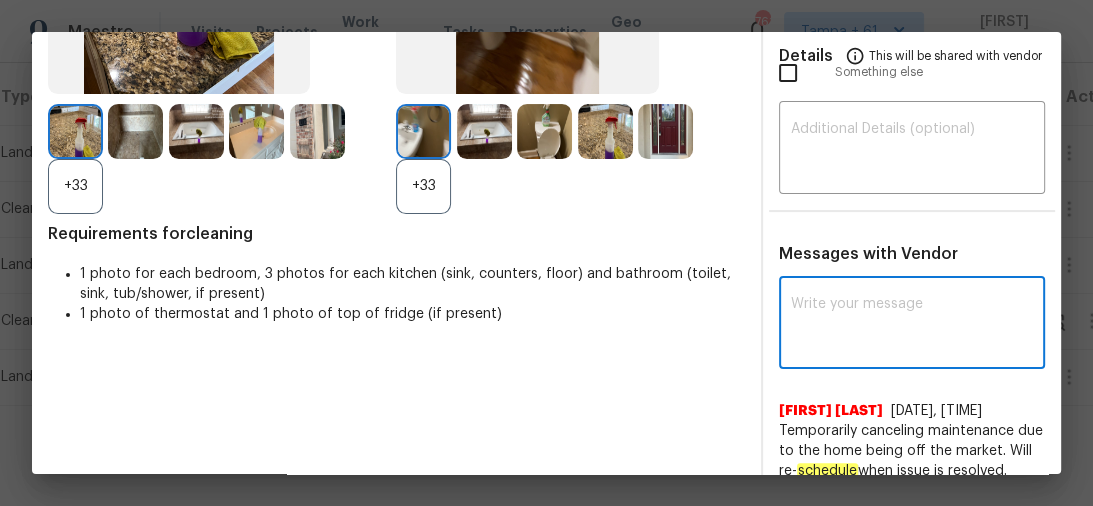 click at bounding box center [912, 325] 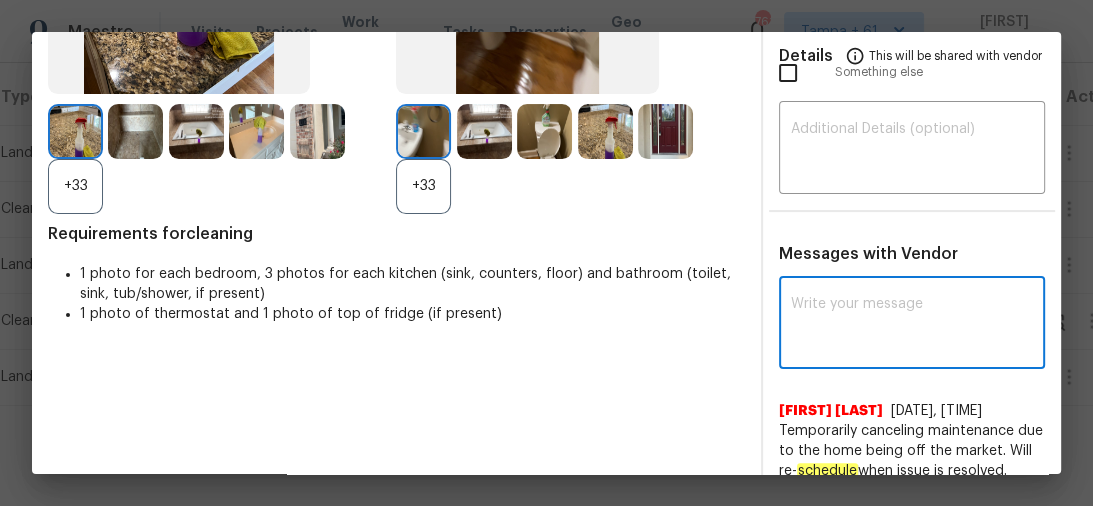 paste on "Maintenance Audit Team: Hello! Unfortunately, this cleaning visit completed on 08/01/2025 has been denied because 1 toilet needs to be clean and top of the fridge photo is missing. Per the updated Standards of Work, return visits to correct quality issues from a previously denied visit are not permitted. The work must meet quality standards and be fully completed during the initial visit in order to be approved. Please ensure that all standards are met at the next scheduled visit. If you or your team need a refresher on the quality standards and requirements, please refer to the updated Standards of Work that have been distributed via email. Thank you!" 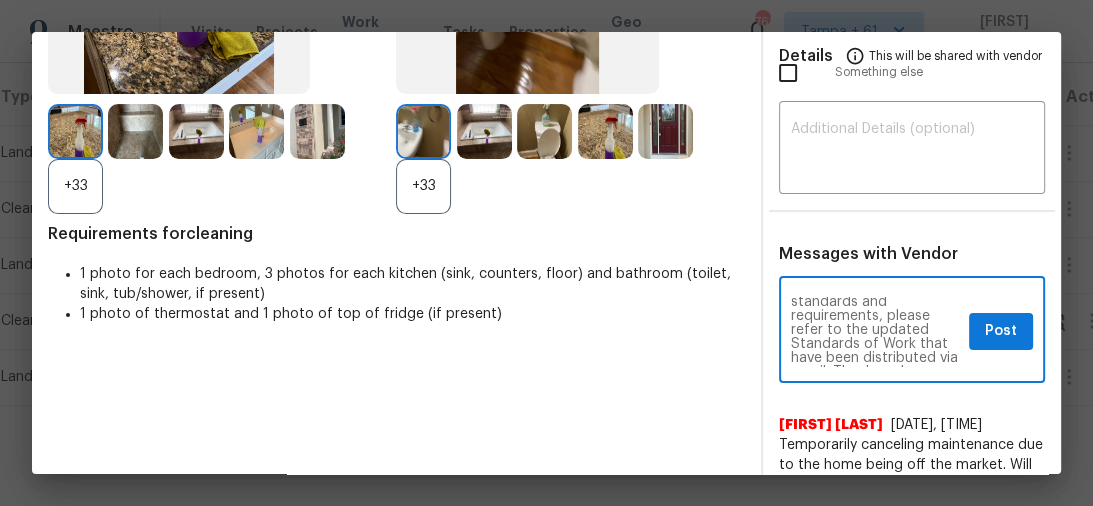 scroll, scrollTop: 217, scrollLeft: 0, axis: vertical 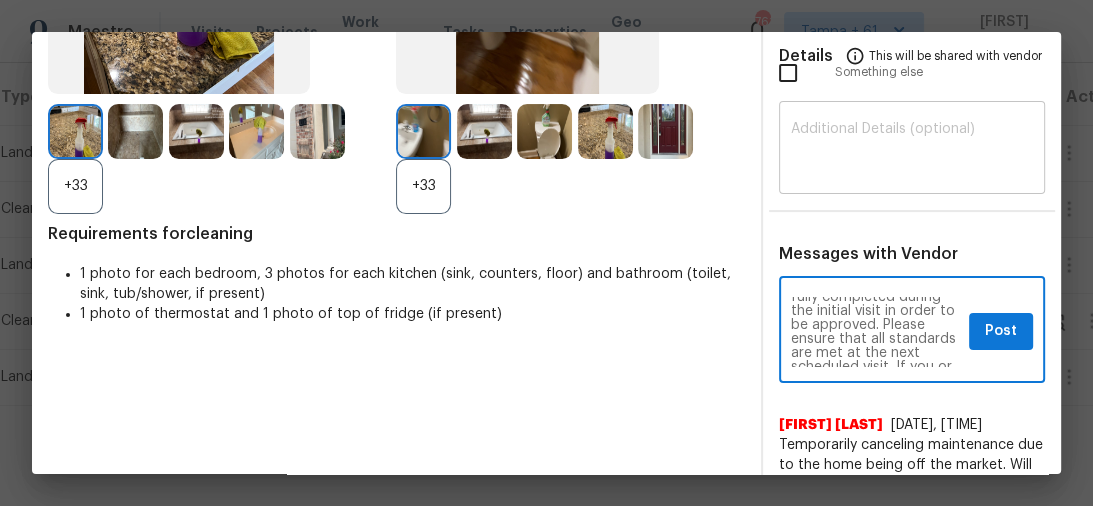 type on "Maintenance Audit Team: Hello! Unfortunately, this cleaning visit completed on 08/01/2025 has been denied because 1 toilet needs to be clean and top of the fridge photo is missing. Per the updated Standards of Work, return visits to correct quality issues from a previously denied visit are not permitted. The work must meet quality standards and be fully completed during the initial visit in order to be approved. Please ensure that all standards are met at the next scheduled visit. If you or your team need a refresher on the quality standards and requirements, please refer to the updated Standards of Work that have been distributed via email. Thank you!" 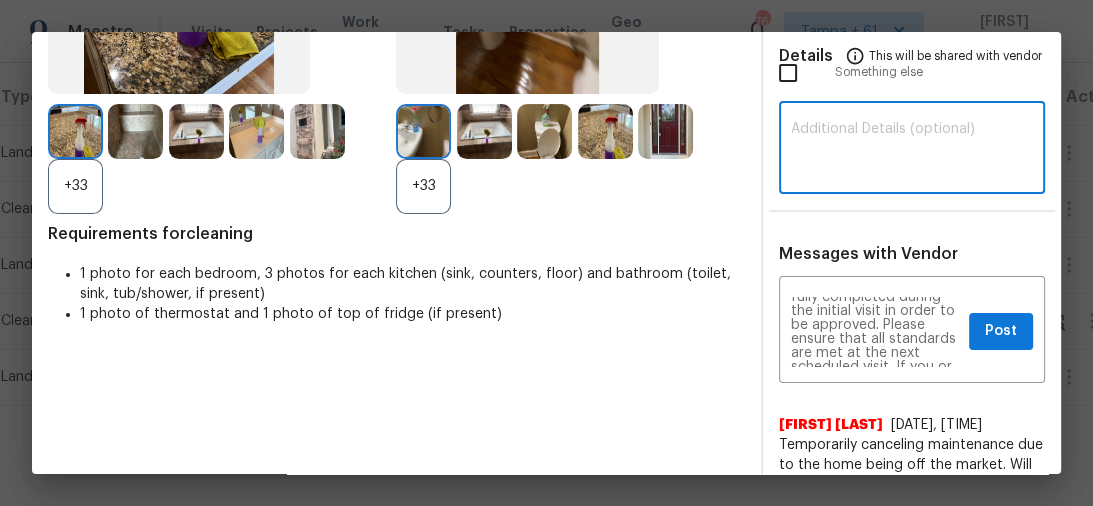 click at bounding box center [912, 150] 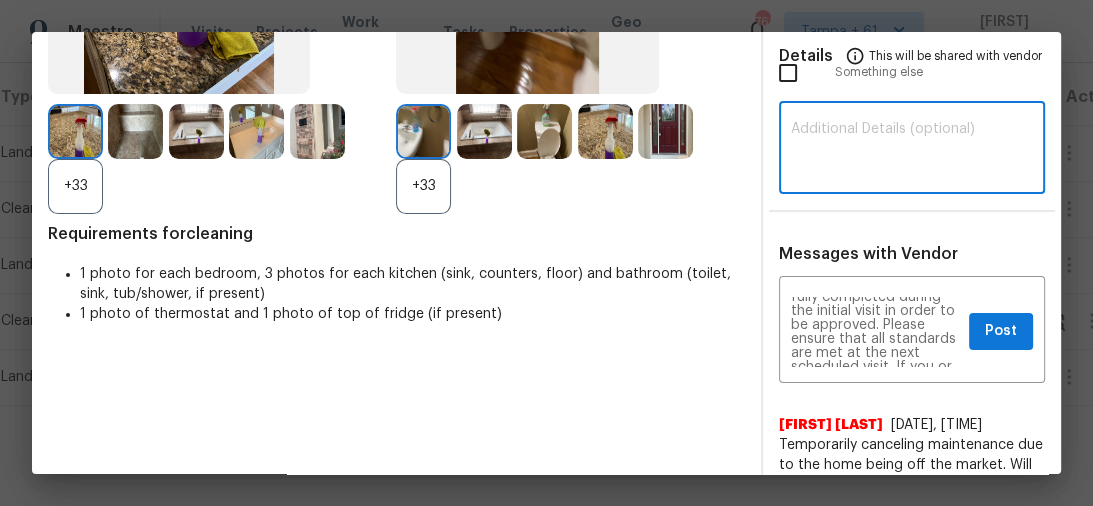 paste on "Maintenance Audit Team: Hello! Unfortunately, this cleaning visit completed on 08/01/2025 has been denied because 1 toilet needs to be clean and top of the fridge photo is missing. Per the updated Standards of Work, return visits to correct quality issues from a previously denied visit are not permitted. The work must meet quality standards and be fully completed during the initial visit in order to be approved. Please ensure that all standards are met at the next scheduled visit. If you or your team need a refresher on the quality standards and requirements, please refer to the updated Standards of Work that have been distributed via email. Thank you!" 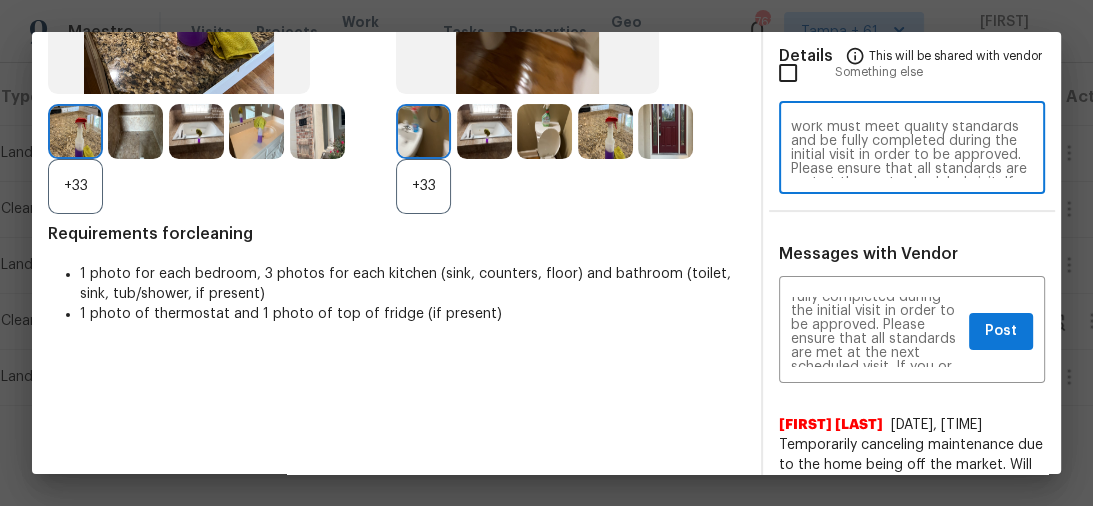 scroll, scrollTop: 0, scrollLeft: 0, axis: both 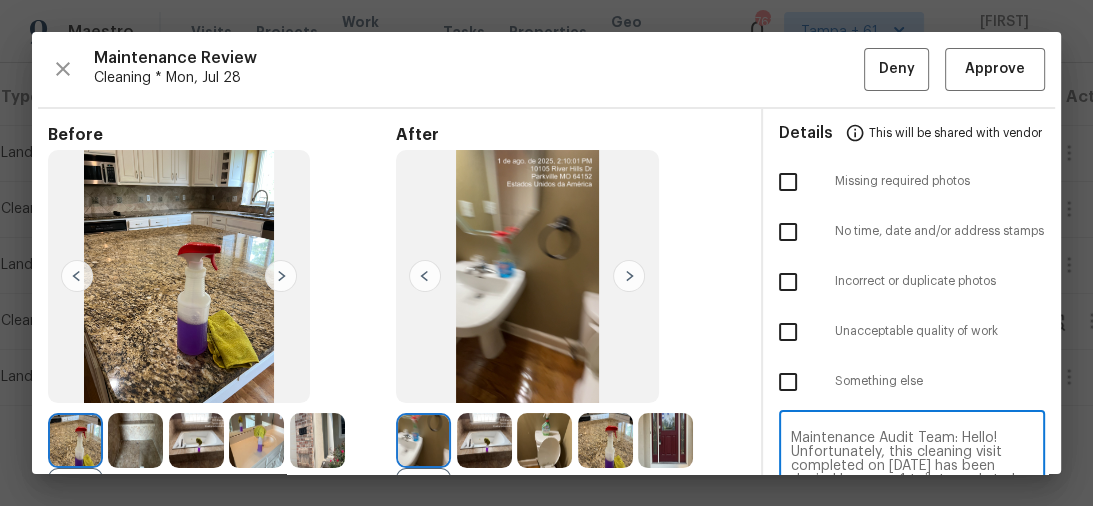 type on "Maintenance Audit Team: Hello! Unfortunately, this cleaning visit completed on 08/01/2025 has been denied because 1 toilet needs to be clean and top of the fridge photo is missing. Per the updated Standards of Work, return visits to correct quality issues from a previously denied visit are not permitted. The work must meet quality standards and be fully completed during the initial visit in order to be approved. Please ensure that all standards are met at the next scheduled visit. If you or your team need a refresher on the quality standards and requirements, please refer to the updated Standards of Work that have been distributed via email. Thank you!" 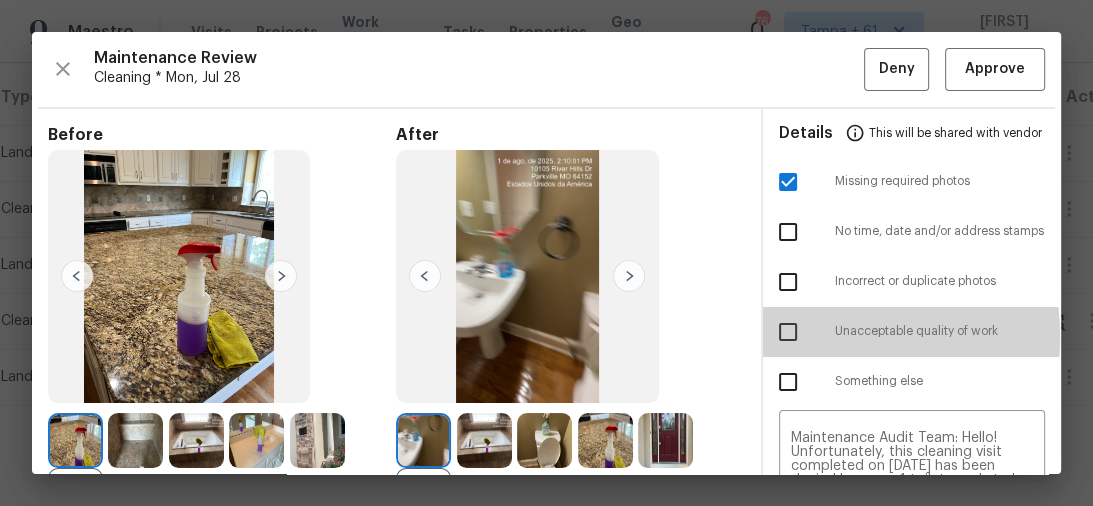 click at bounding box center [788, 332] 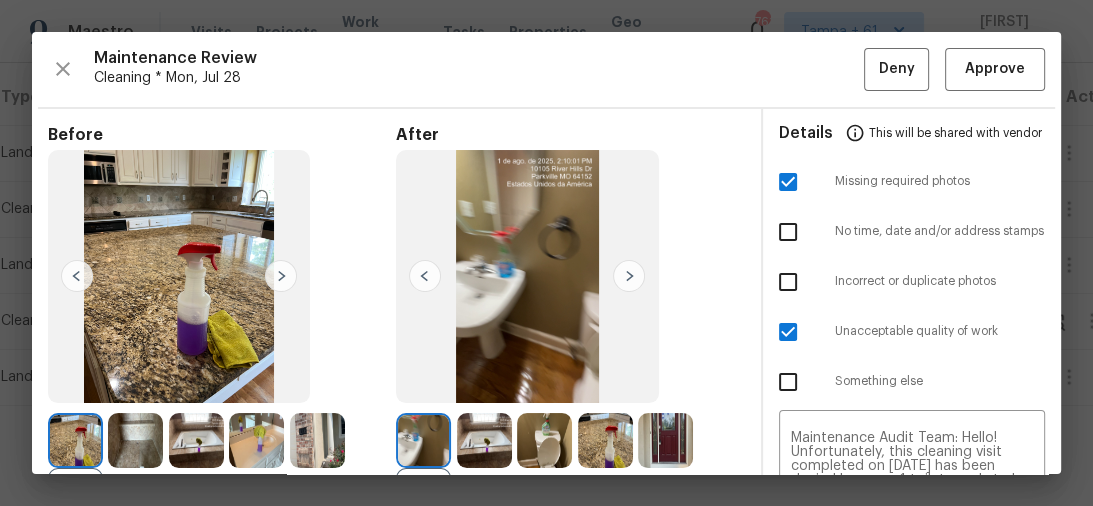 scroll, scrollTop: 240, scrollLeft: 0, axis: vertical 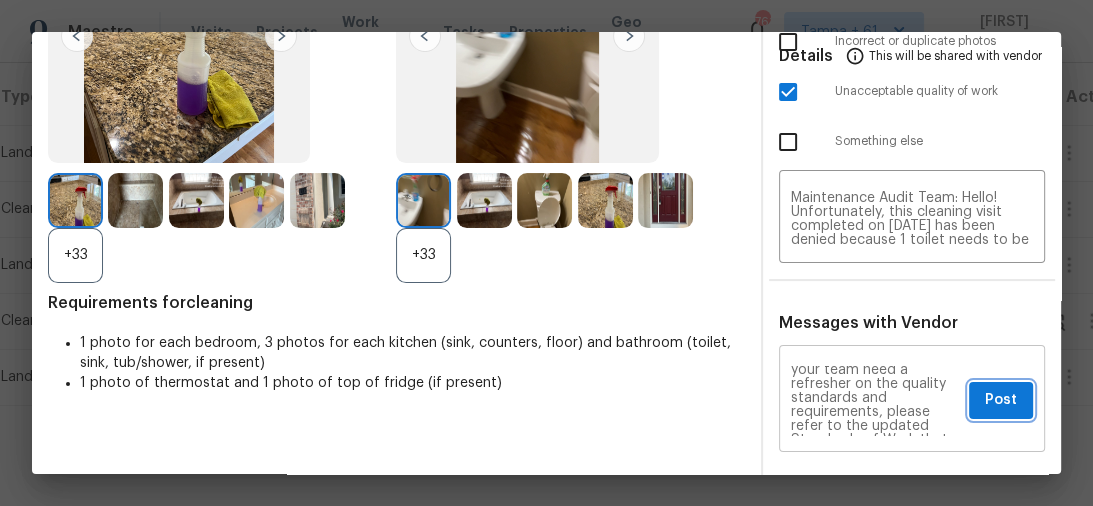 click on "Post" at bounding box center (1001, 400) 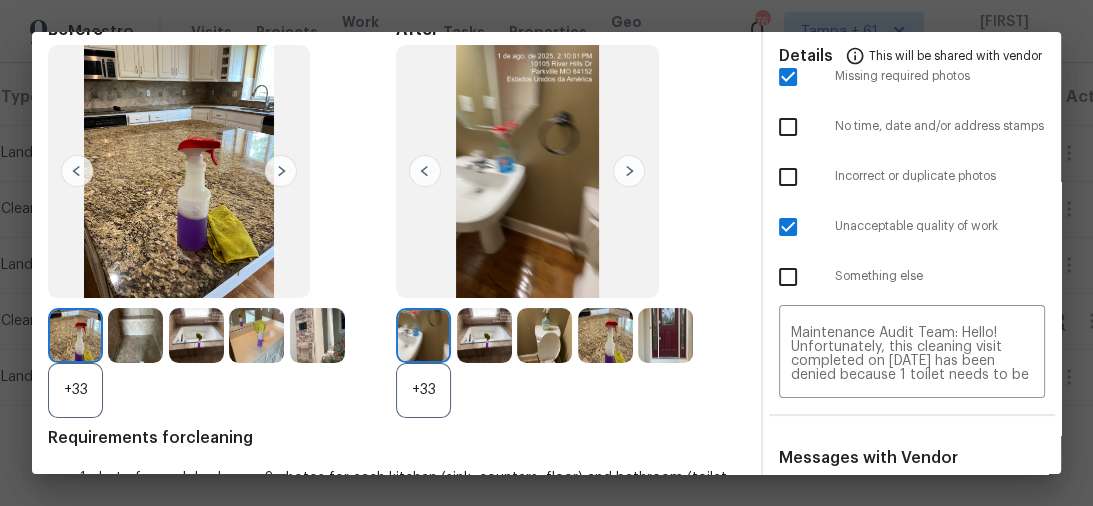 scroll, scrollTop: 0, scrollLeft: 0, axis: both 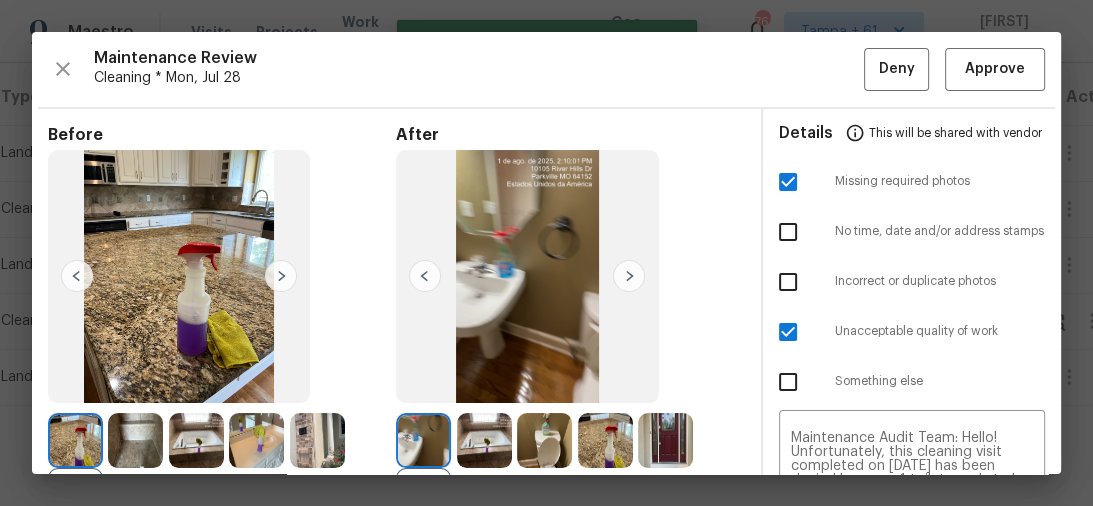 type 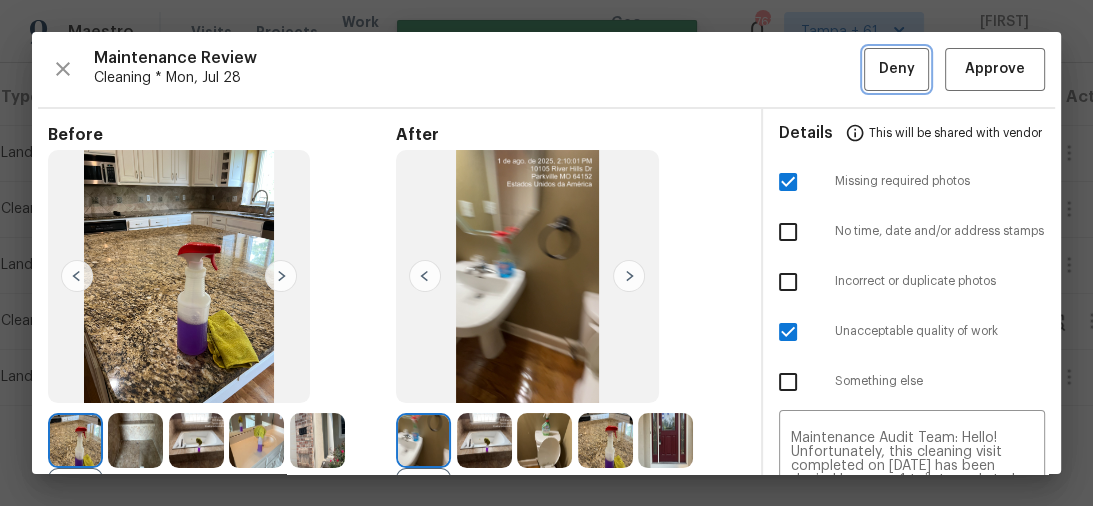 click on "Deny" at bounding box center (897, 69) 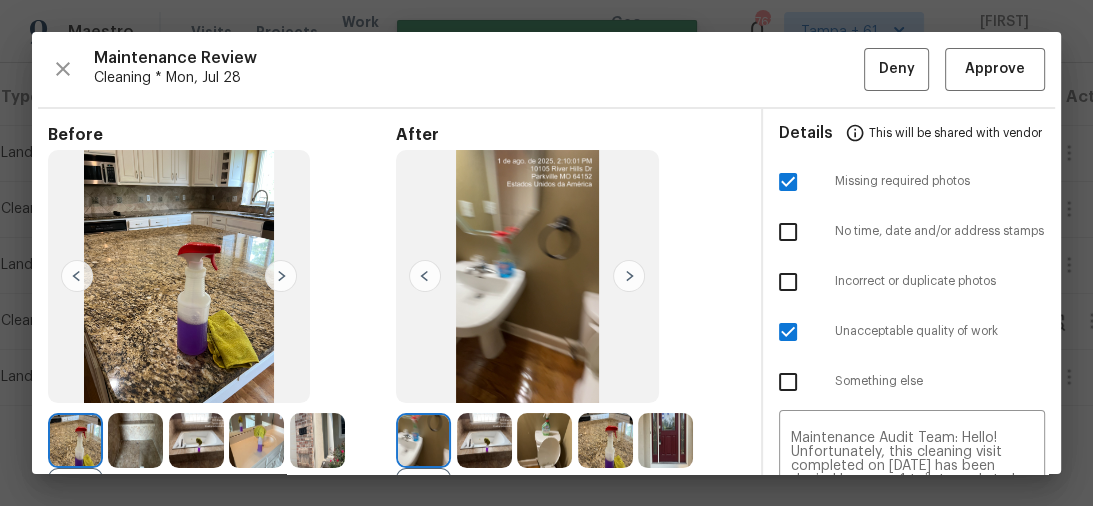 scroll, scrollTop: 0, scrollLeft: 0, axis: both 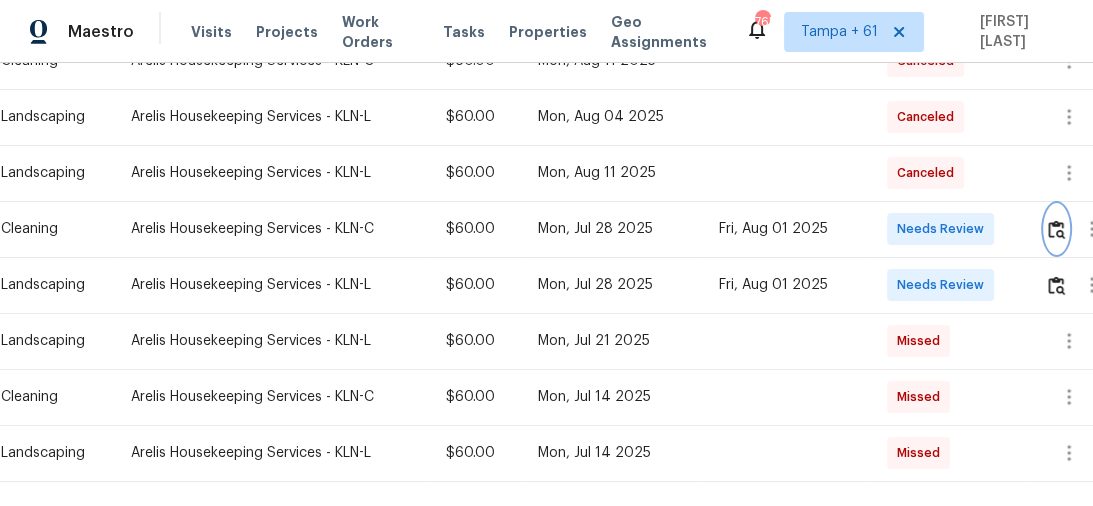 click at bounding box center [1056, 229] 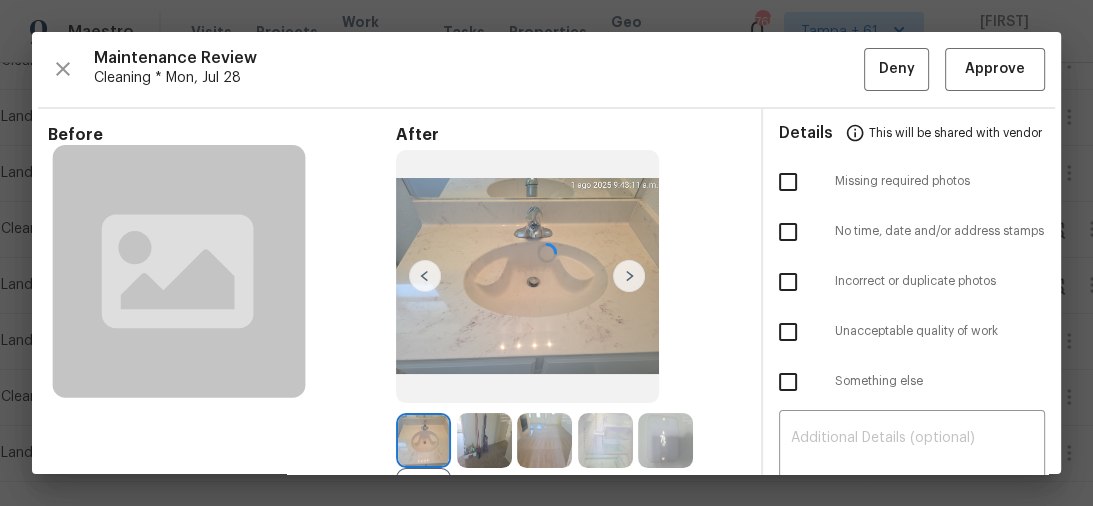 click at bounding box center (546, 253) 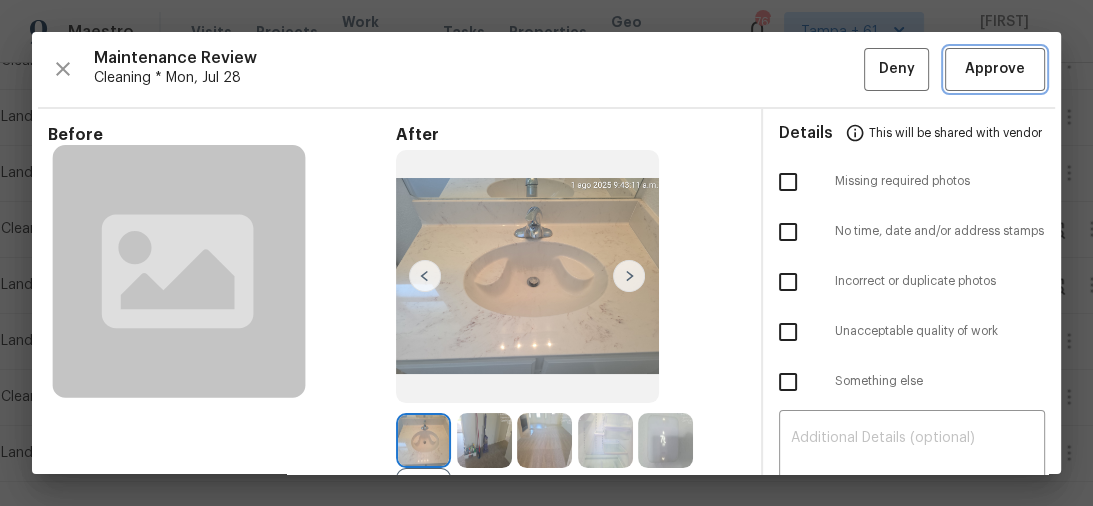 click on "Approve" at bounding box center [995, 69] 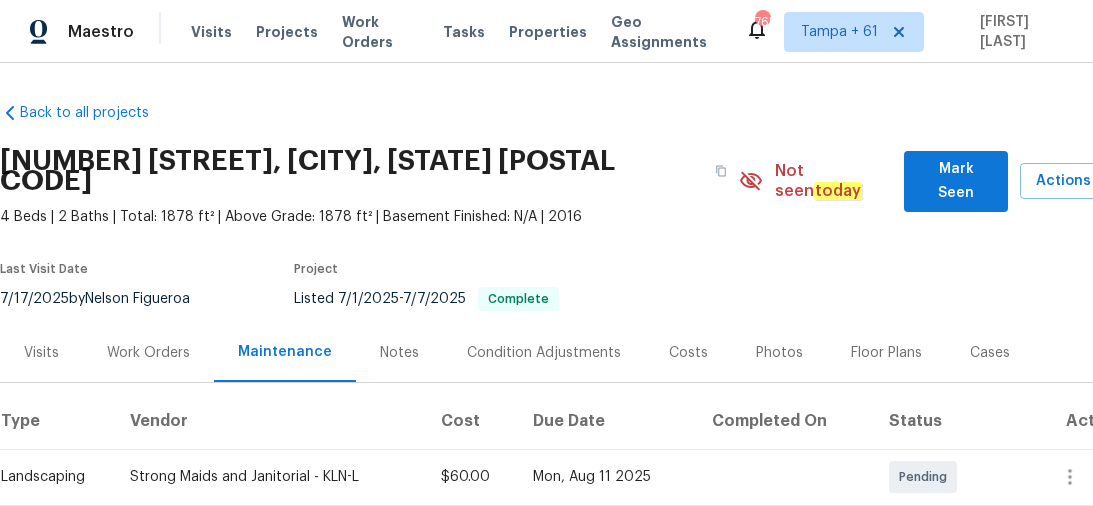 scroll, scrollTop: 0, scrollLeft: 0, axis: both 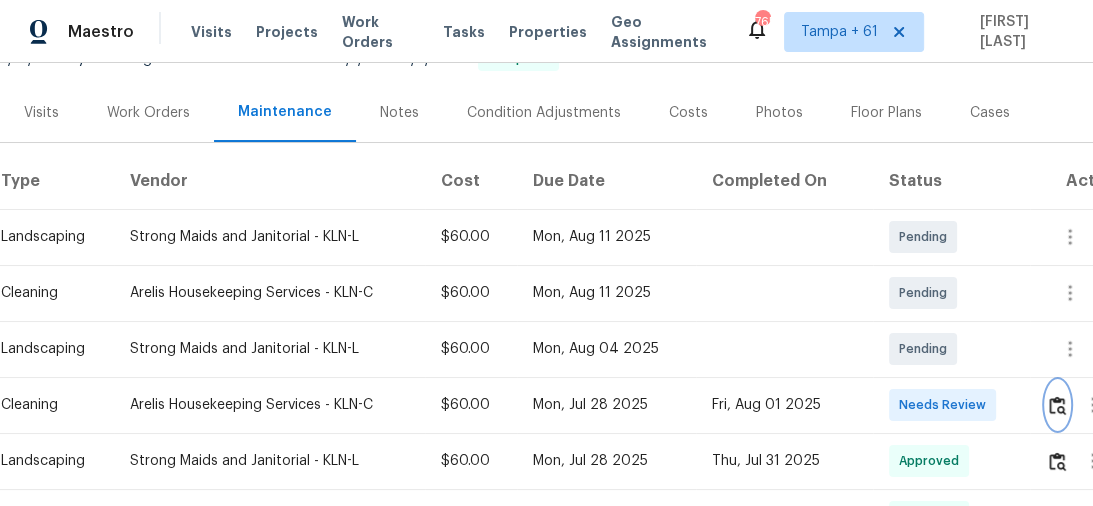 click at bounding box center (1057, 405) 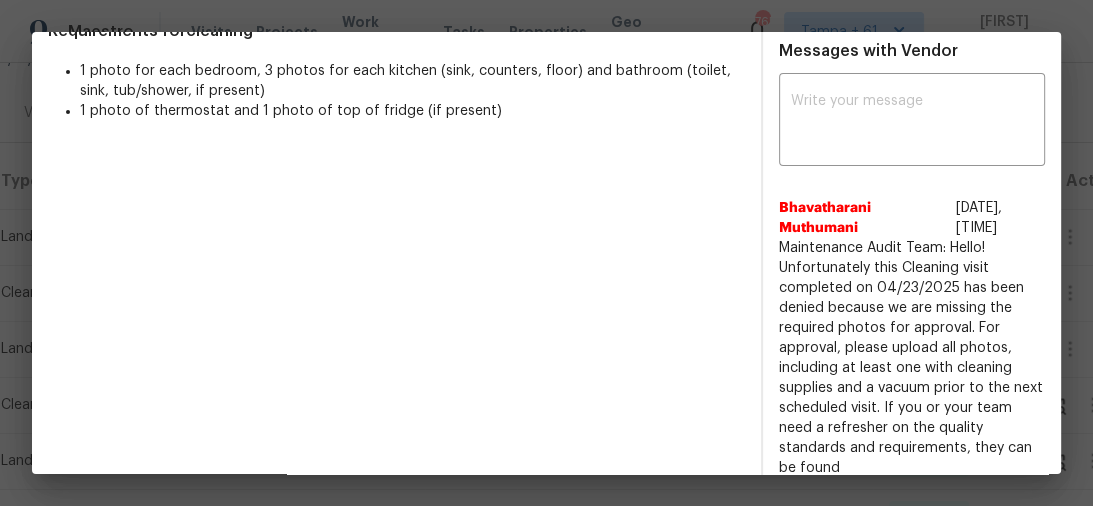 scroll, scrollTop: 285, scrollLeft: 0, axis: vertical 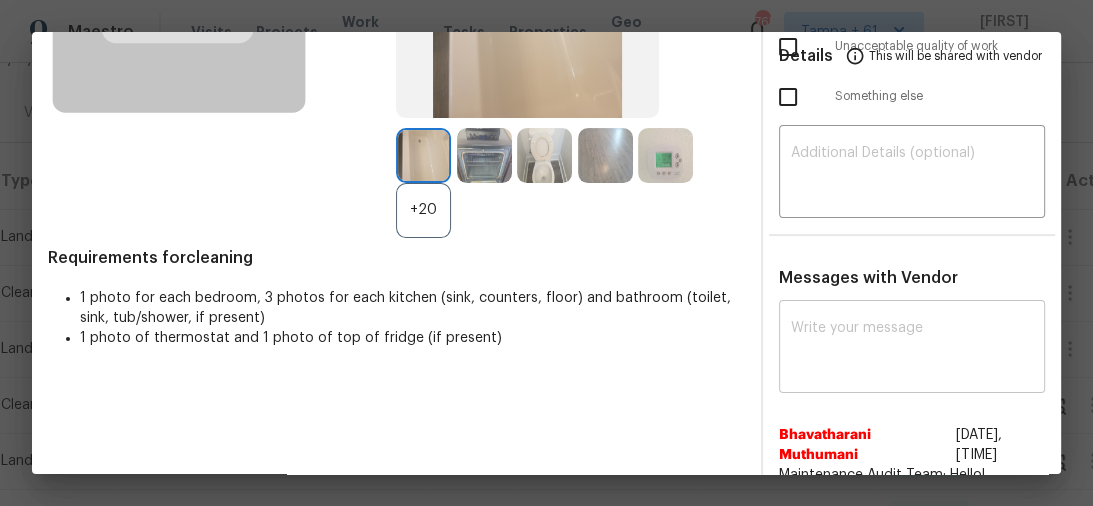 click at bounding box center (912, 349) 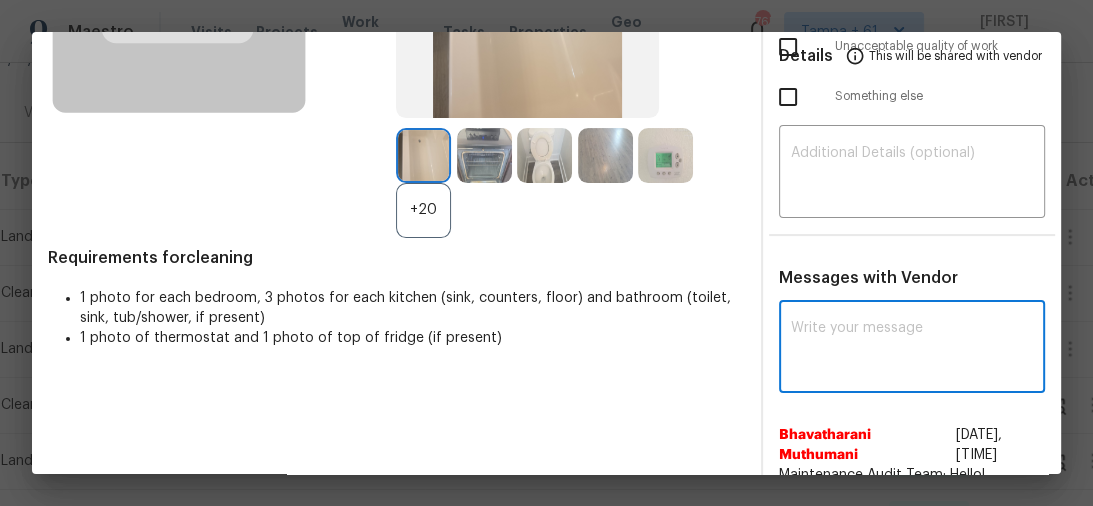 paste on "Maintenance Audit Team: Hello! Unfortunately, this cleaning visit completed on 08/01/2025 has been denied because we are missing the required photos for approval. For approval, please upload 1 clear inside view of kitchen sink photo only if the correct or missing photos were taken on the same day the visit was completed. If those photos are available, they must be uploaded within 48 hours of the original visit date. If the required photos were not taken on the day of the visit, the denial will remain in place. If you or your team need a refresher on the quality standards and requirements, please refer to the updated Standards of Work that have been distributed via email. Thank you!" 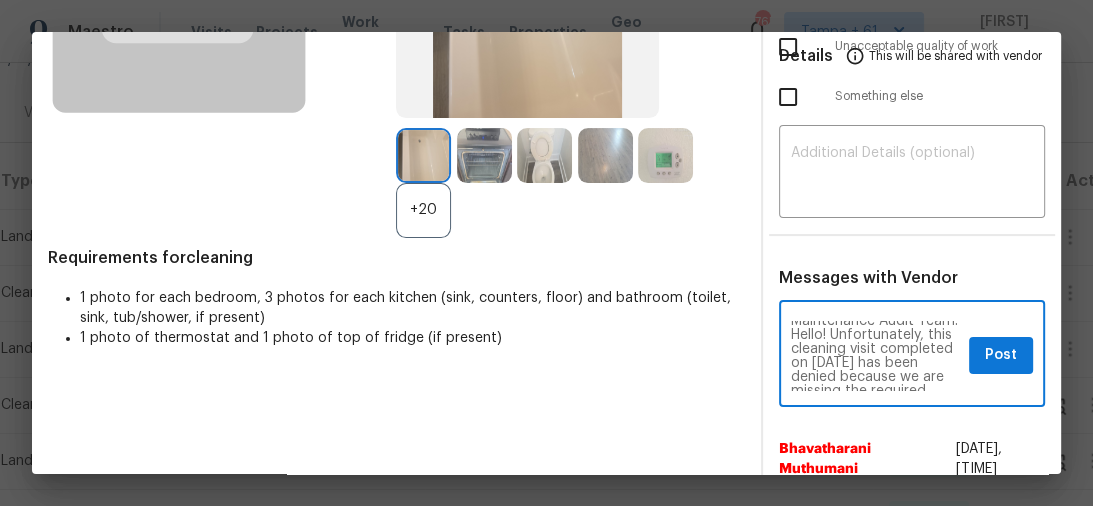 scroll, scrollTop: 0, scrollLeft: 0, axis: both 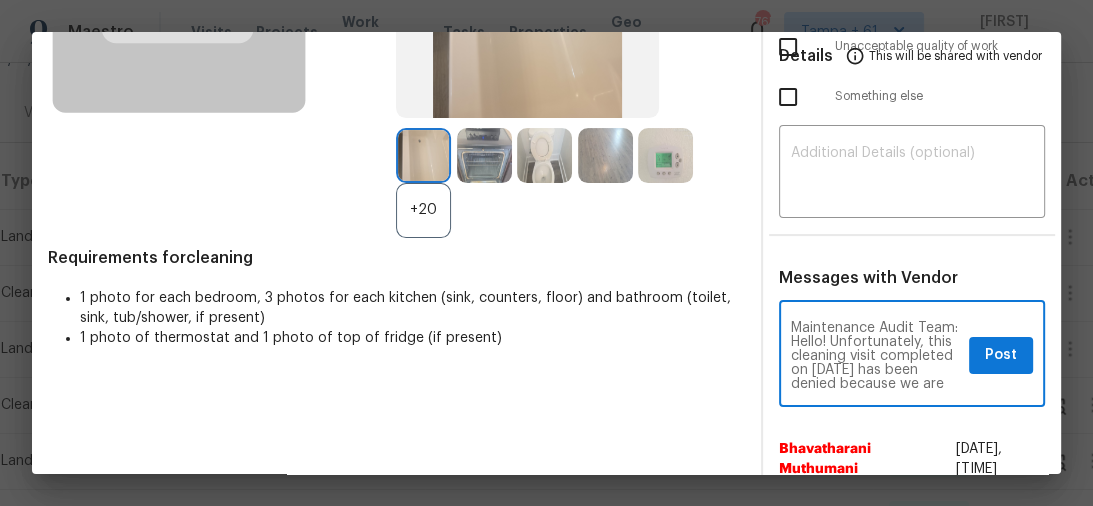 type on "Maintenance Audit Team: Hello! Unfortunately, this cleaning visit completed on 08/01/2025 has been denied because we are missing the required photos for approval. For approval, please upload 1 clear inside view of kitchen sink photo only if the correct or missing photos were taken on the same day the visit was completed. If those photos are available, they must be uploaded within 48 hours of the original visit date. If the required photos were not taken on the day of the visit, the denial will remain in place. If you or your team need a refresher on the quality standards and requirements, please refer to the updated Standards of Work that have been distributed via email. Thank you!" 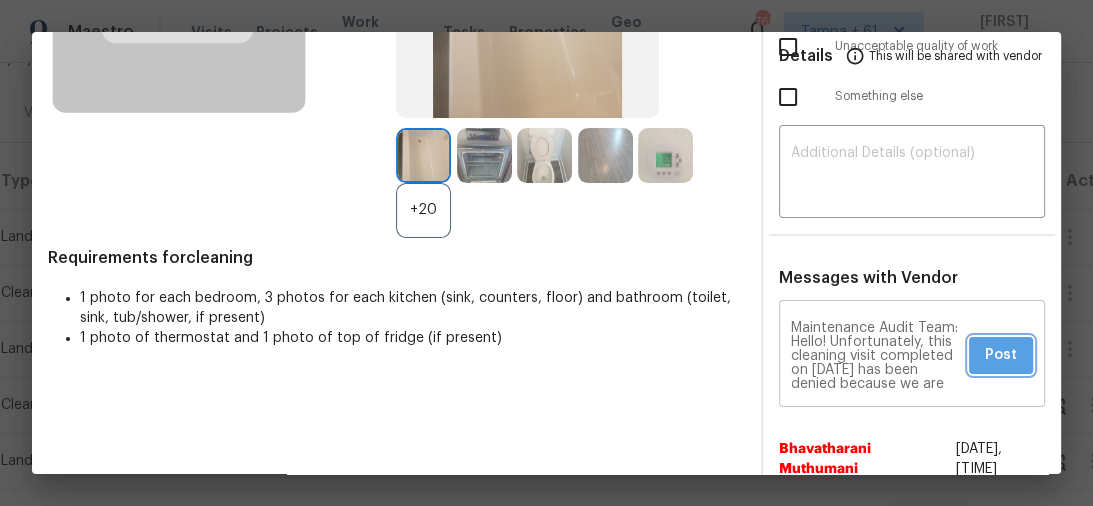 click on "Post" at bounding box center [1001, 355] 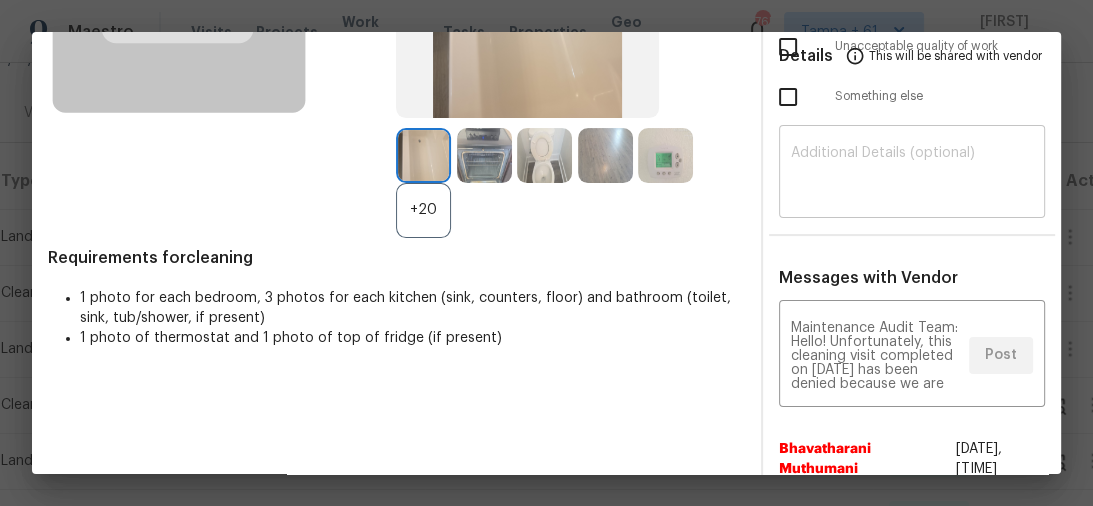 click at bounding box center (912, 174) 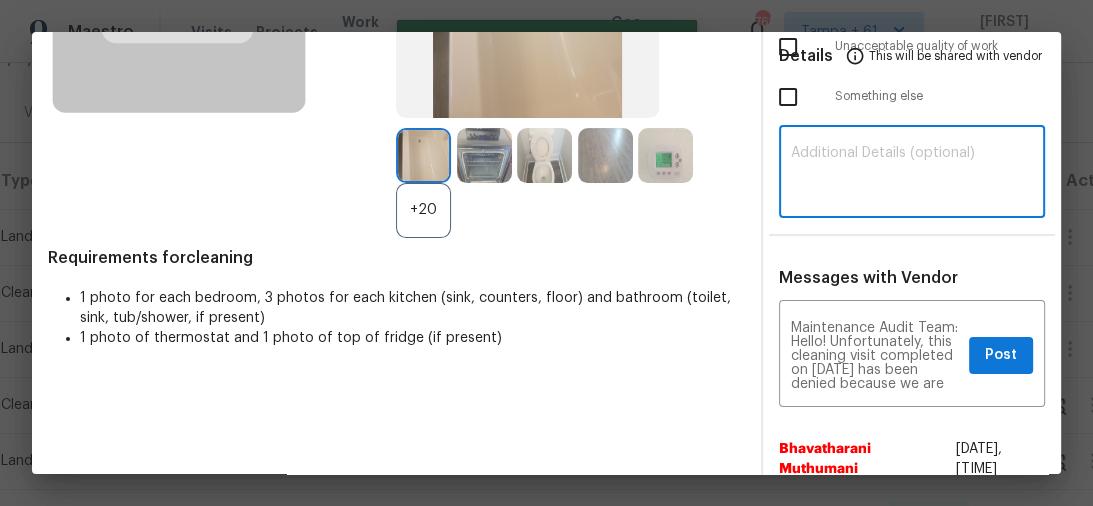 paste on "Maintenance Audit Team: Hello! Unfortunately, this cleaning visit completed on 08/01/2025 has been denied because we are missing the required photos for approval. For approval, please upload 1 clear inside view of kitchen sink photo only if the correct or missing photos were taken on the same day the visit was completed. If those photos are available, they must be uploaded within 48 hours of the original visit date. If the required photos were not taken on the day of the visit, the denial will remain in place. If you or your team need a refresher on the quality standards and requirements, please refer to the updated Standards of Work that have been distributed via email. Thank you!" 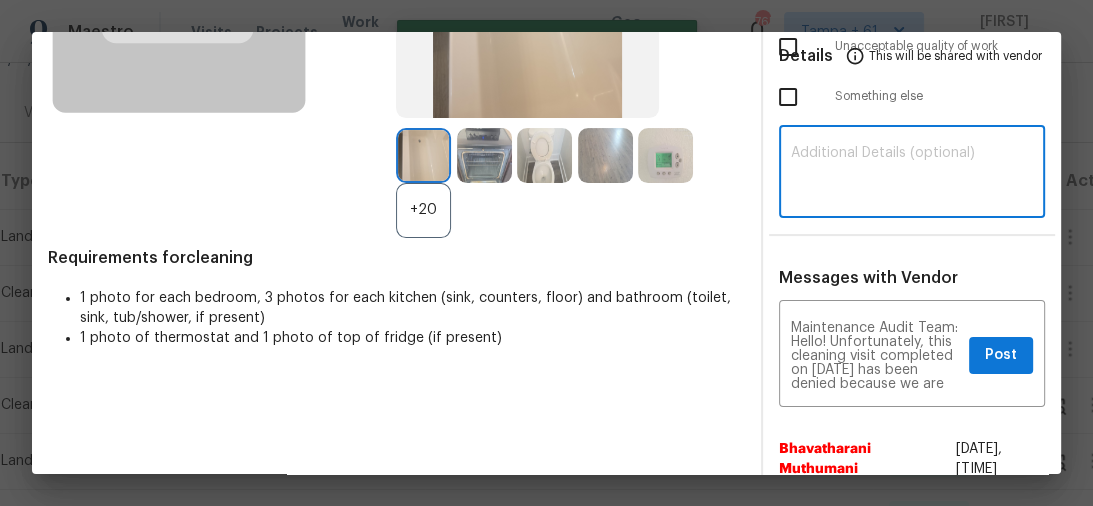 type on "Maintenance Audit Team: Hello! Unfortunately, this cleaning visit completed on 08/01/2025 has been denied because we are missing the required photos for approval. For approval, please upload 1 clear inside view of kitchen sink photo only if the correct or missing photos were taken on the same day the visit was completed. If those photos are available, they must be uploaded within 48 hours of the original visit date. If the required photos were not taken on the day of the visit, the denial will remain in place. If you or your team need a refresher on the quality standards and requirements, please refer to the updated Standards of Work that have been distributed via email. Thank you!" 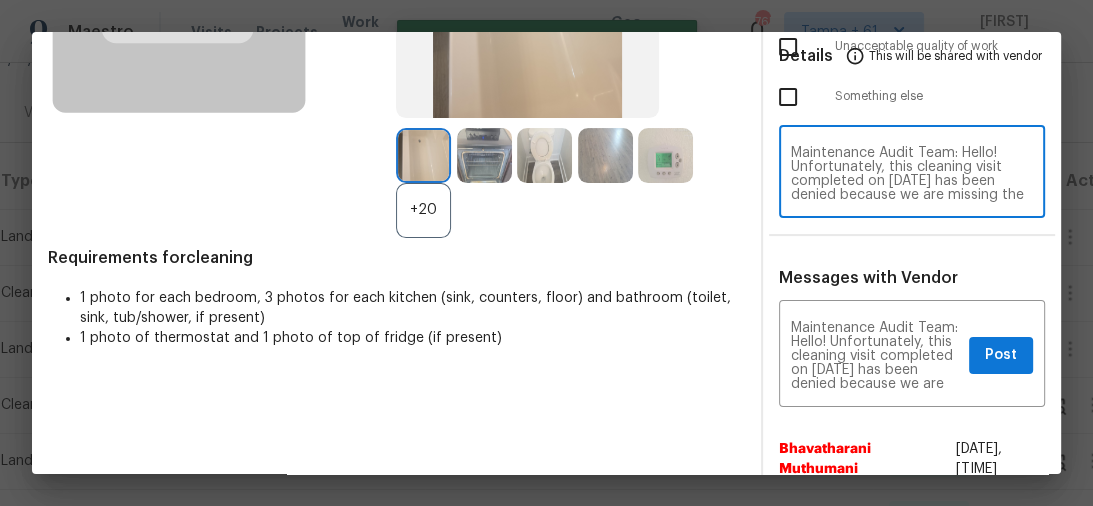 type 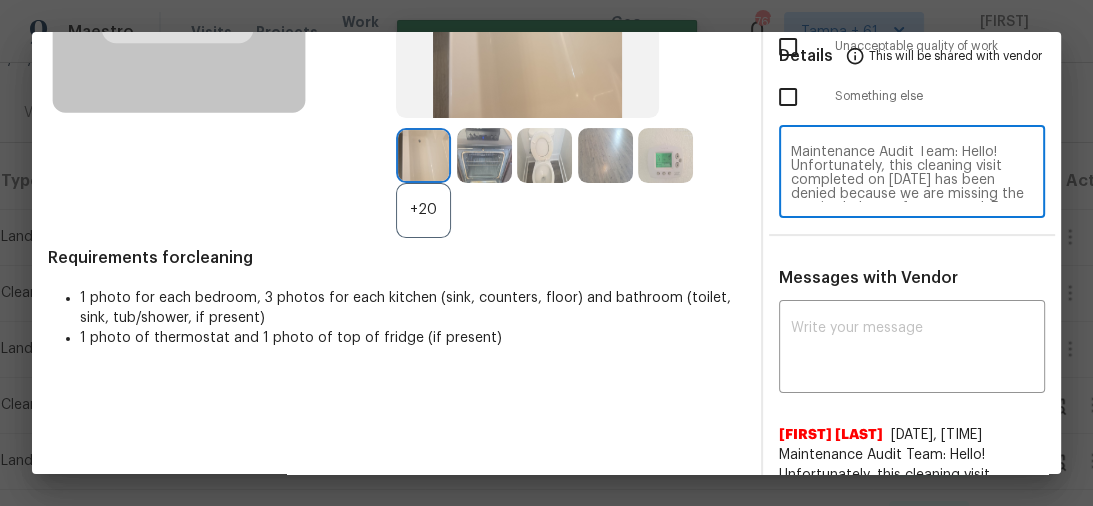 scroll, scrollTop: 0, scrollLeft: 0, axis: both 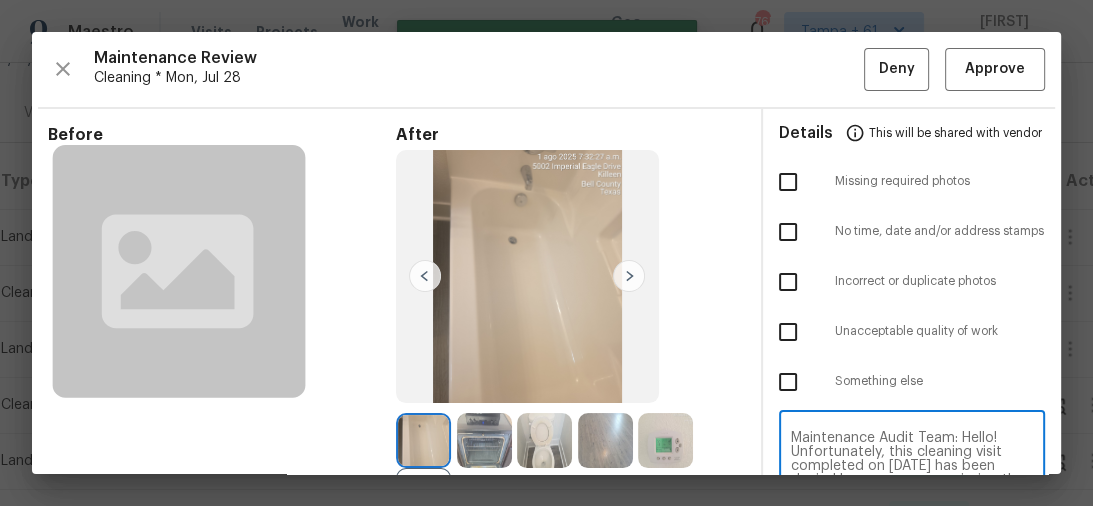 type on "Maintenance Audit Team: Hello! Unfortunately, this cleaning visit completed on 08/01/2025 has been denied because we are missing the required photos for approval. For approval, please upload 1 clear inside view of kitchen sink photo only if the correct or missing photos were taken on the same day the visit was completed. If those photos are available, they must be uploaded within 48 hours of the original visit date. If the required photos were not taken on the day of the visit, the denial will remain in place. If you or your team need a refresher on the quality standards and requirements, please refer to the updated Standards of Work that have been distributed via email. Thank you!" 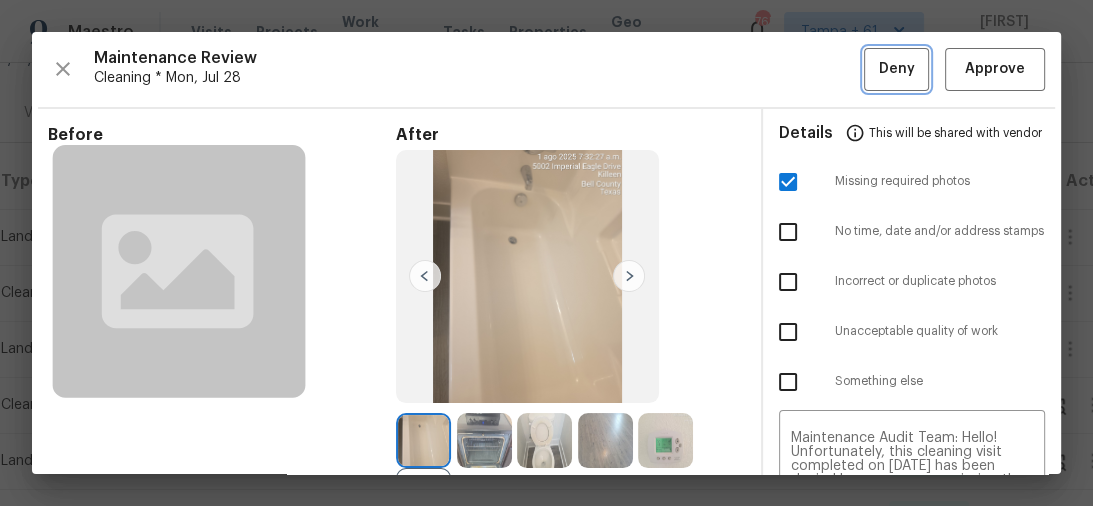 click on "Deny" at bounding box center [896, 69] 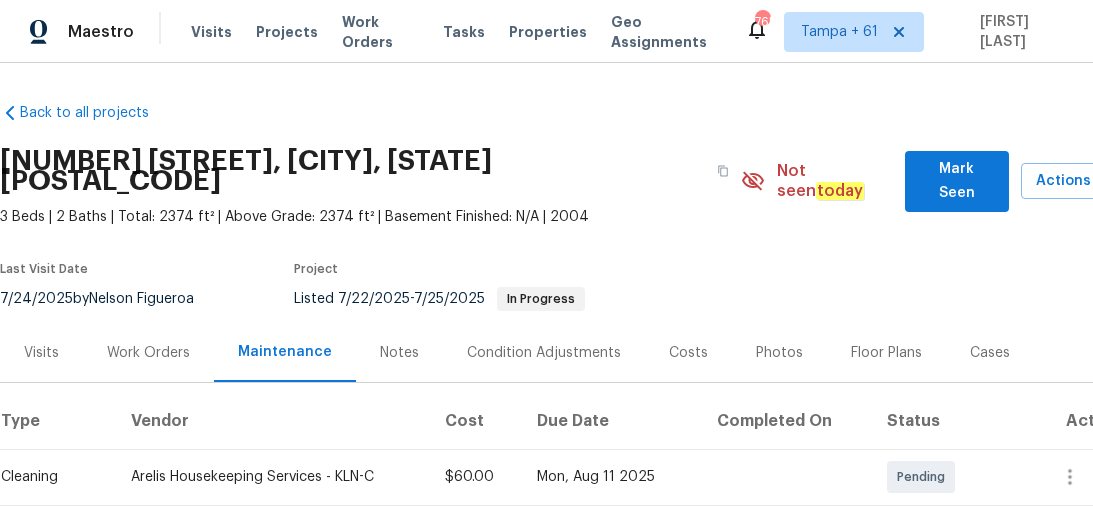 scroll, scrollTop: 0, scrollLeft: 0, axis: both 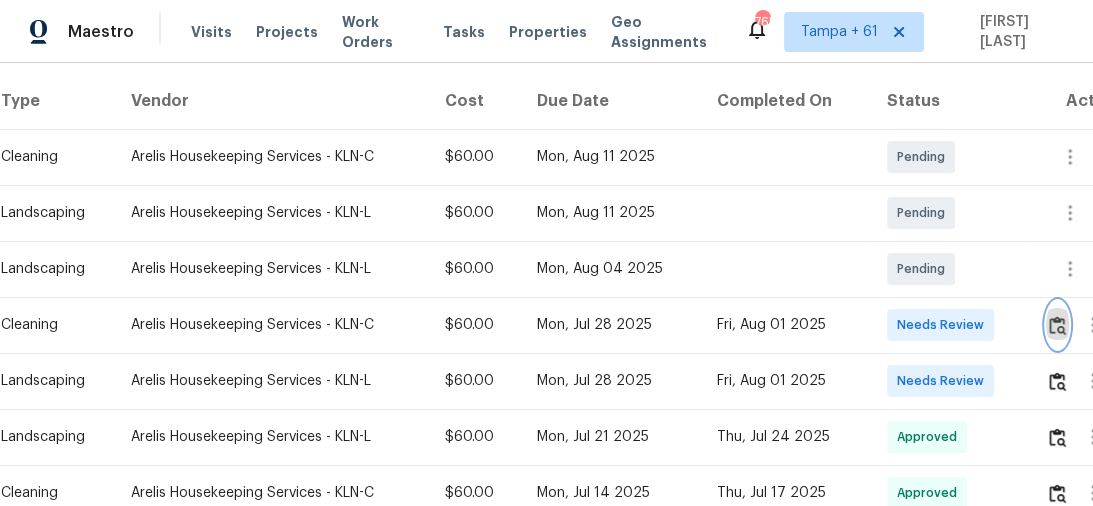 click at bounding box center [1057, 325] 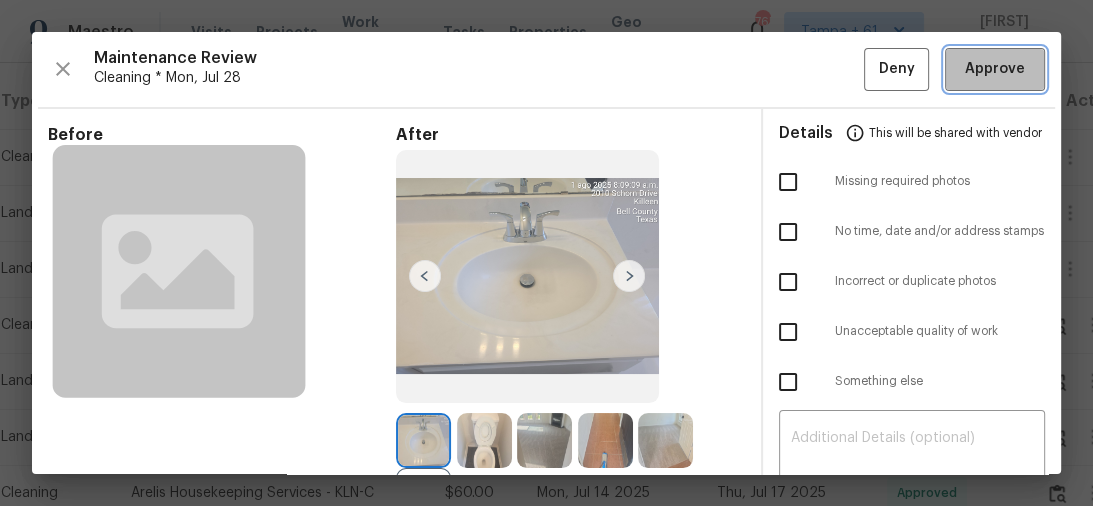 click on "Approve" at bounding box center [995, 69] 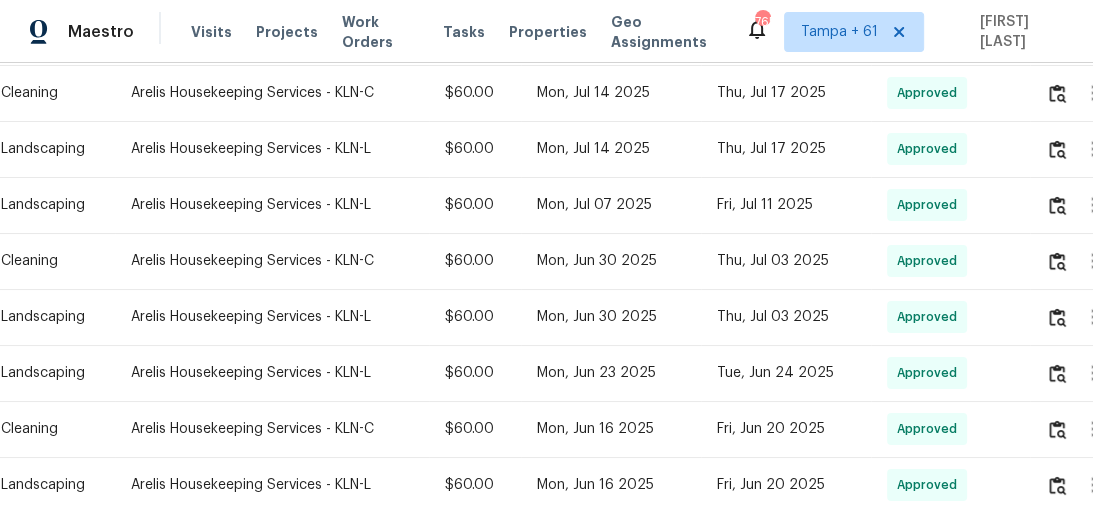 scroll, scrollTop: 828, scrollLeft: 0, axis: vertical 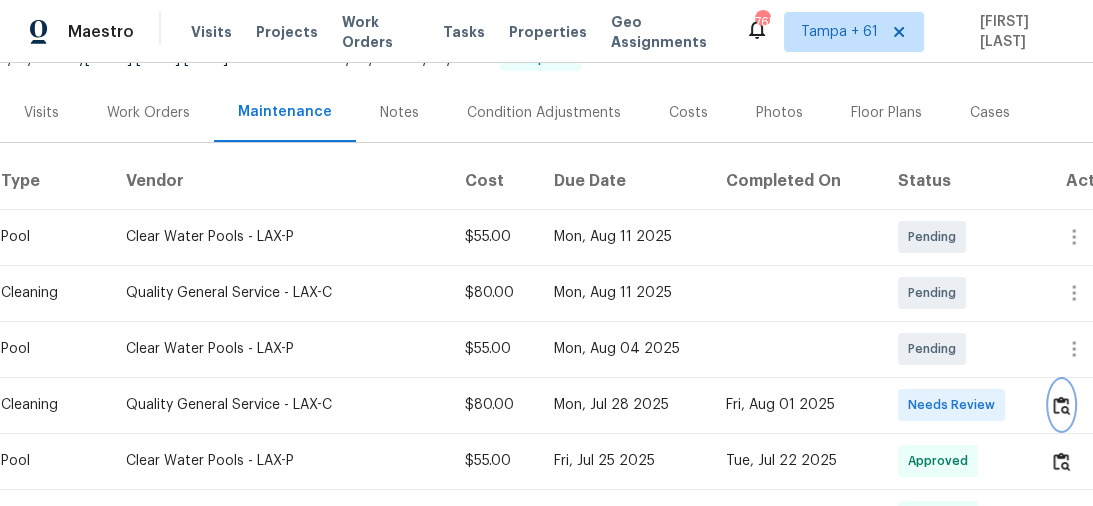 click at bounding box center [1061, 405] 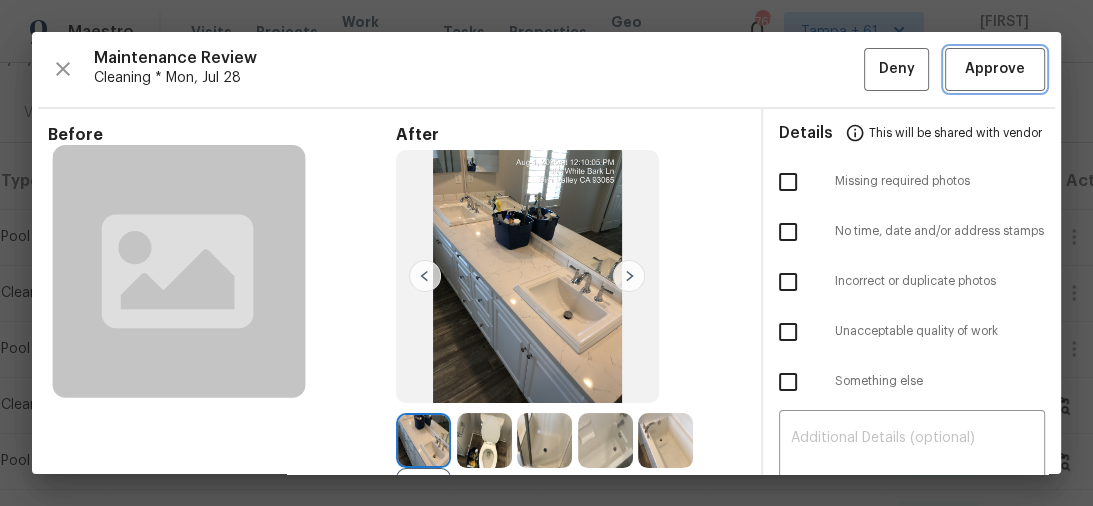 click on "Approve" at bounding box center [995, 69] 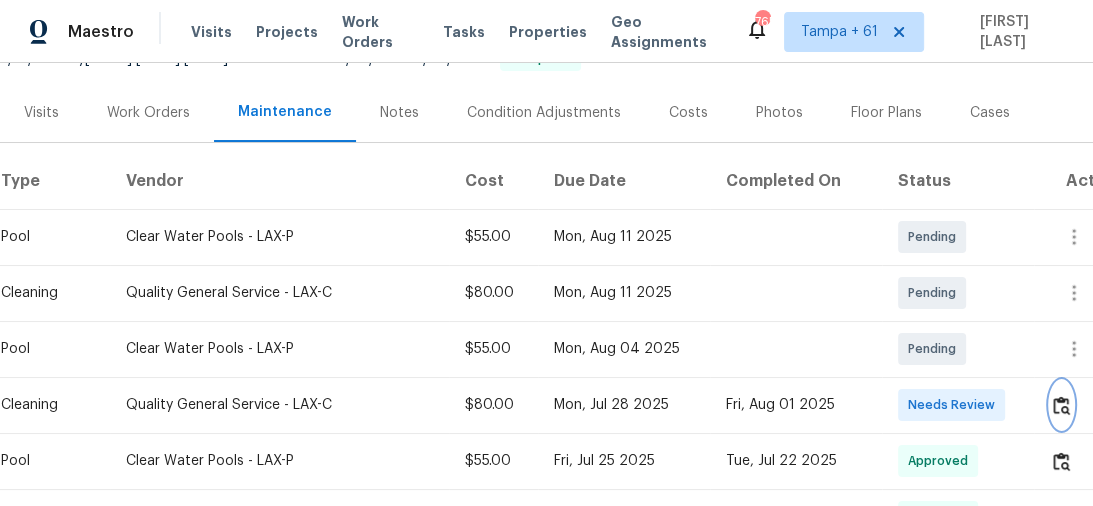 click at bounding box center [1061, 405] 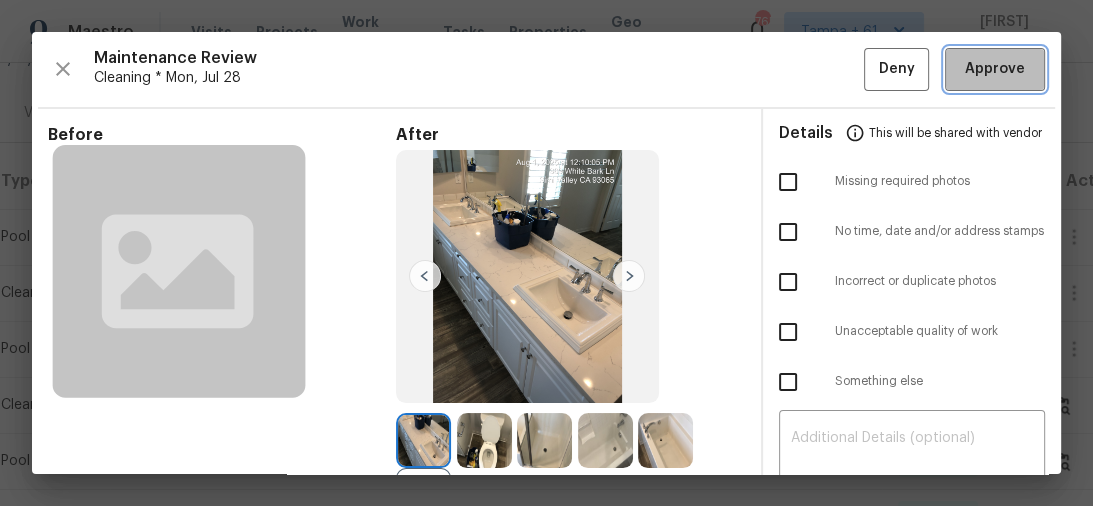 click on "Approve" at bounding box center [995, 69] 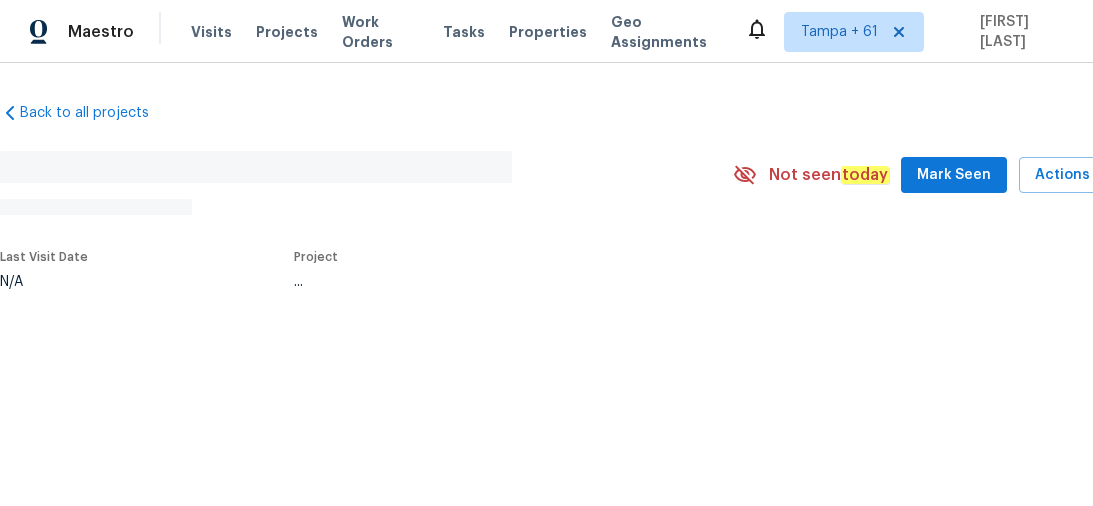 scroll, scrollTop: 0, scrollLeft: 0, axis: both 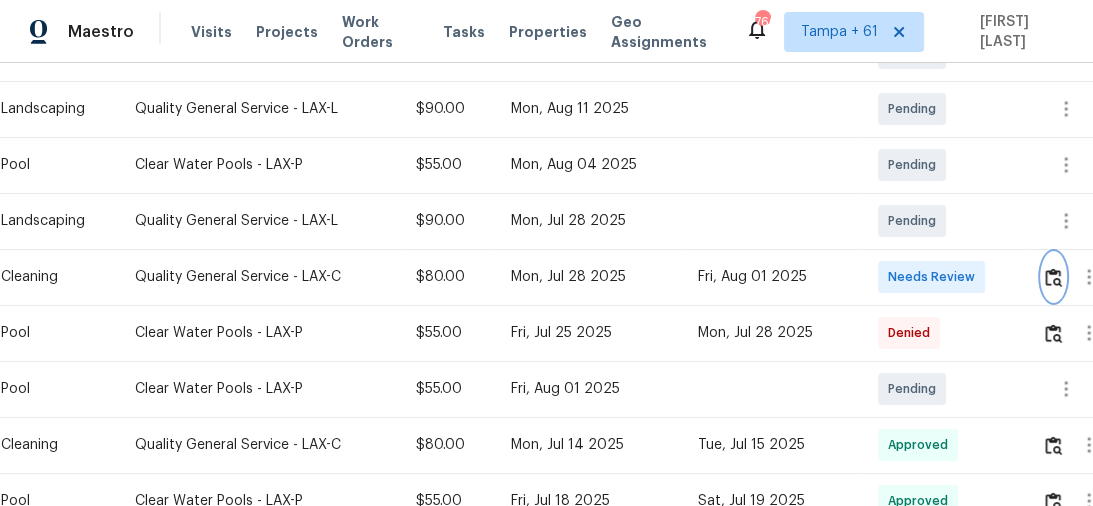 click at bounding box center [1053, 277] 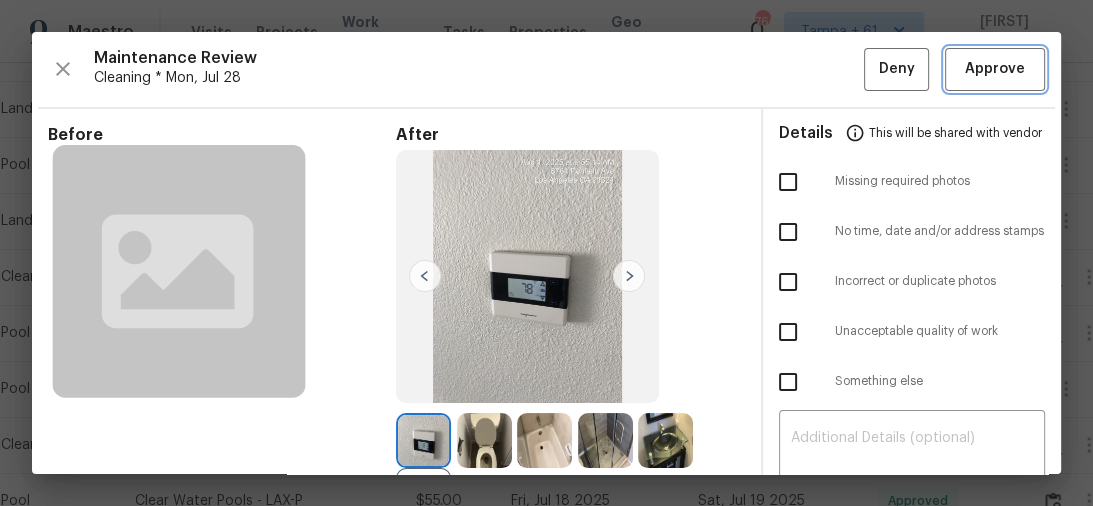 click on "Approve" at bounding box center [995, 69] 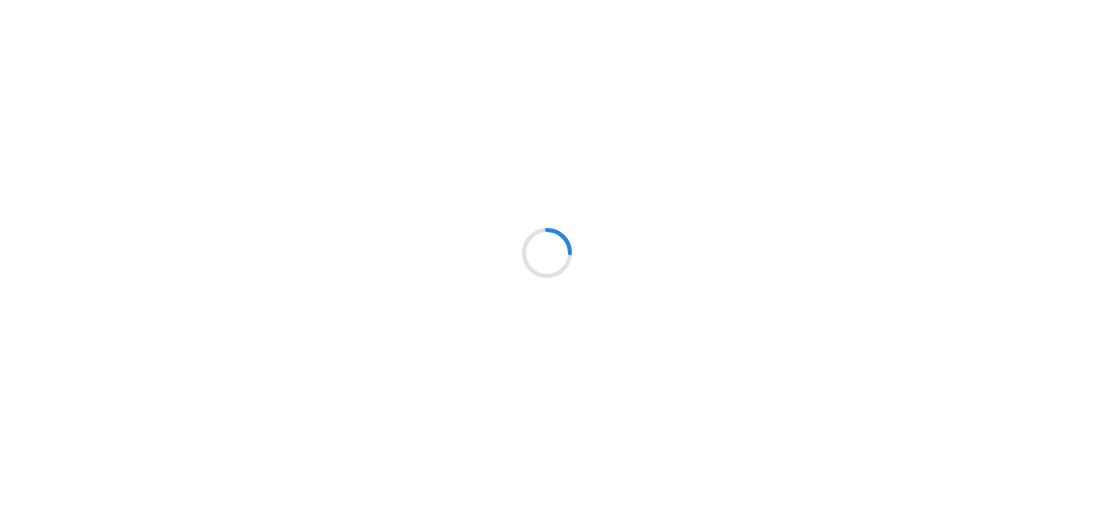 scroll, scrollTop: 0, scrollLeft: 0, axis: both 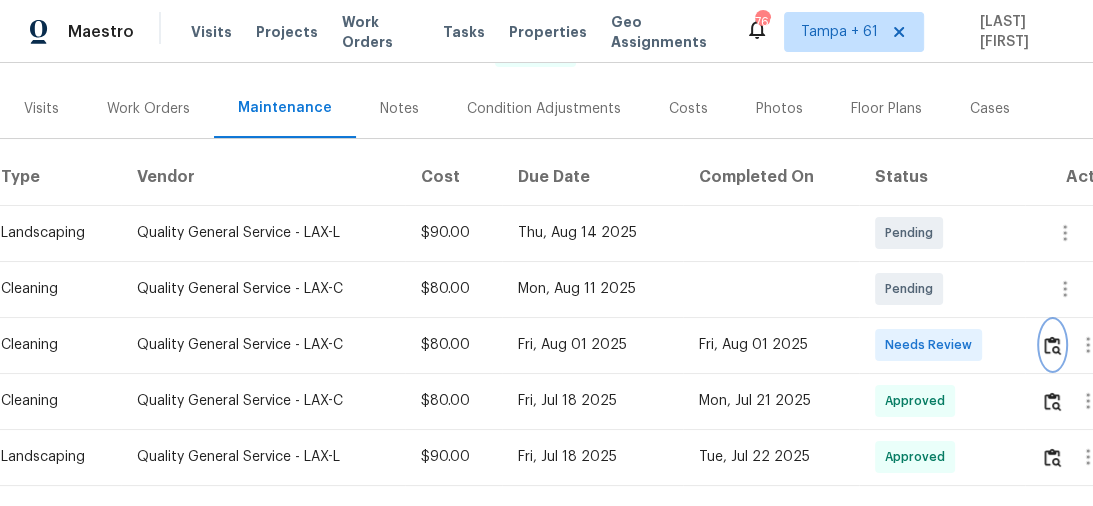 click at bounding box center (1052, 345) 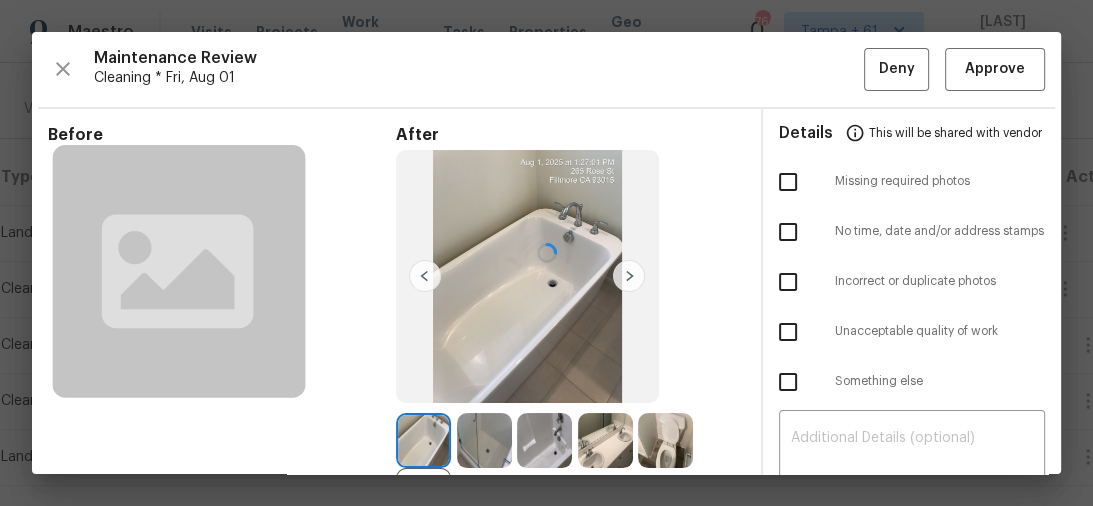 click at bounding box center (546, 253) 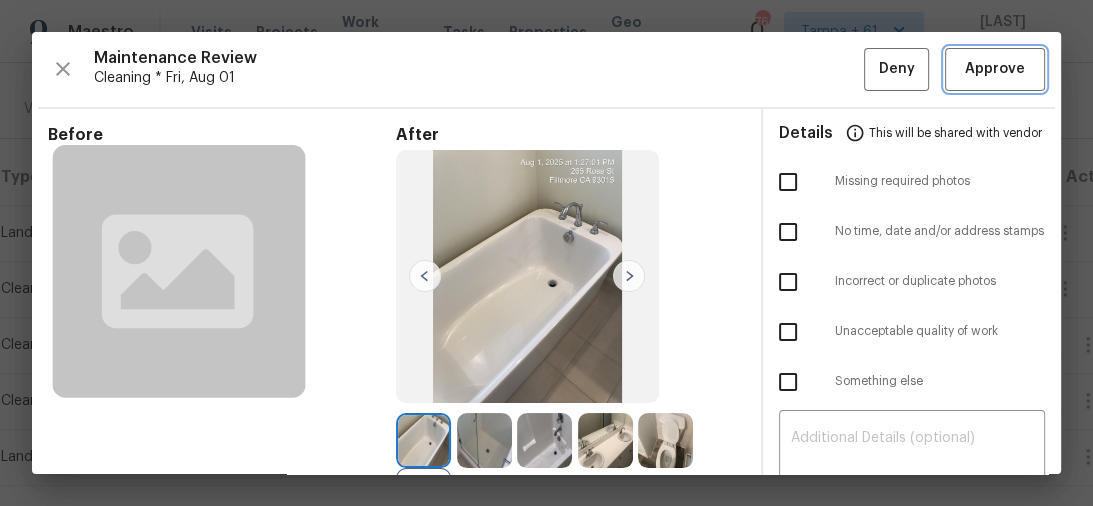 click on "Approve" at bounding box center [995, 69] 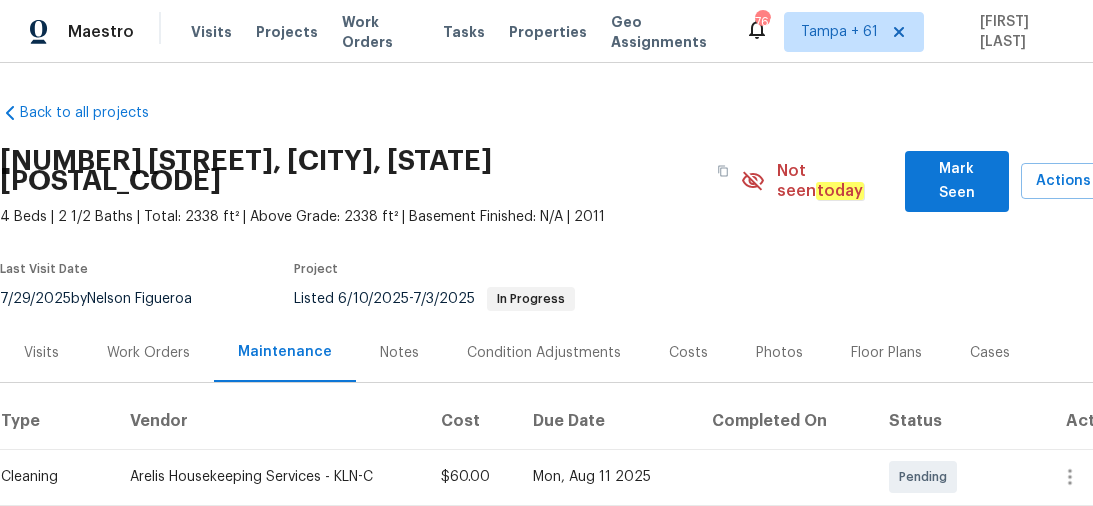 scroll, scrollTop: 0, scrollLeft: 0, axis: both 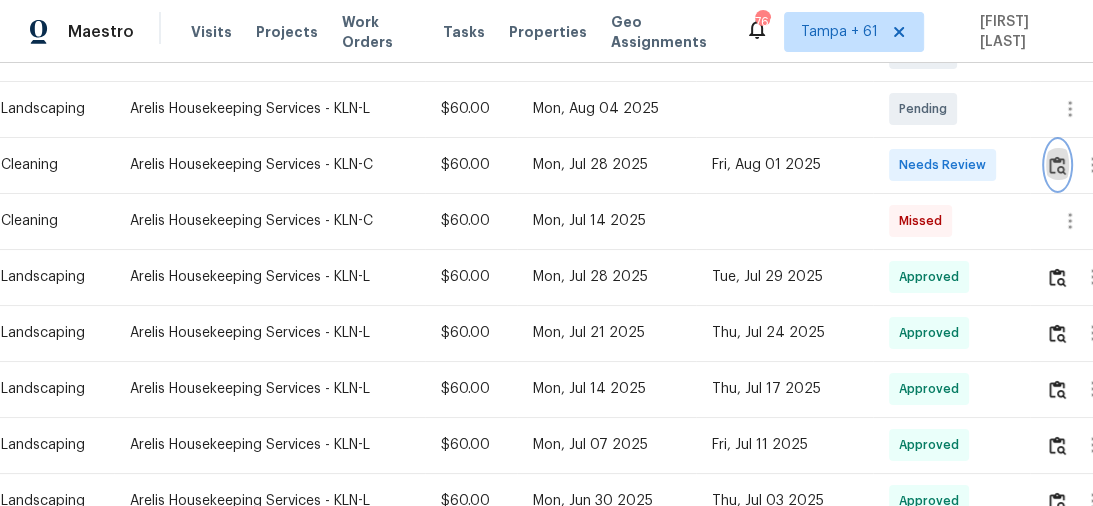 click at bounding box center (1057, 165) 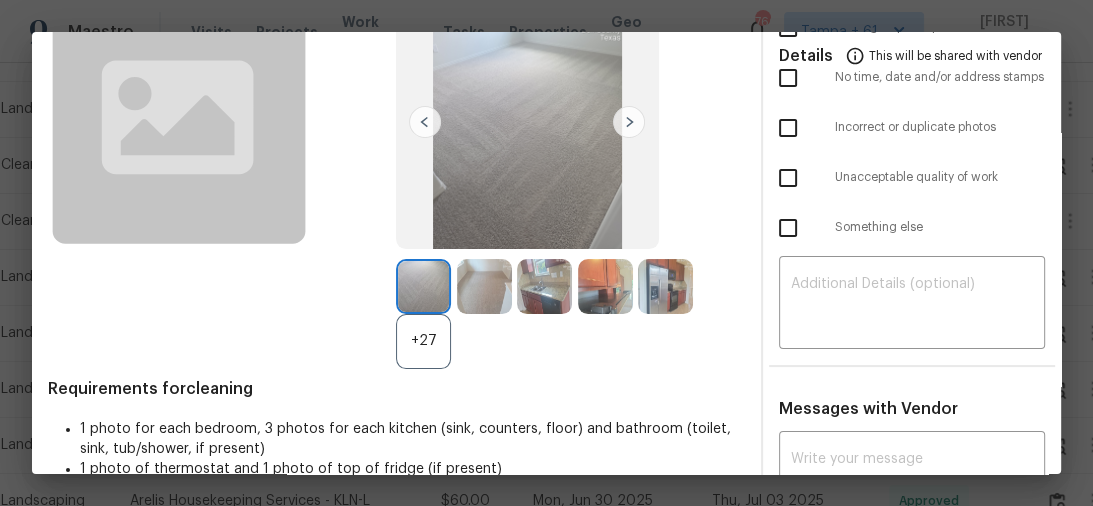 scroll, scrollTop: 0, scrollLeft: 0, axis: both 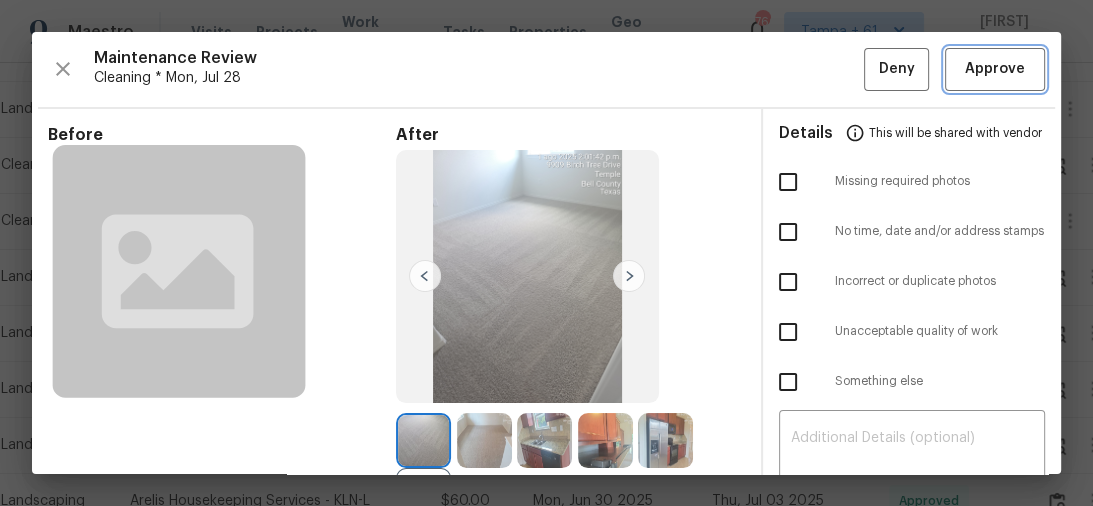 click on "Approve" at bounding box center [995, 69] 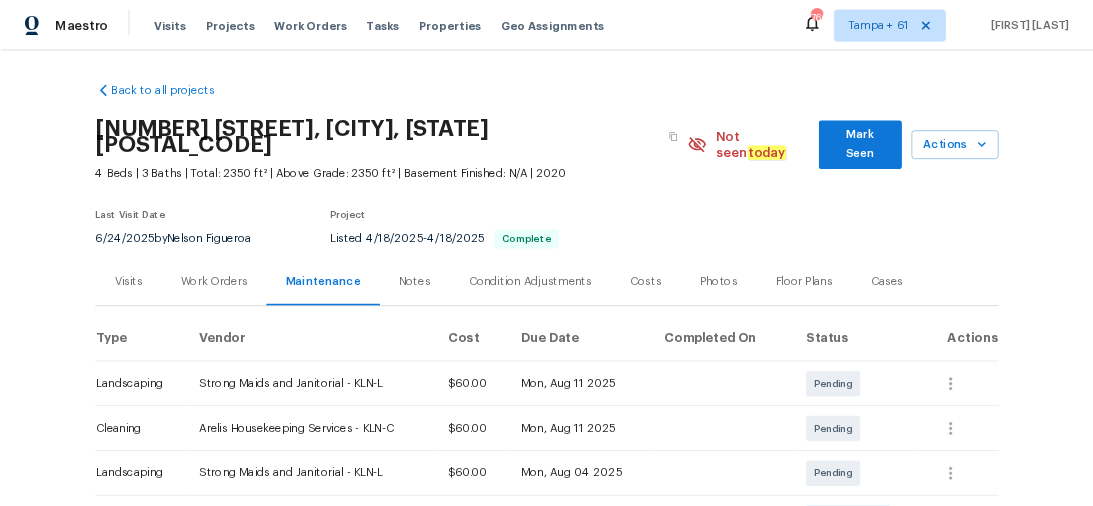 scroll, scrollTop: 0, scrollLeft: 0, axis: both 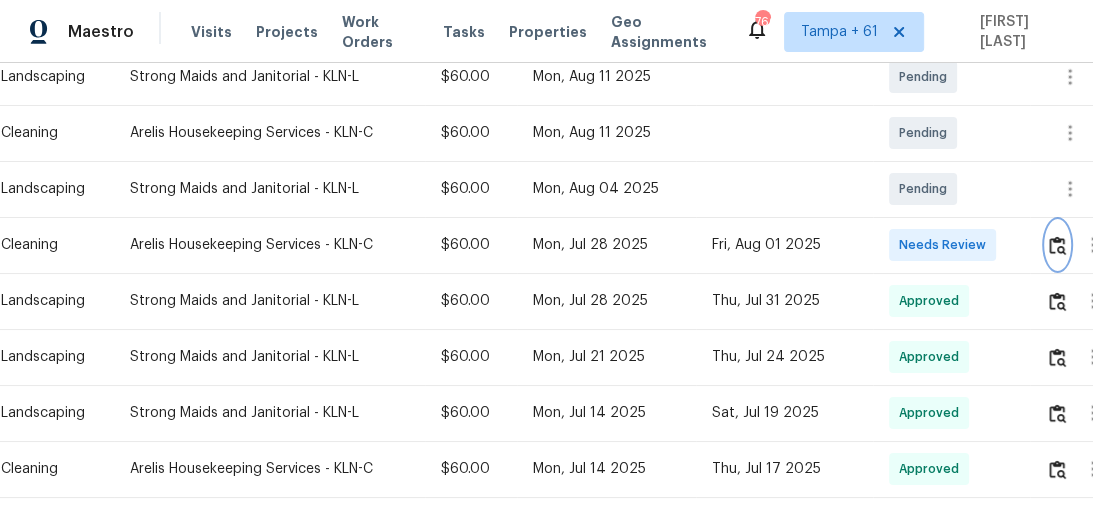click at bounding box center [1057, 245] 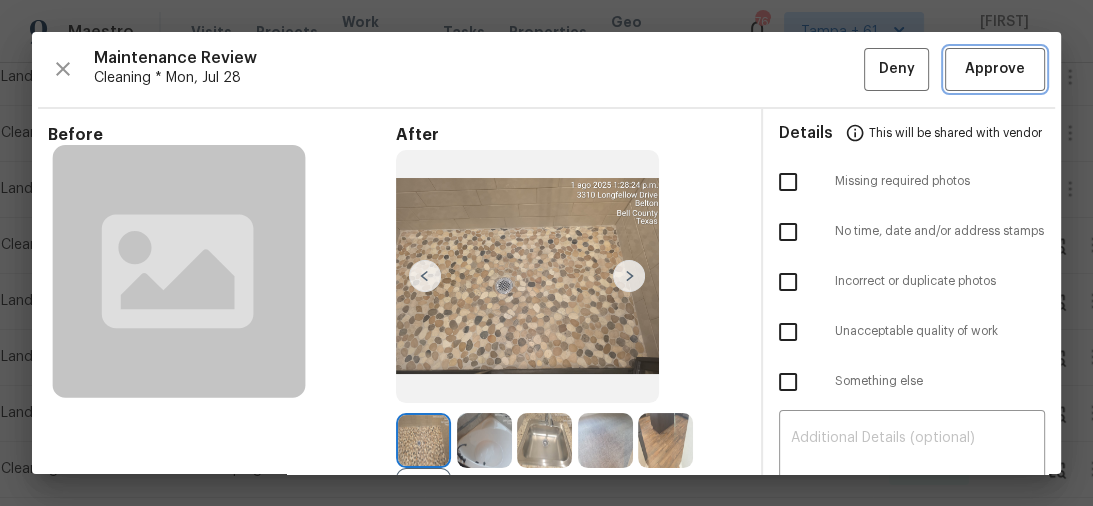 click on "Approve" at bounding box center (995, 69) 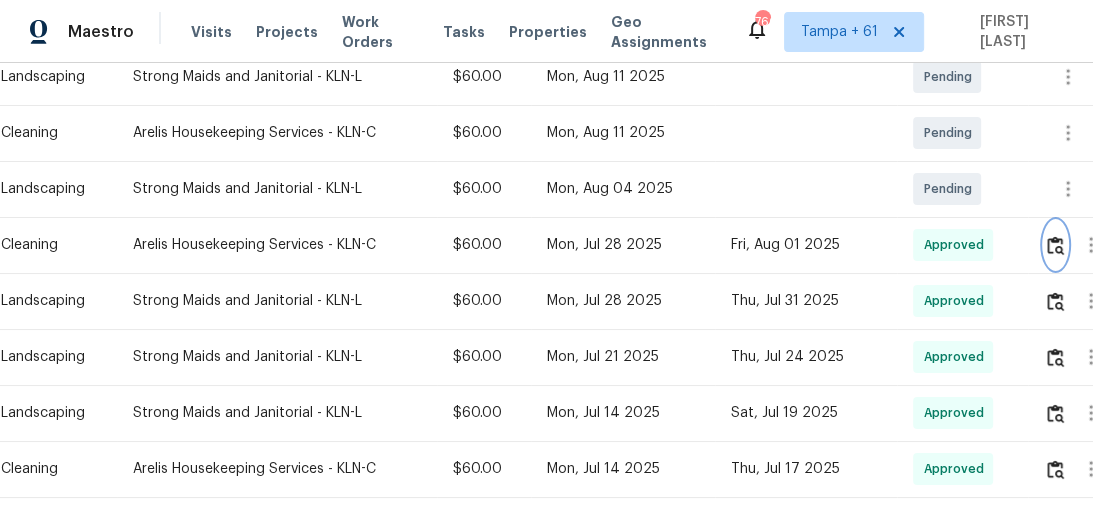 type 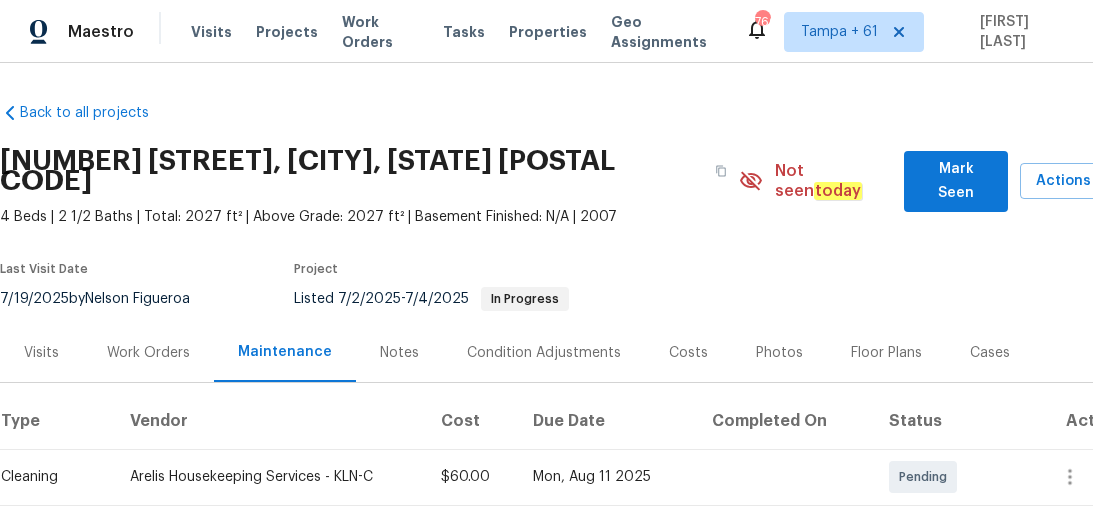 scroll, scrollTop: 0, scrollLeft: 0, axis: both 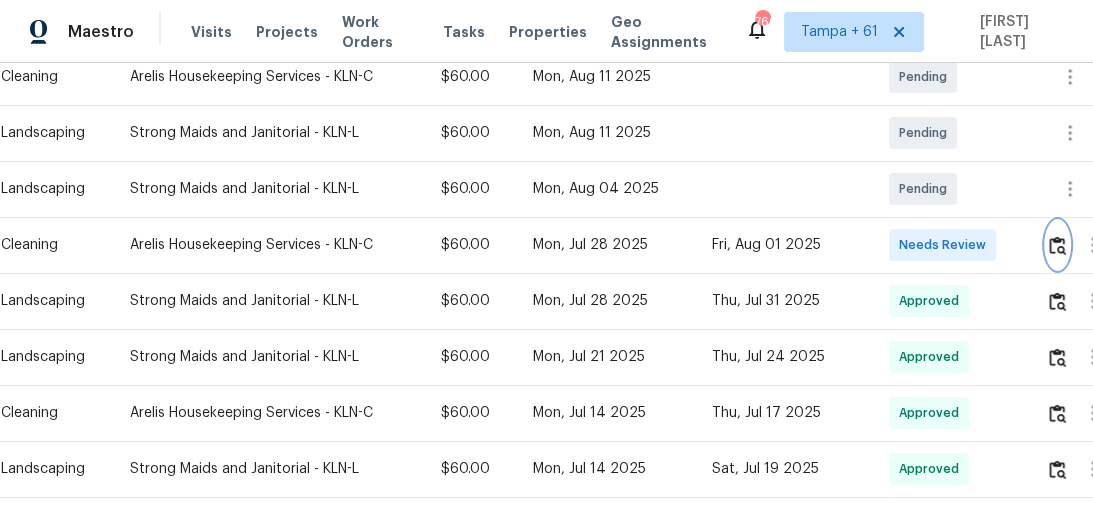 click at bounding box center [1057, 245] 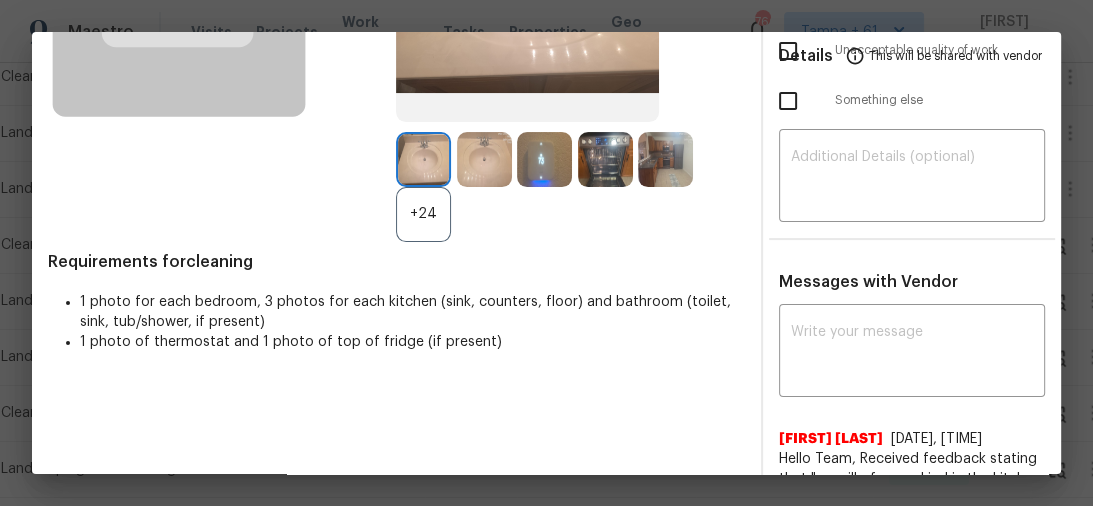 scroll, scrollTop: 0, scrollLeft: 0, axis: both 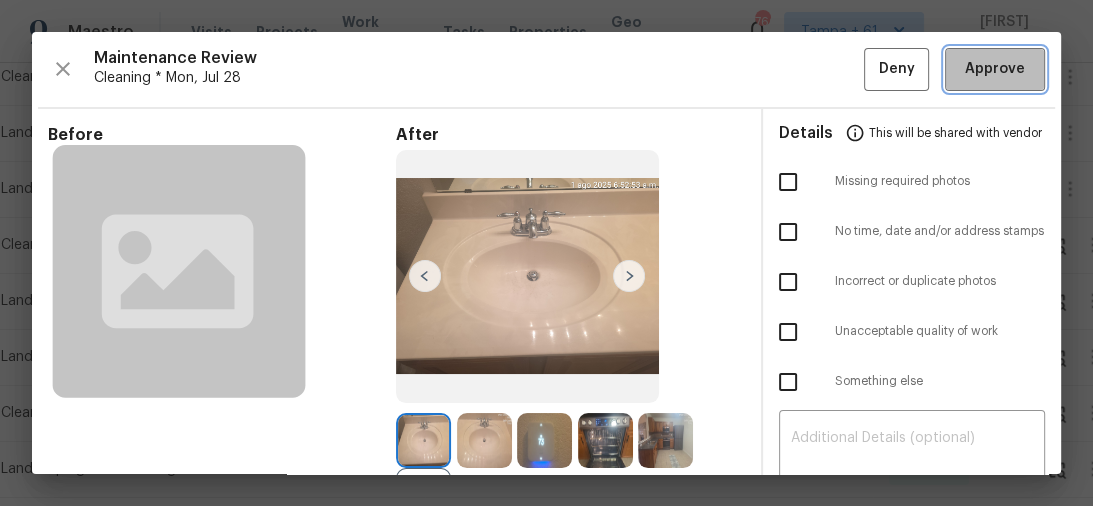 click on "Approve" at bounding box center (995, 69) 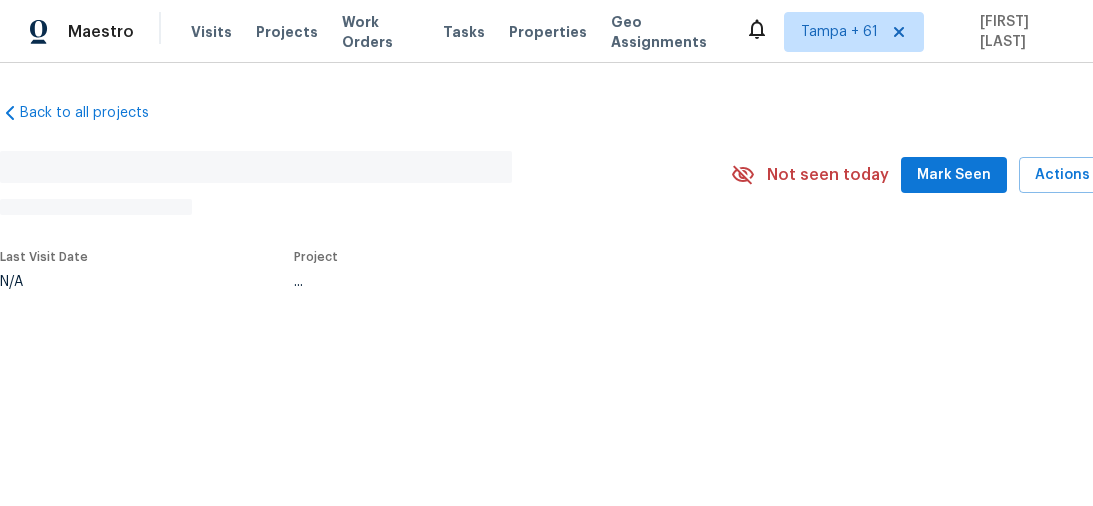 scroll, scrollTop: 0, scrollLeft: 0, axis: both 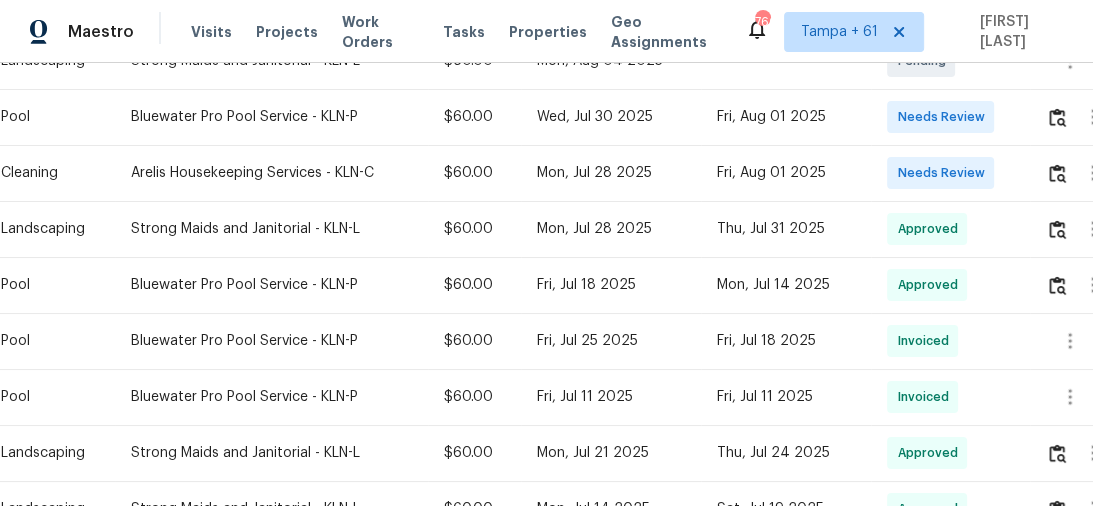 click at bounding box center (1080, 173) 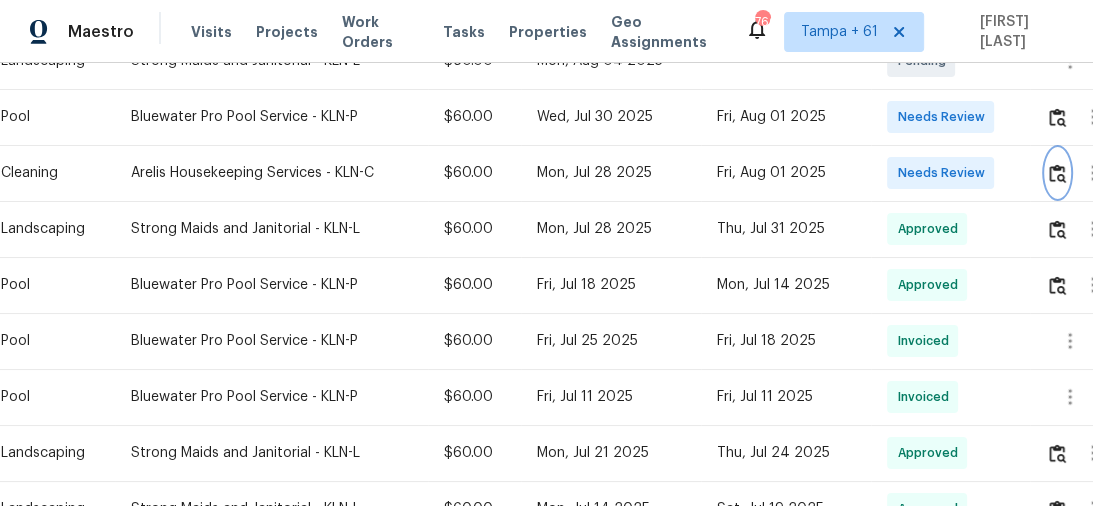 click at bounding box center [1057, 173] 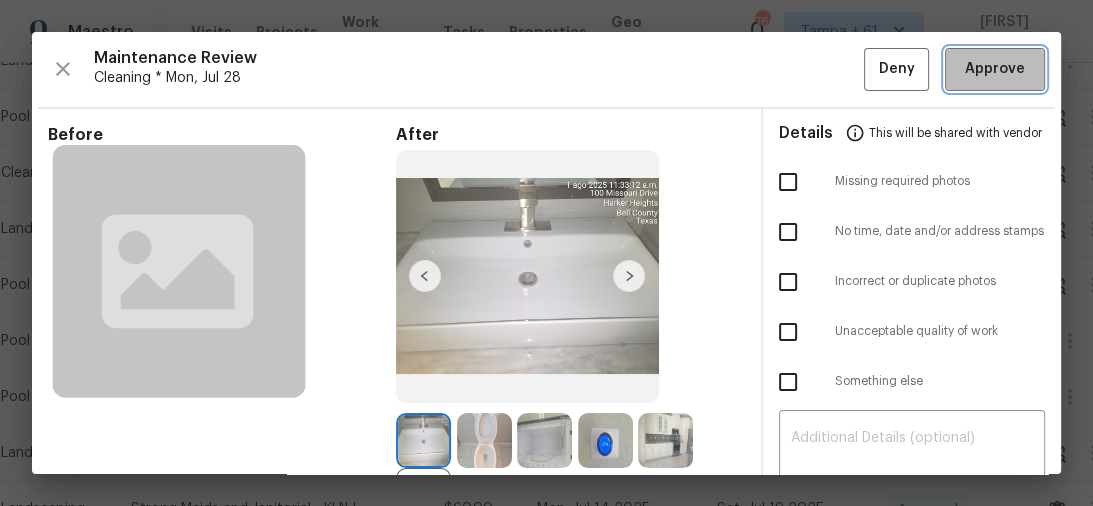 drag, startPoint x: 989, startPoint y: 65, endPoint x: 965, endPoint y: 127, distance: 66.48308 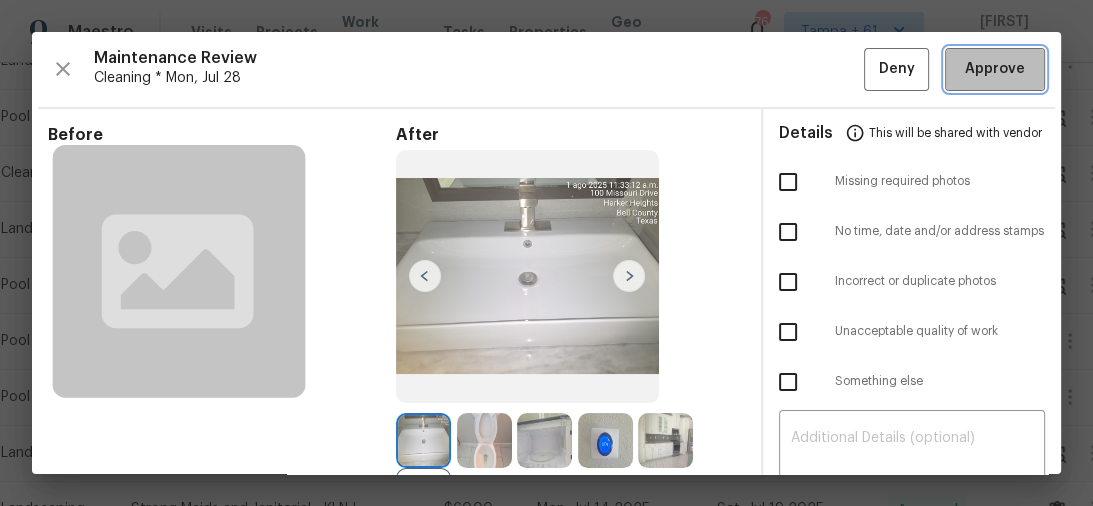 click on "Approve" at bounding box center (995, 69) 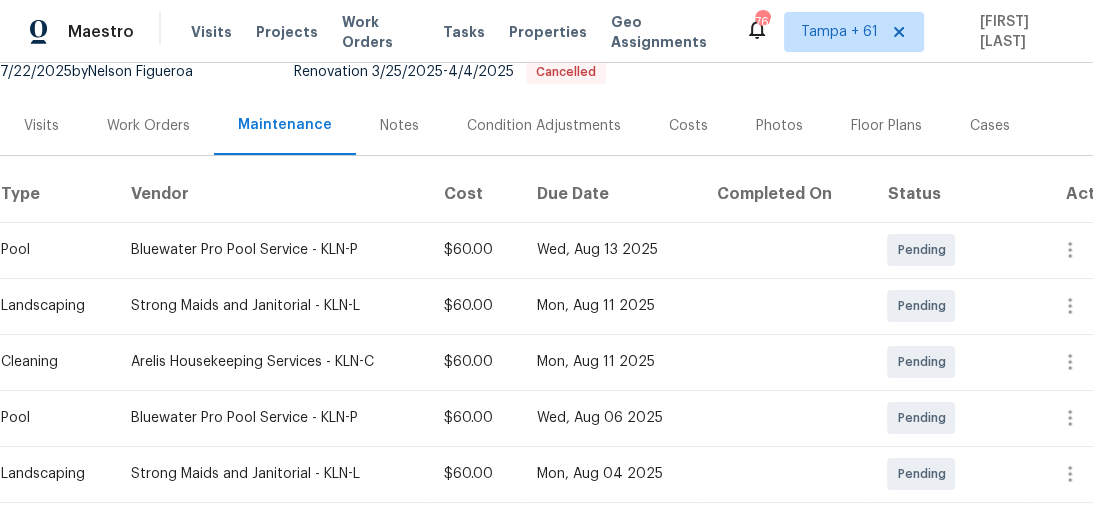 scroll, scrollTop: 160, scrollLeft: 0, axis: vertical 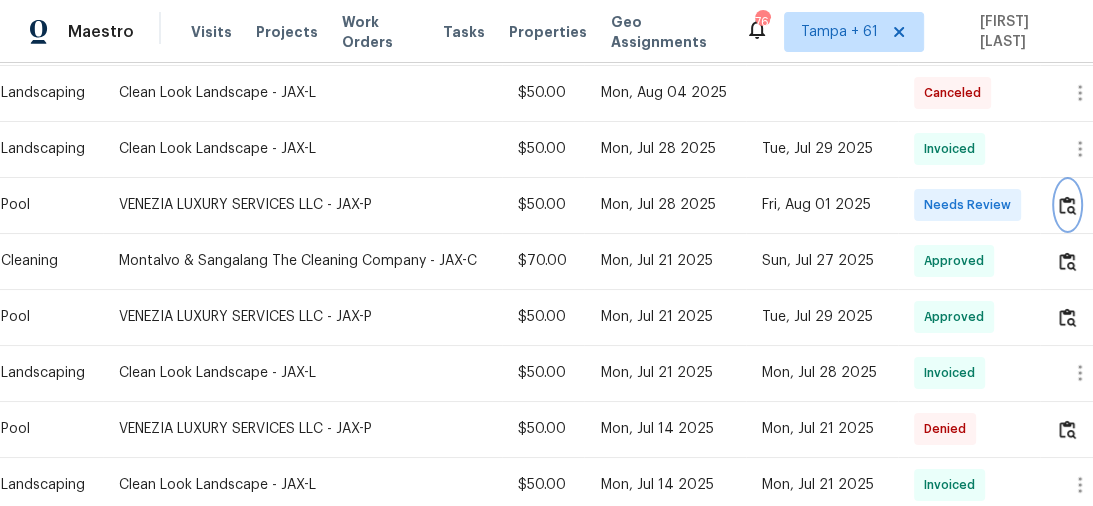 click at bounding box center (1067, 205) 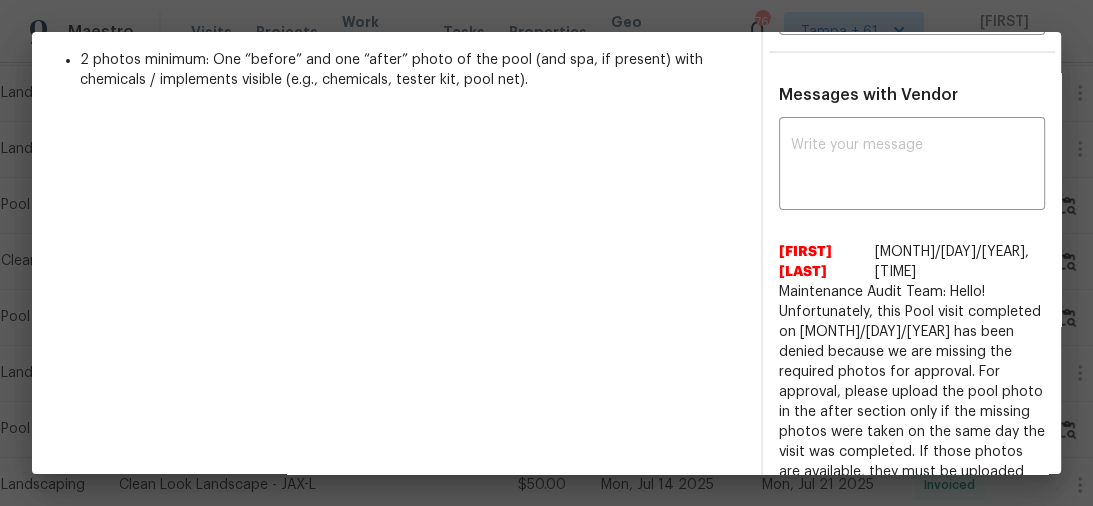 scroll, scrollTop: 320, scrollLeft: 0, axis: vertical 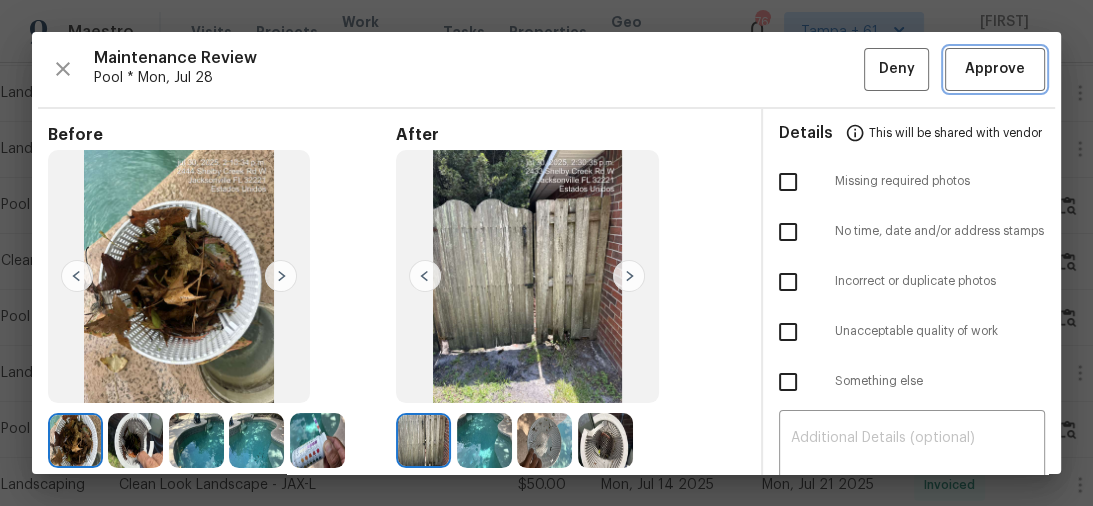 click on "Approve" at bounding box center [995, 69] 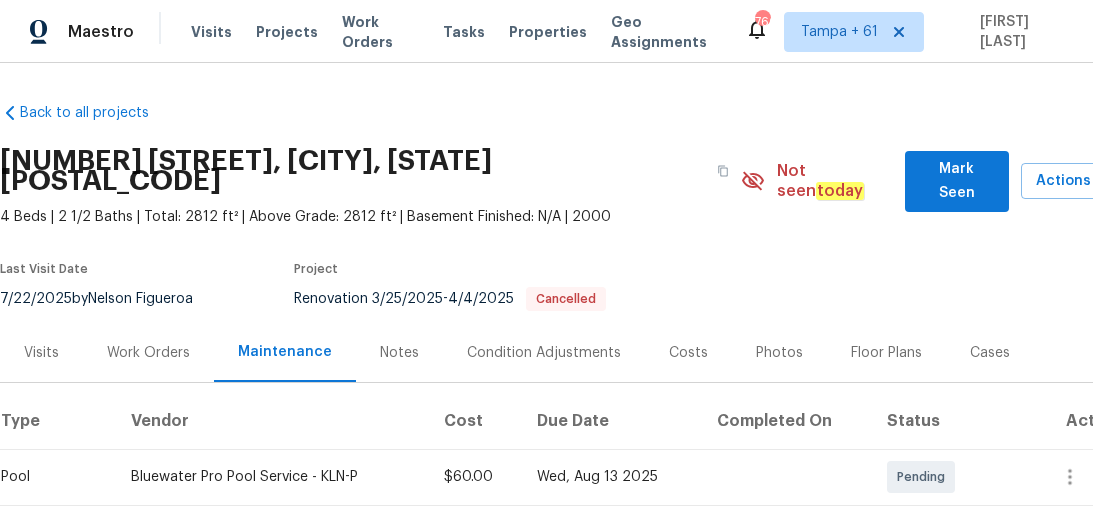 scroll, scrollTop: 0, scrollLeft: 0, axis: both 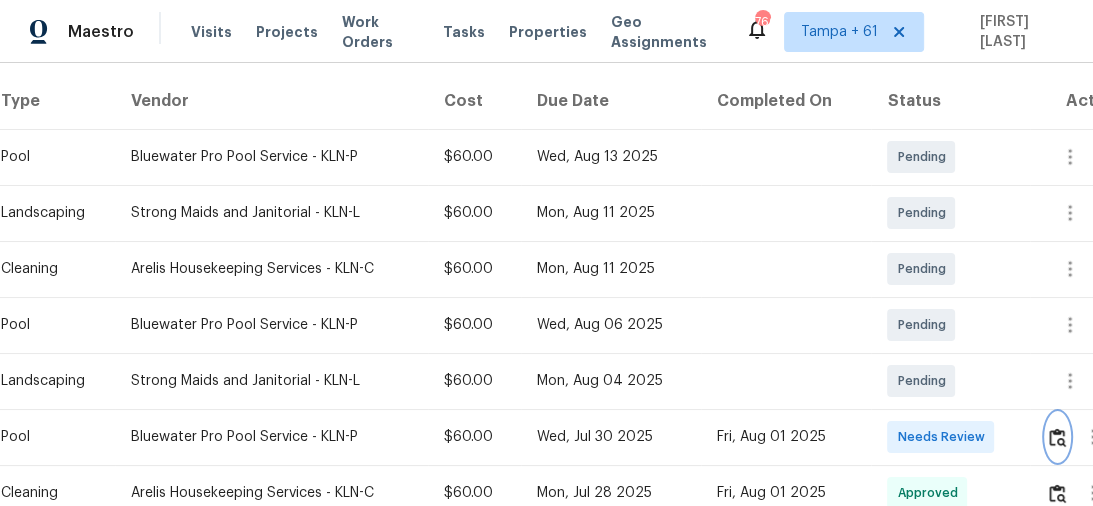 click at bounding box center (1057, 437) 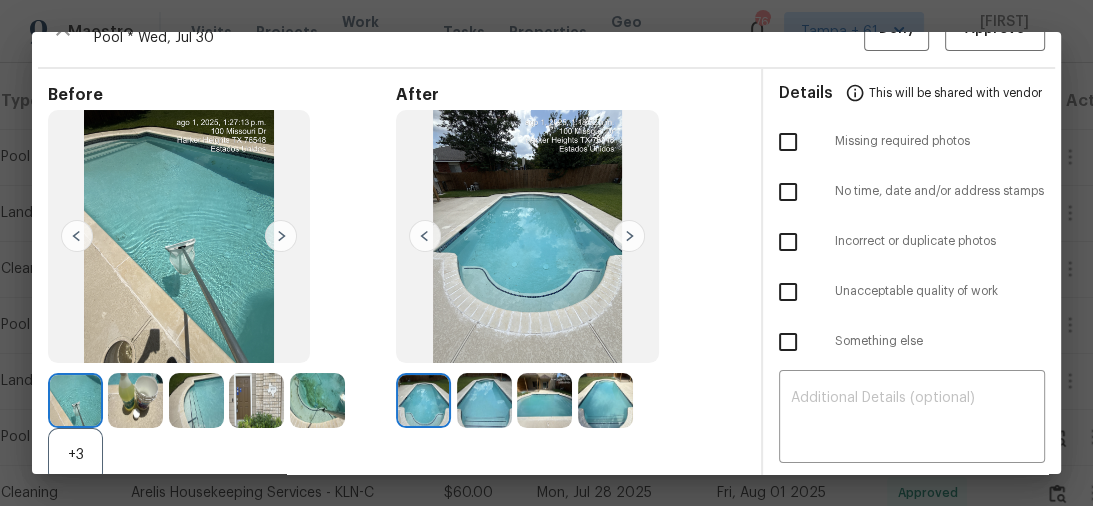 scroll, scrollTop: 0, scrollLeft: 0, axis: both 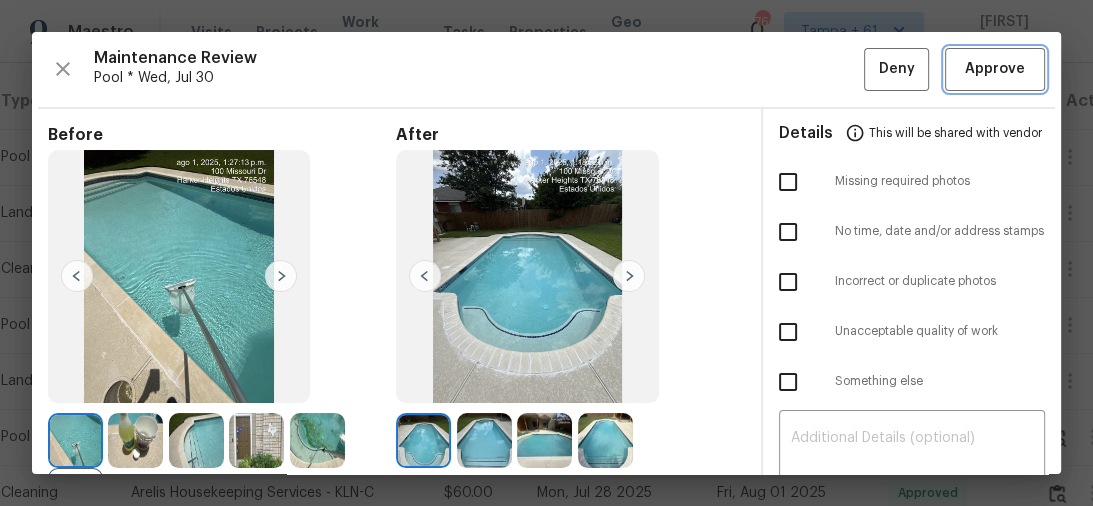 click on "Approve" at bounding box center [995, 69] 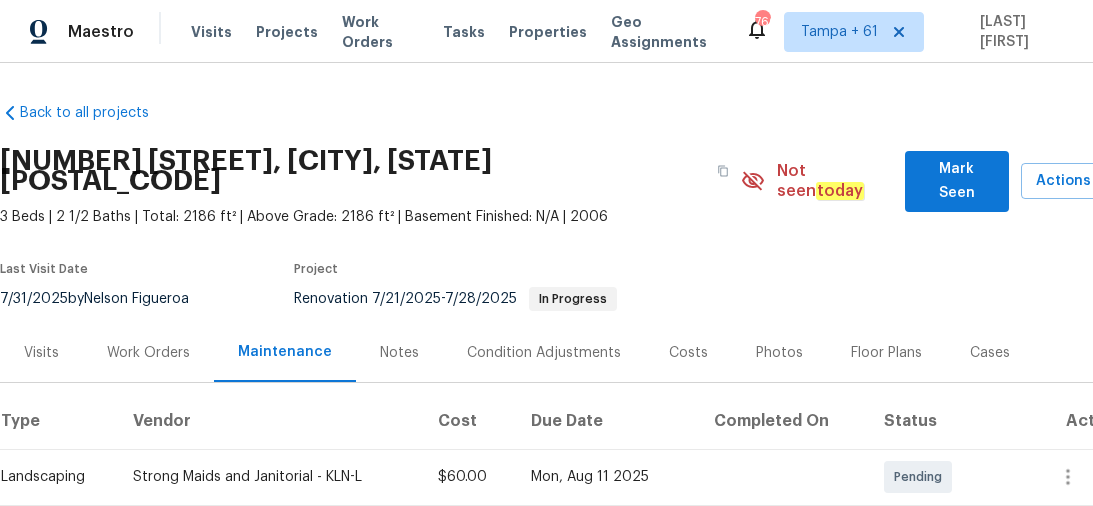 scroll, scrollTop: 0, scrollLeft: 0, axis: both 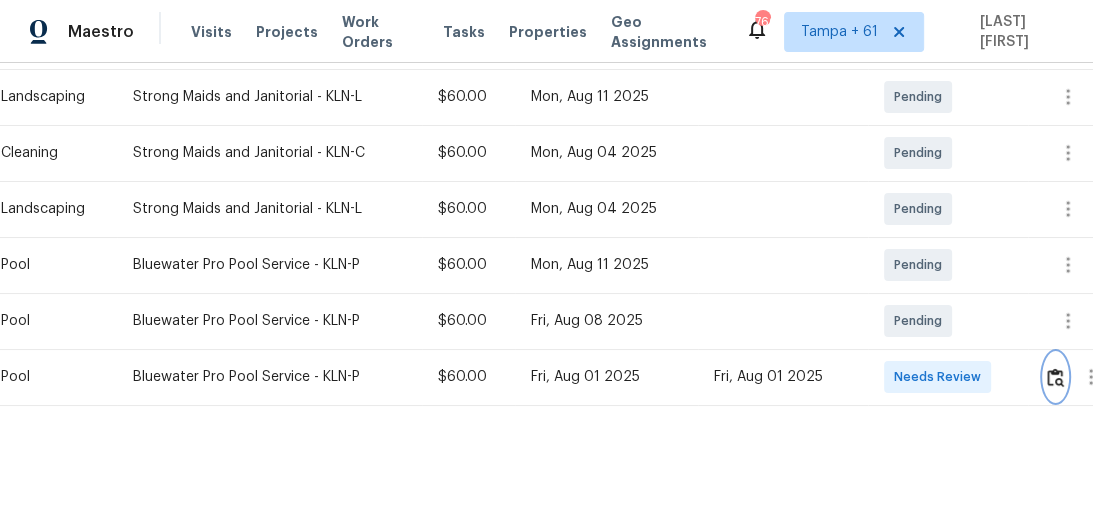 click at bounding box center (1055, 377) 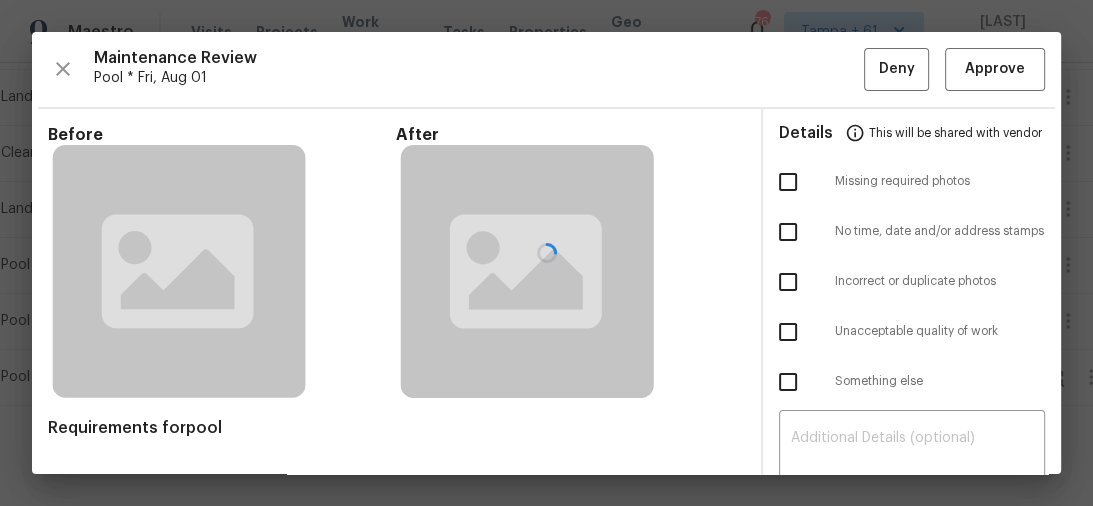 click at bounding box center [546, 253] 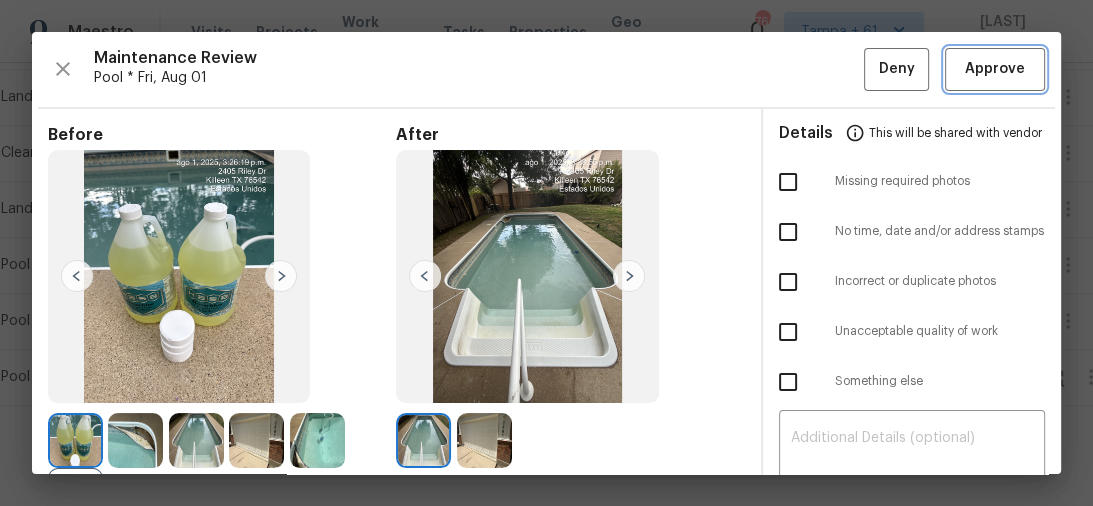 click on "Approve" at bounding box center [995, 69] 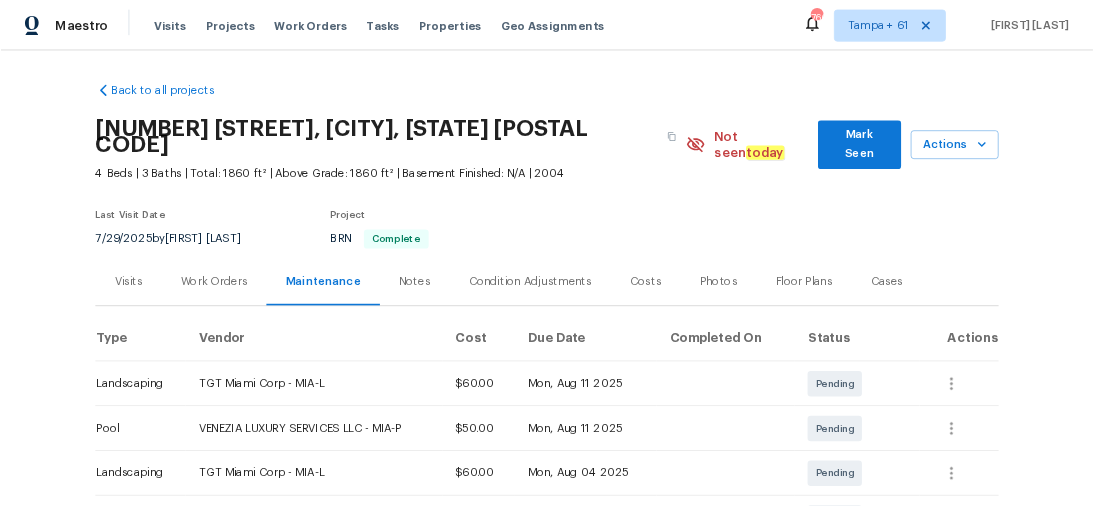scroll, scrollTop: 0, scrollLeft: 0, axis: both 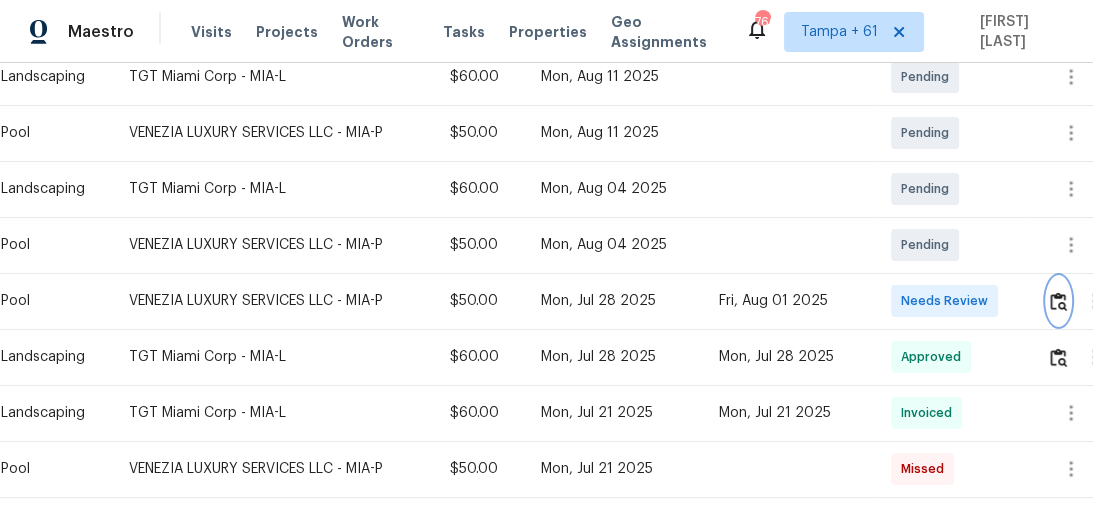 click at bounding box center (1058, 301) 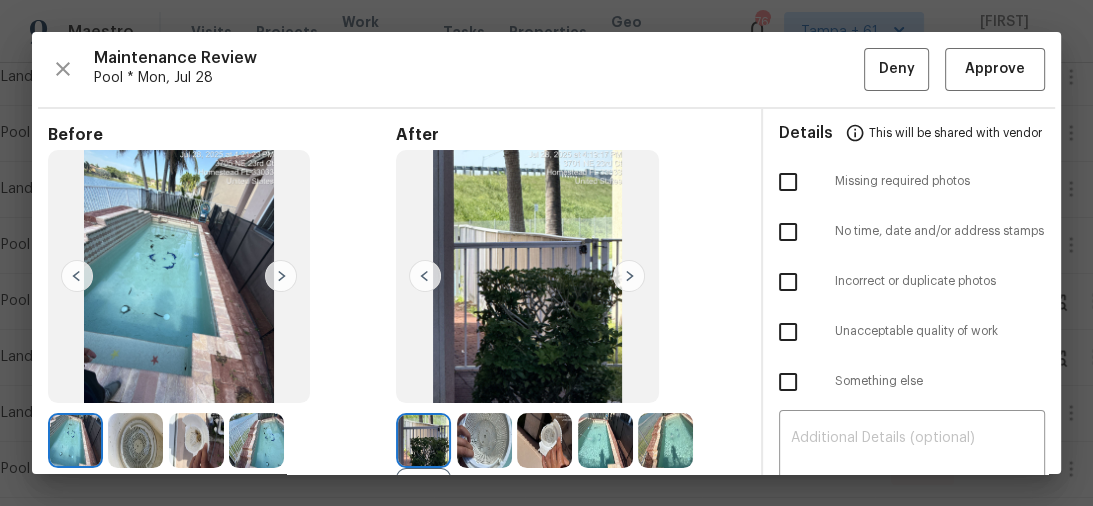 click on "Maintenance Review Pool * Mon, Jul 28 Deny Approve Before After  +1 Requirements for  pool 2 photos minimum: One “before” and one “after” photo of the pool (and spa, if present) with chemicals / implements visible (e.g., chemicals, tester kit, pool net). Details This will be shared with vendor Missing required photos No time, date and/or address stamps Incorrect or duplicate photos Unacceptable quality of work Something else ​   Messages with Vendor   x ​ [FIRST] [LAST] [DATE], [TIME] https://www.opendoor.com/vendor-help/quality.  Thank you! [FIRST] [LAST] [DATE], [TIME] https://www.opendoor.com/vendor-help/quality.  Thank you! [FIRST] [LAST] [DATE], [TIME] https://www.opendoor.com/vendor-help/quality.  Thank you! [FIRST] [LAST] [DATE], [TIME] Hi Team Updated callbox Access instructions: At the callbox, dial: [PHONE]. Agent will press 6 or 9 for access. Kindly use this and update us Thank you [FIRST] [LAST] [DATE], [TIME] Venezia Luxury Services [DATE], [TIME] [FIRST] [LAST] call" at bounding box center [546, 253] 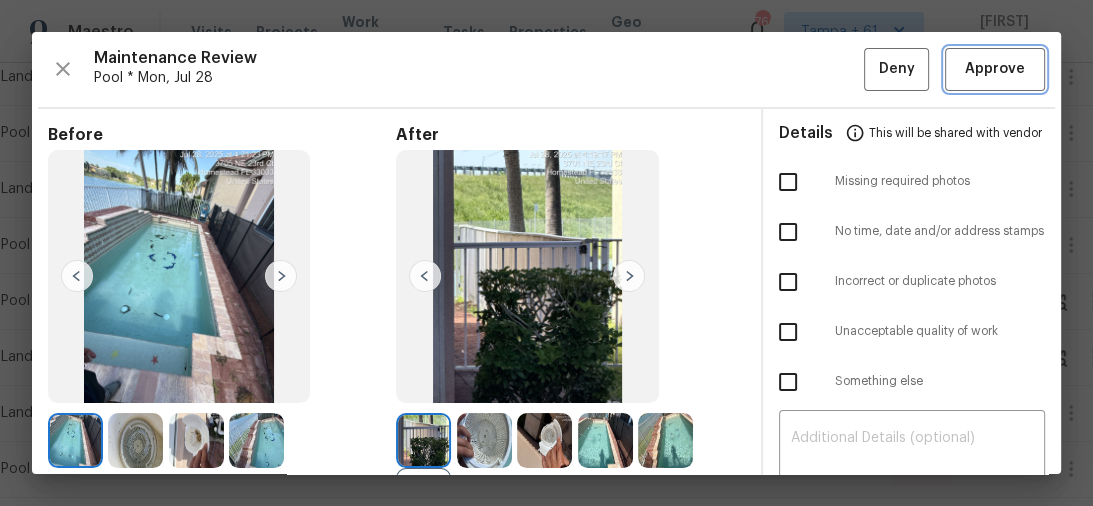 click on "Approve" at bounding box center [995, 69] 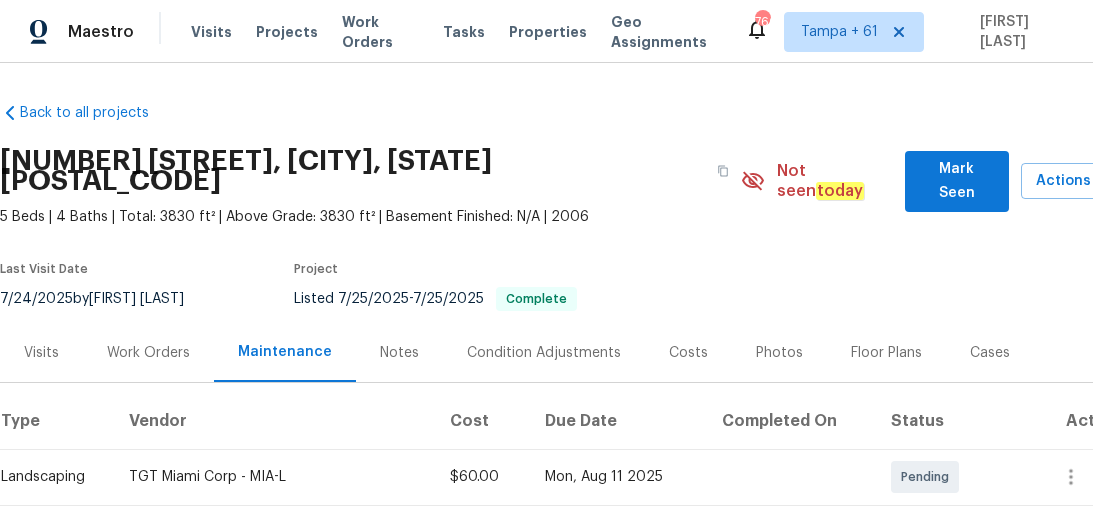 scroll, scrollTop: 0, scrollLeft: 0, axis: both 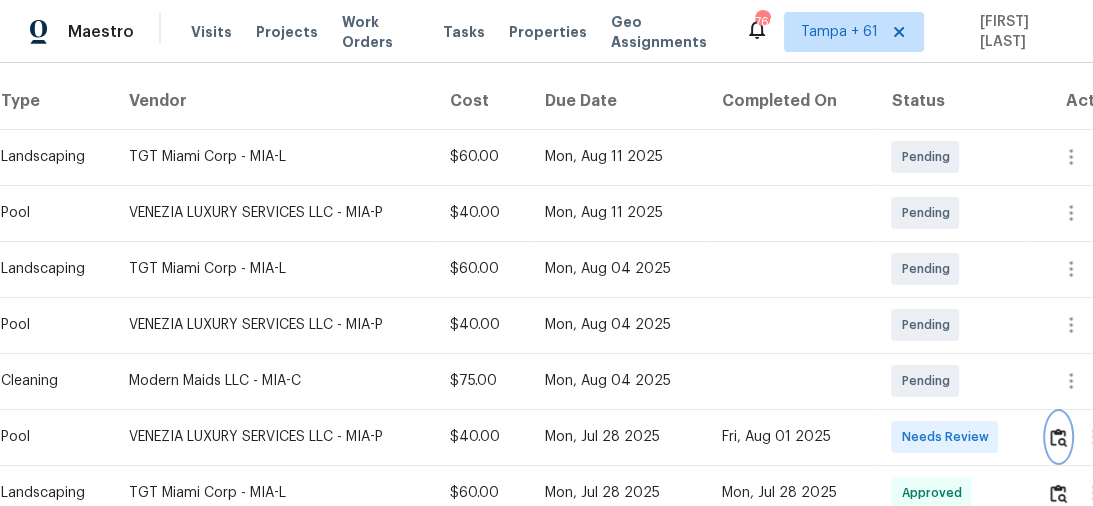 click at bounding box center [1058, 437] 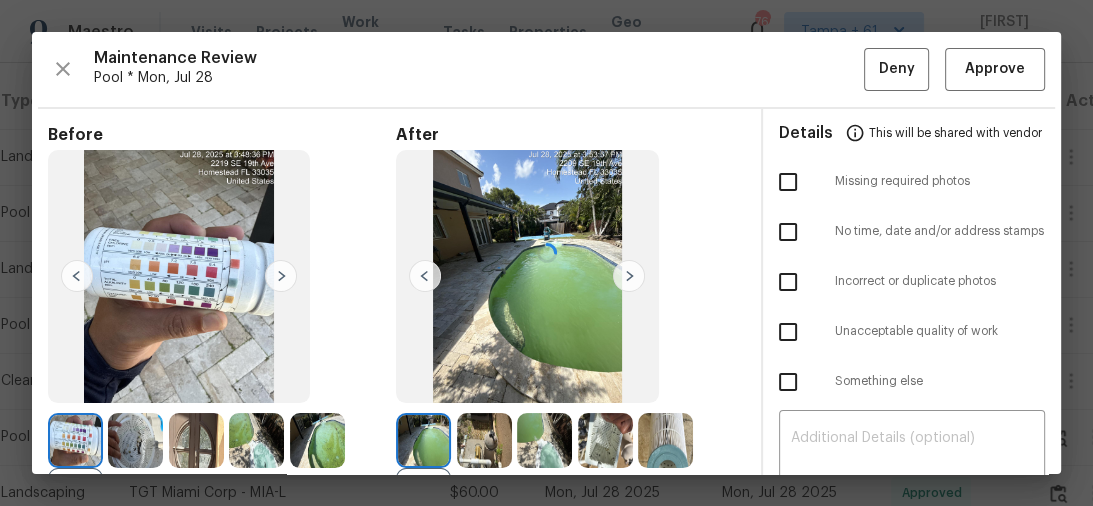 click at bounding box center [546, 253] 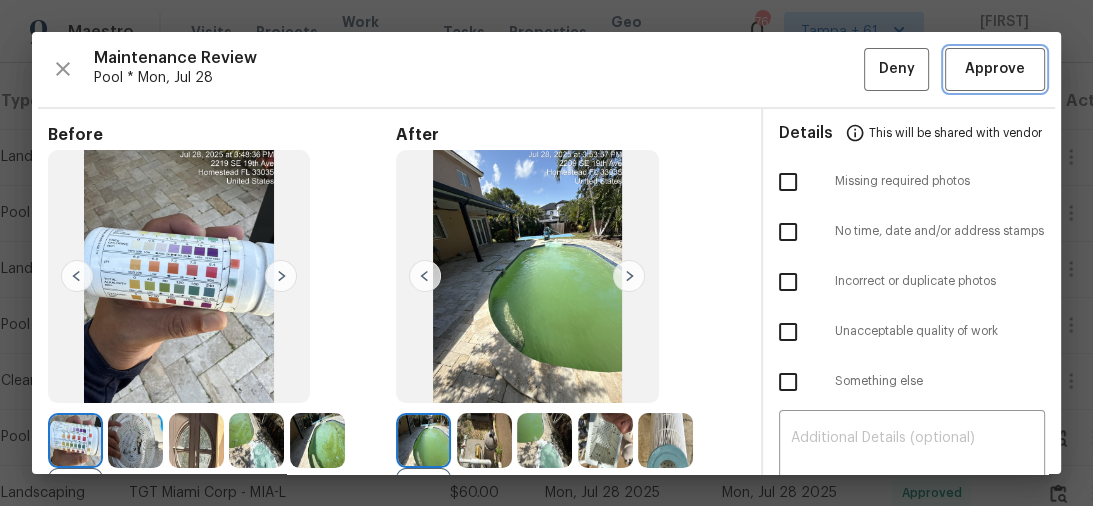 click on "Approve" at bounding box center [995, 69] 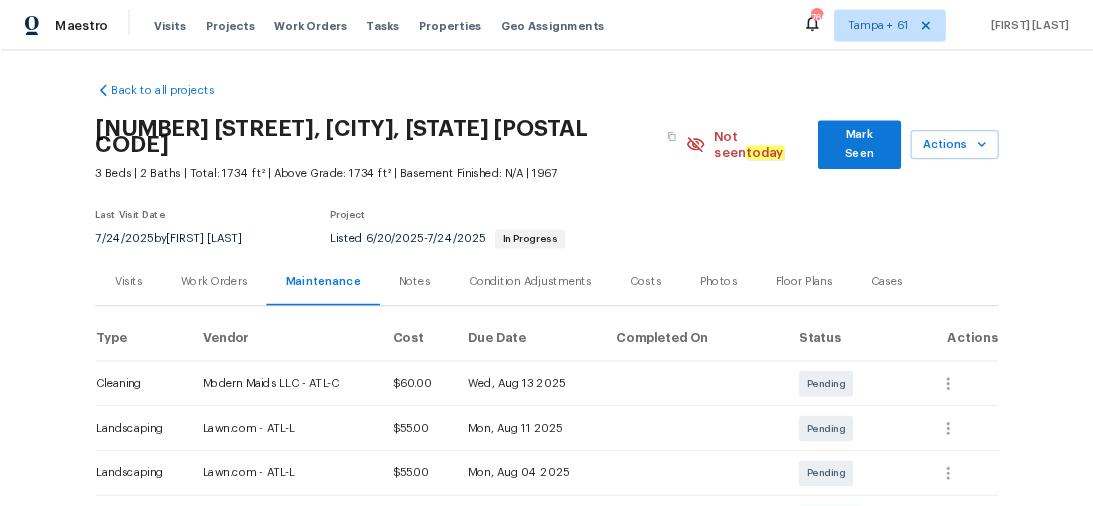 scroll, scrollTop: 0, scrollLeft: 0, axis: both 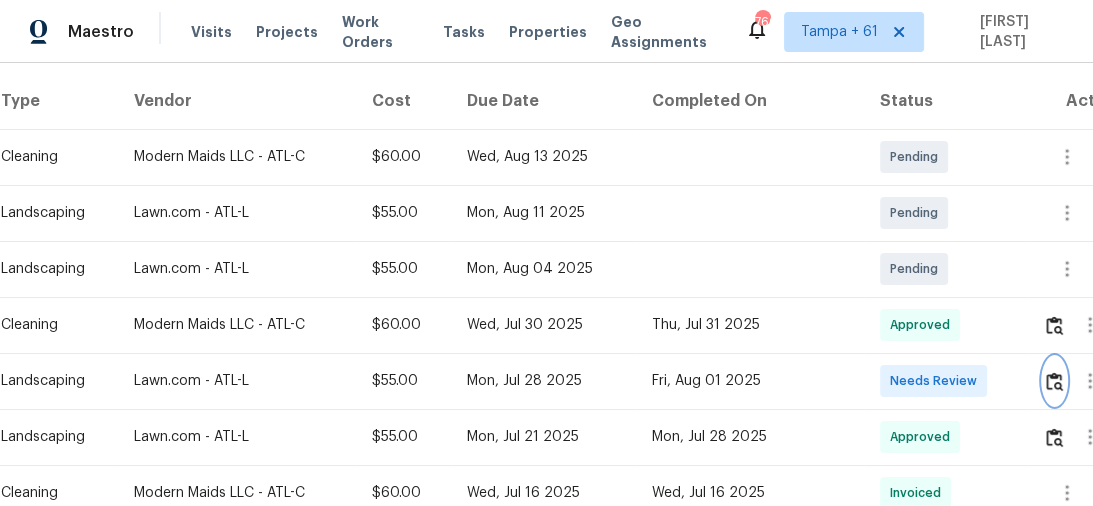 click at bounding box center (1054, 381) 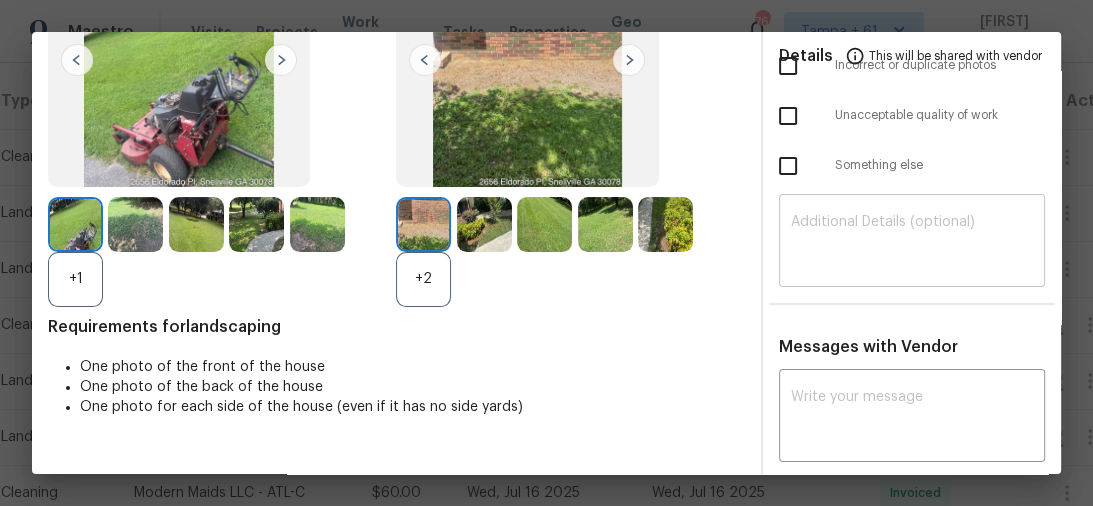 scroll, scrollTop: 139, scrollLeft: 0, axis: vertical 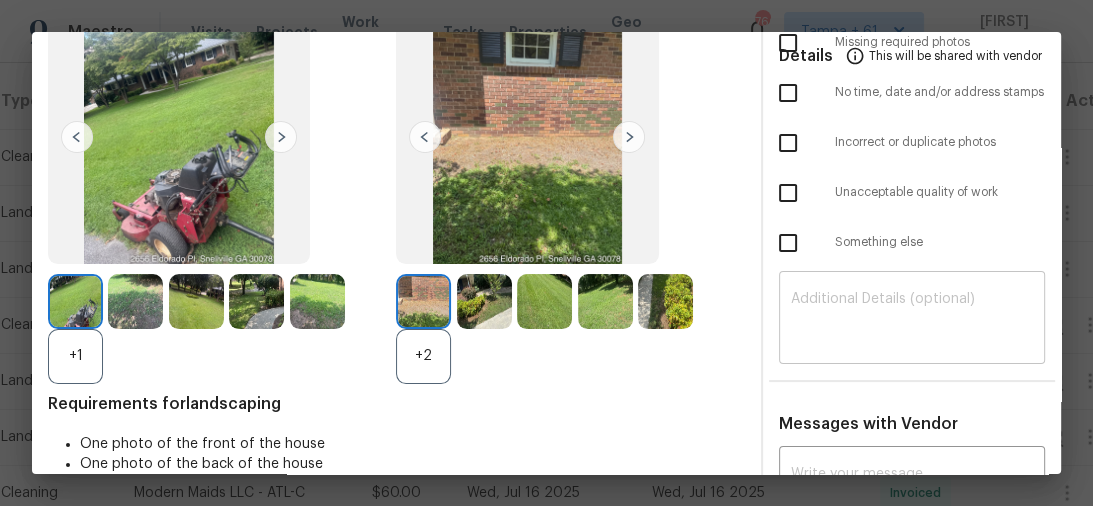 click at bounding box center (912, 320) 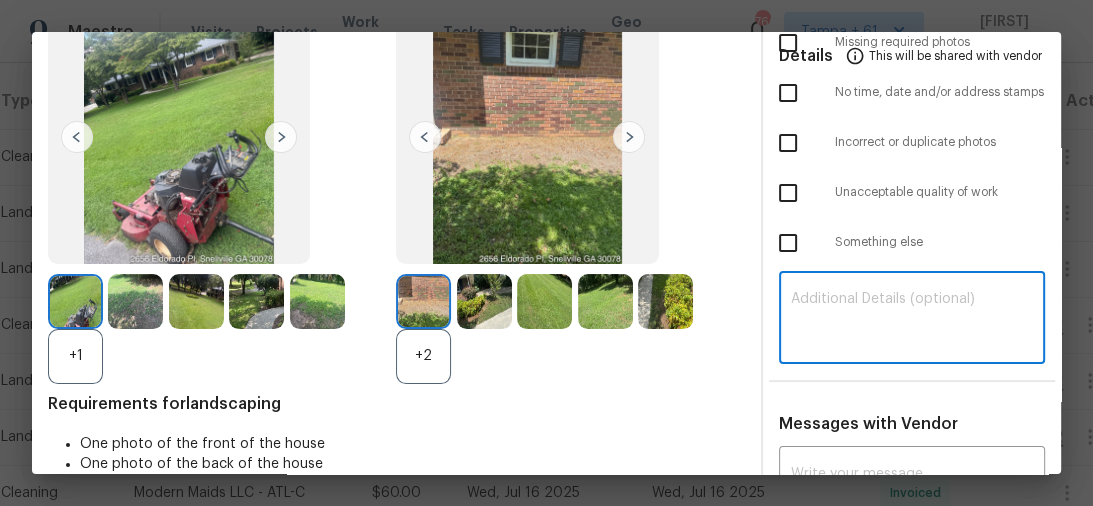 paste on "Maintenance Audit Team: Hello! Unfortunately this Landscaping visit completed on 08/01/2025 has been denied because we are missing the required time and date stamp in both section. For approval, please upload these if you have them or submit a screenshot of photo metadata from this visit for approval. If you or your team need a refresher on the requirements, they can be found at https://www.opendoor.com/vendor-help/quality. Thank you!" 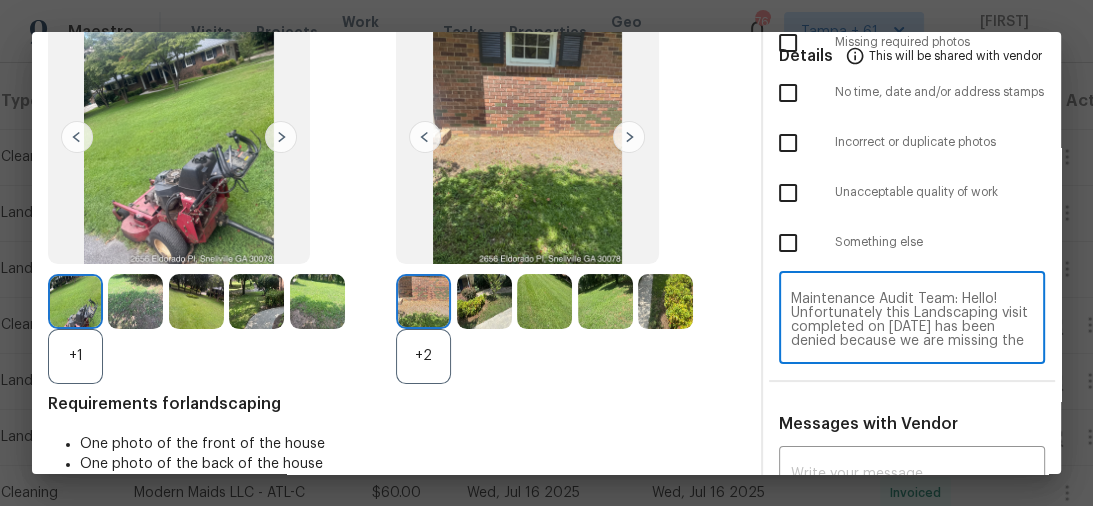scroll, scrollTop: 154, scrollLeft: 0, axis: vertical 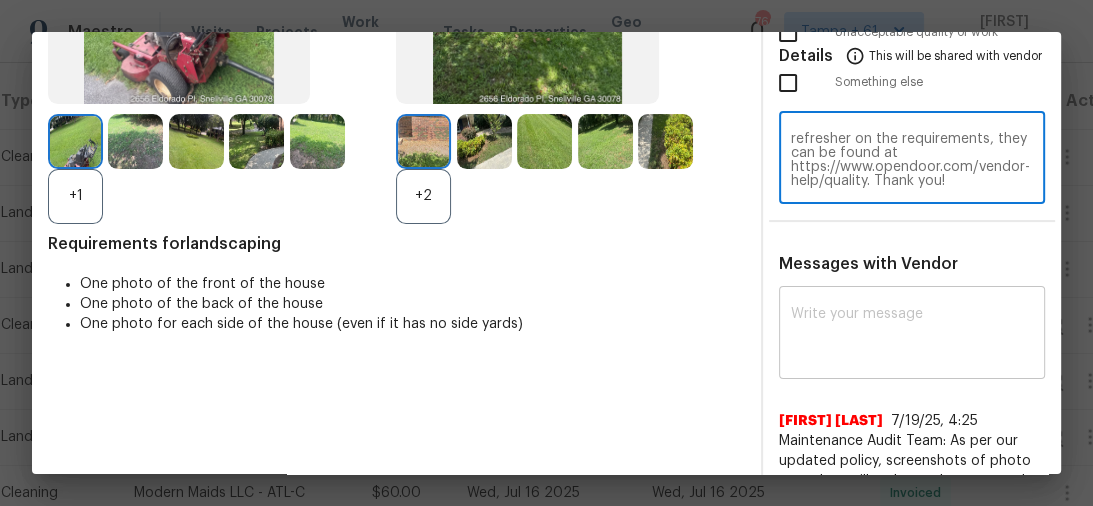 type on "Maintenance Audit Team: Hello! Unfortunately this Landscaping visit completed on 08/01/2025 has been denied because we are missing the required time and date stamp in both section. For approval, please upload these if you have them or submit a screenshot of photo metadata from this visit for approval. If you or your team need a refresher on the requirements, they can be found at https://www.opendoor.com/vendor-help/quality. Thank you!" 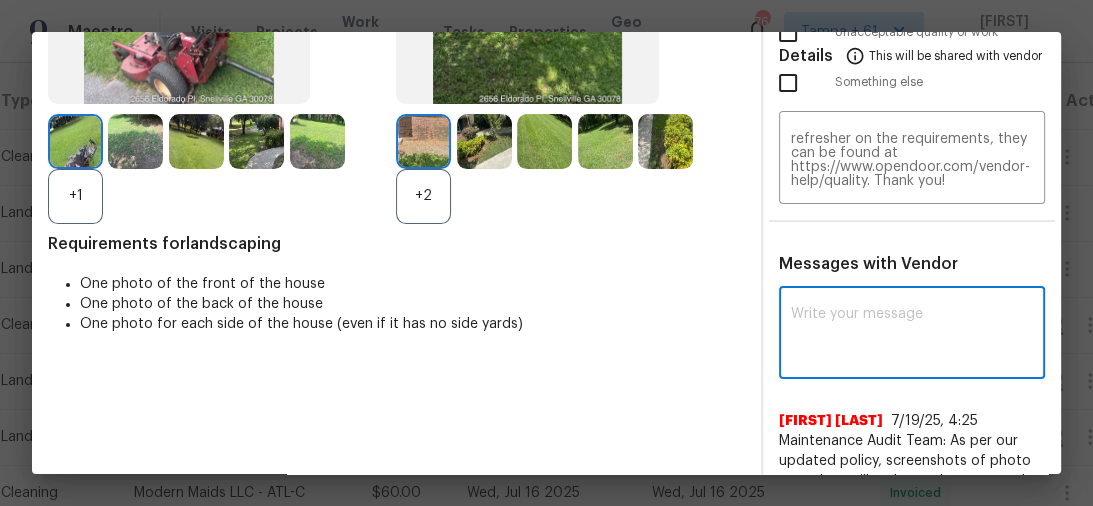 paste on "Maintenance Audit Team: Hello! Unfortunately this Landscaping visit completed on 08/01/2025 has been denied because we are missing the required time and date stamp in both section. For approval, please upload these if you have them or submit a screenshot of photo metadata from this visit for approval. If you or your team need a refresher on the requirements, they can be found at https://www.opendoor.com/vendor-help/quality. Thank you!" 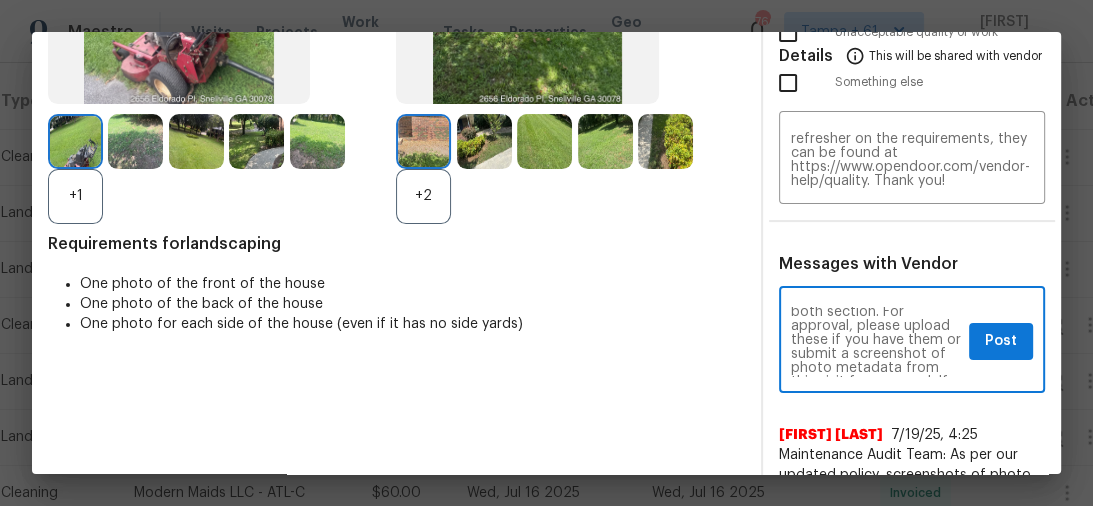 scroll, scrollTop: 0, scrollLeft: 0, axis: both 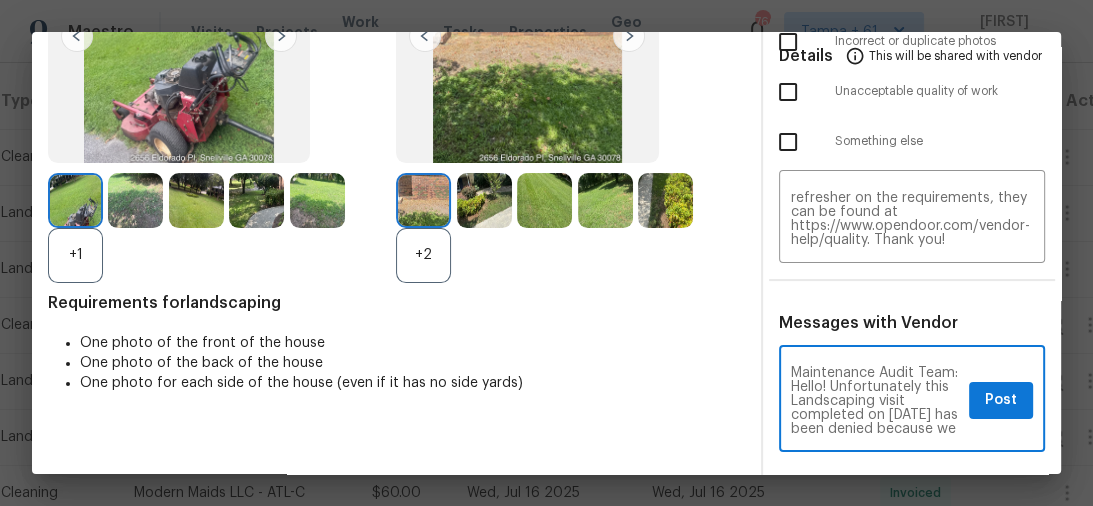 type on "Maintenance Audit Team: Hello! Unfortunately this Landscaping visit completed on 08/01/2025 has been denied because we are missing the required time and date stamp in both section. For approval, please upload these if you have them or submit a screenshot of photo metadata from this visit for approval. If you or your team need a refresher on the requirements, they can be found at https://www.opendoor.com/vendor-help/quality. Thank you!" 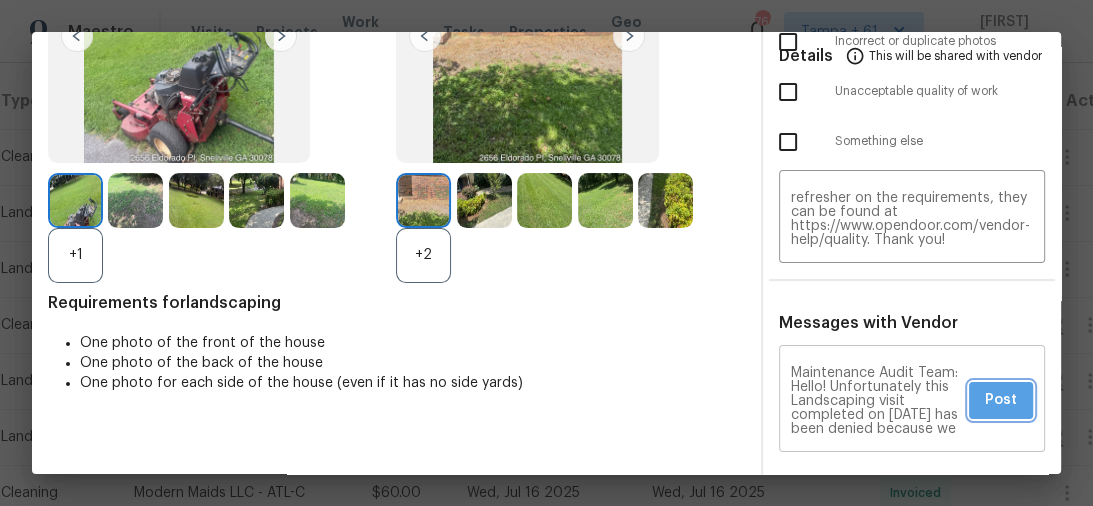 click on "Post" at bounding box center [1001, 400] 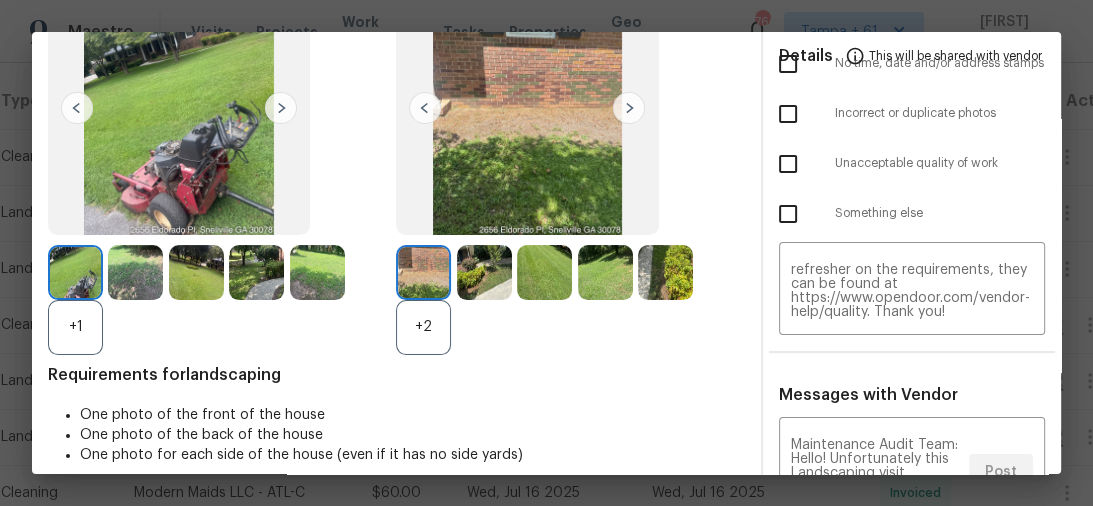 scroll, scrollTop: 80, scrollLeft: 0, axis: vertical 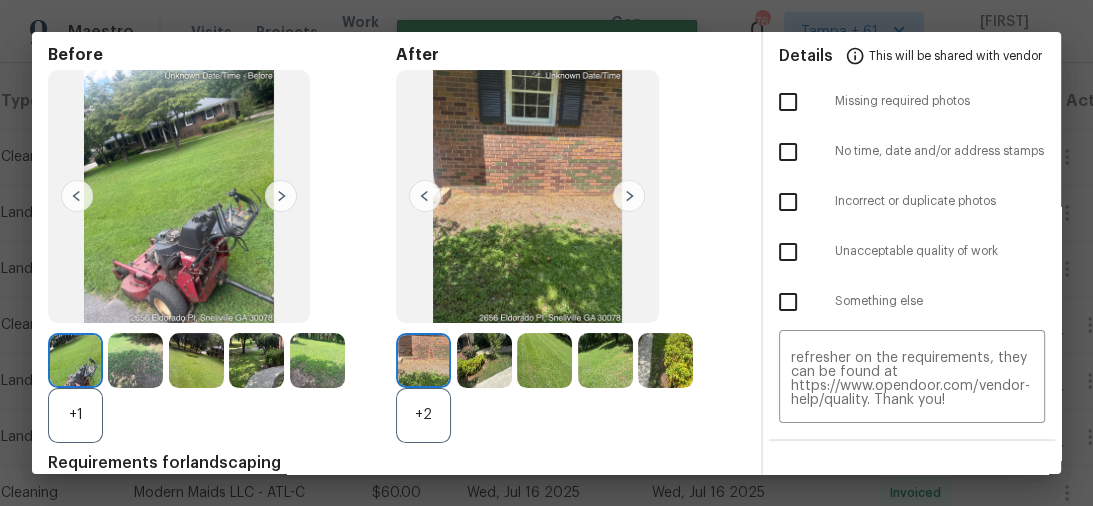 type 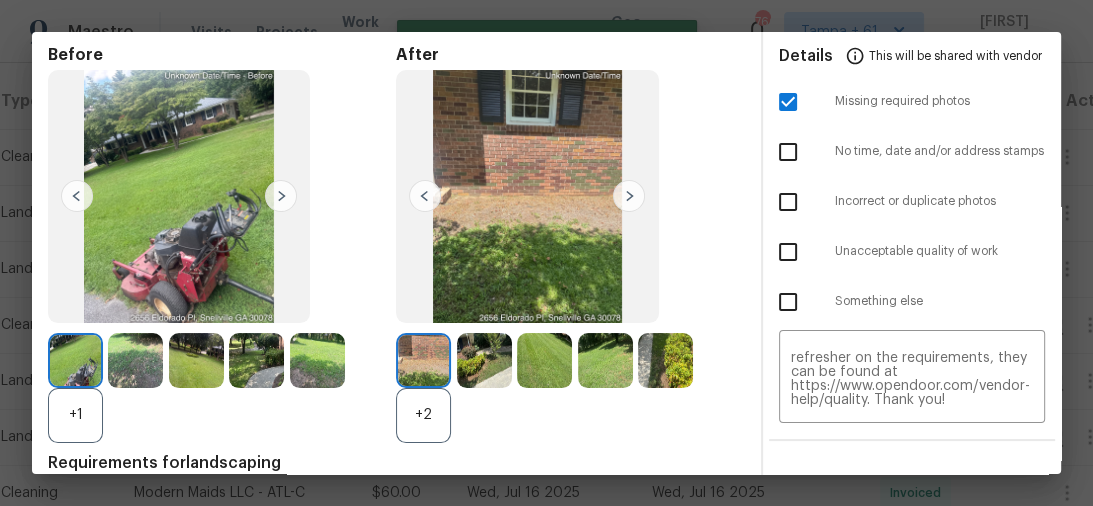 click at bounding box center (788, 102) 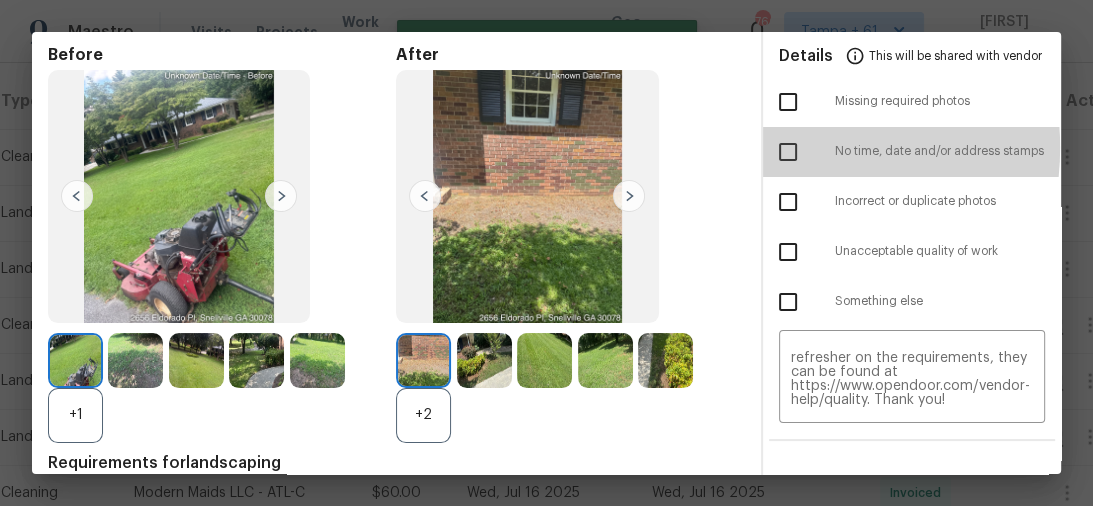 click at bounding box center [788, 152] 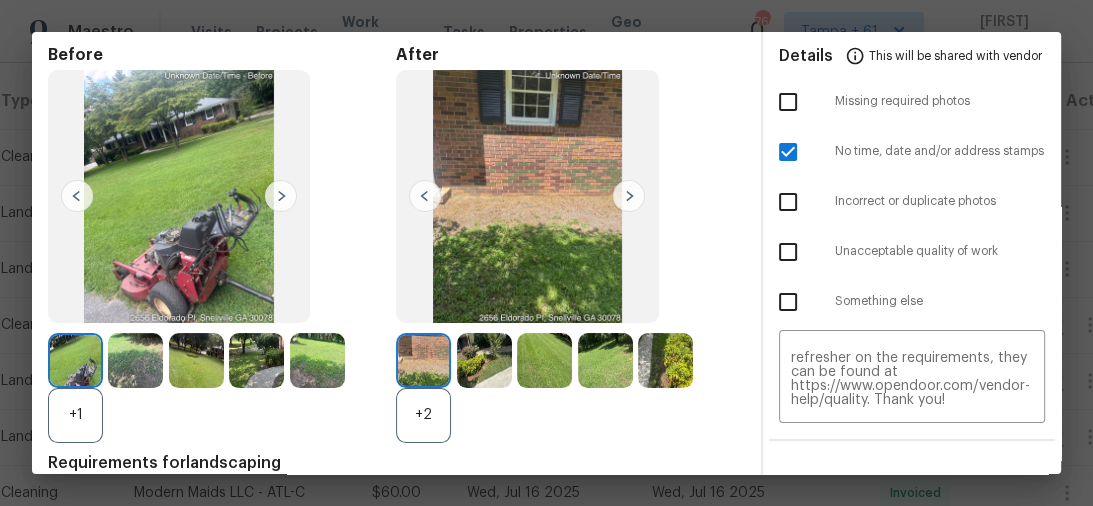 click at bounding box center (629, 196) 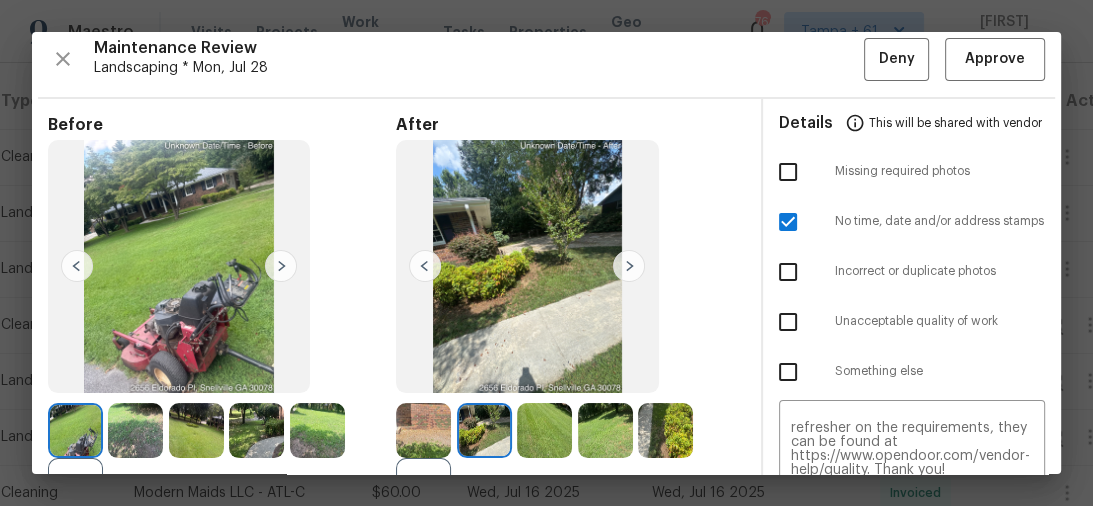scroll, scrollTop: 0, scrollLeft: 0, axis: both 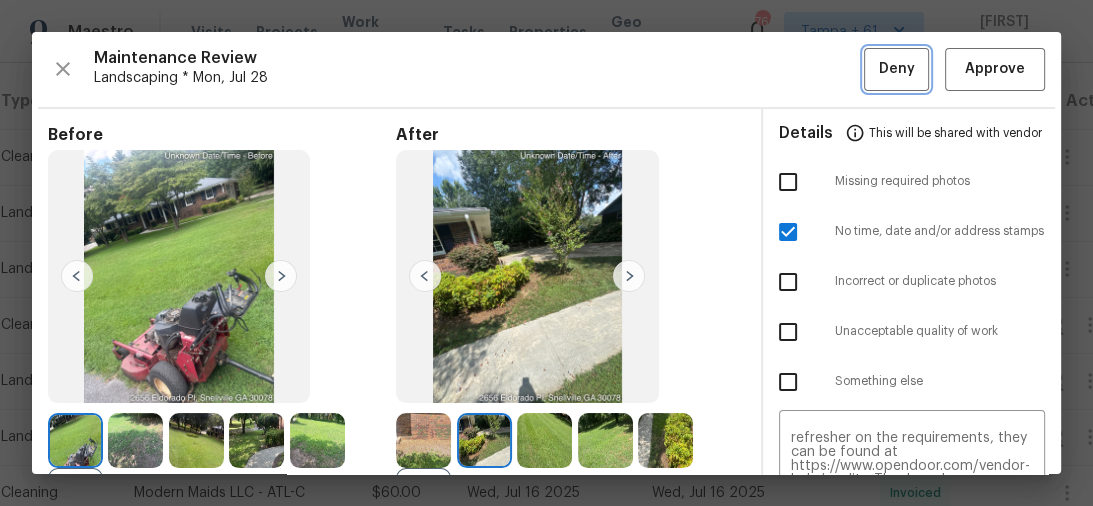 click on "Deny" at bounding box center [896, 69] 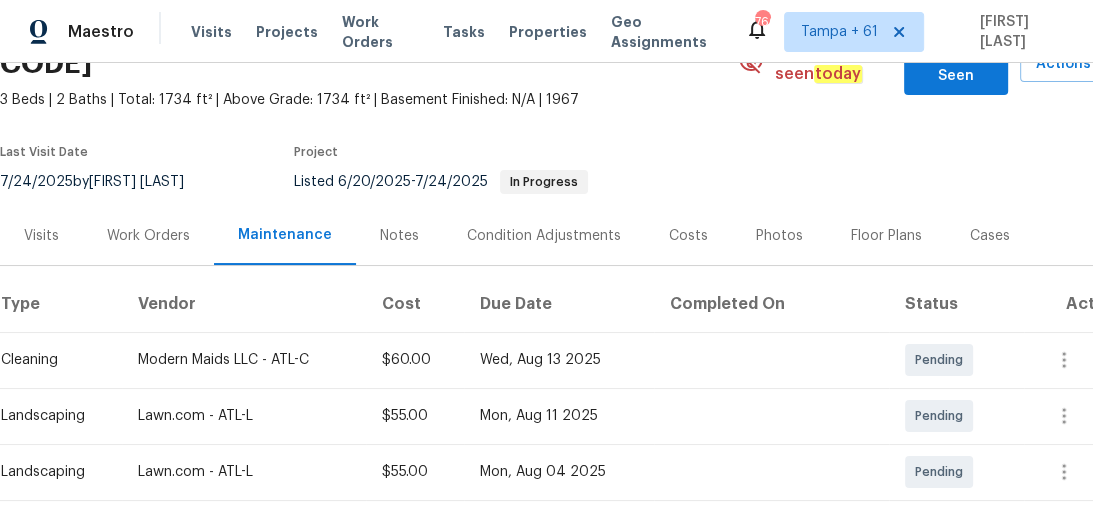 scroll, scrollTop: 240, scrollLeft: 0, axis: vertical 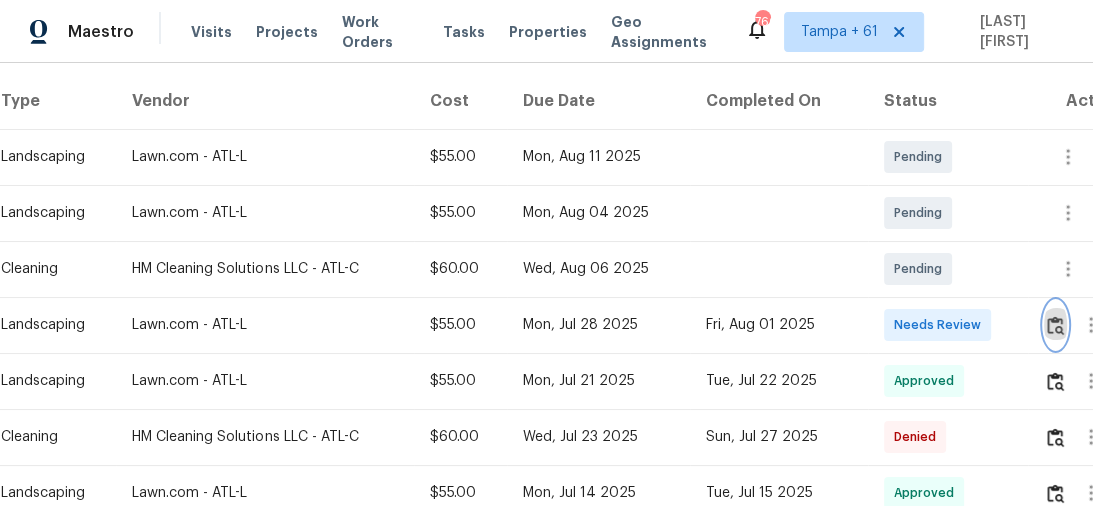 click at bounding box center [1055, 325] 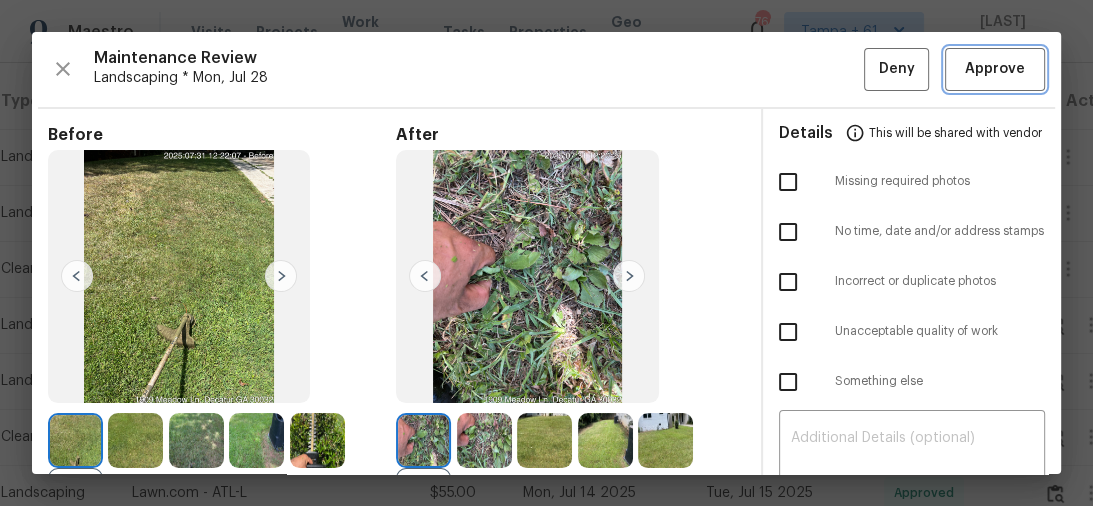 click on "Approve" at bounding box center [995, 69] 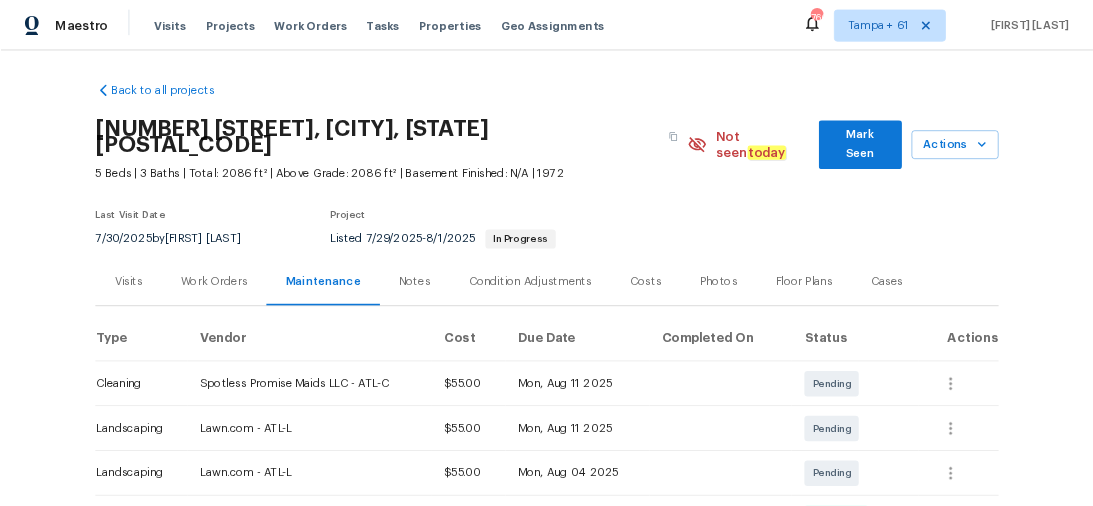 scroll, scrollTop: 0, scrollLeft: 0, axis: both 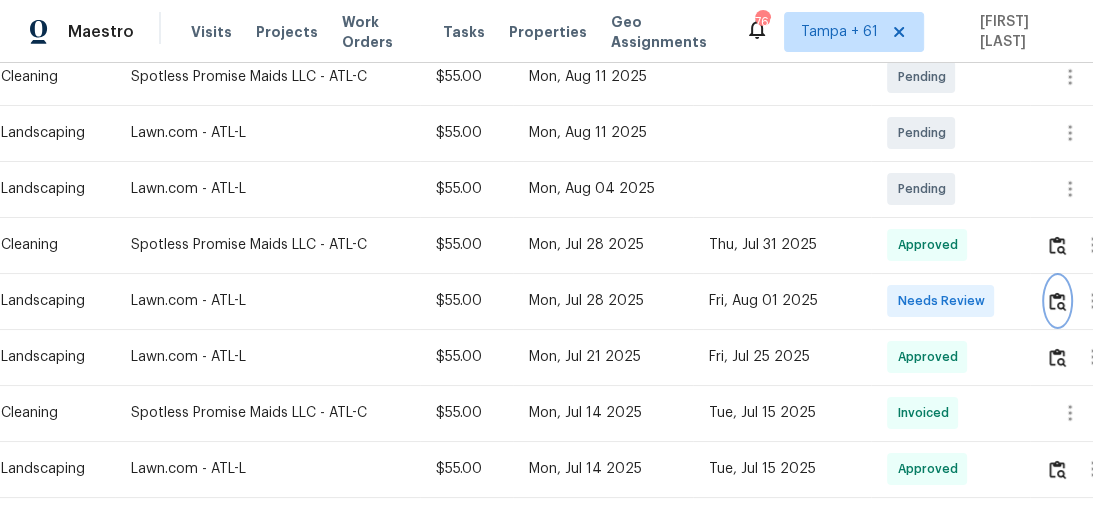 click at bounding box center [1057, 301] 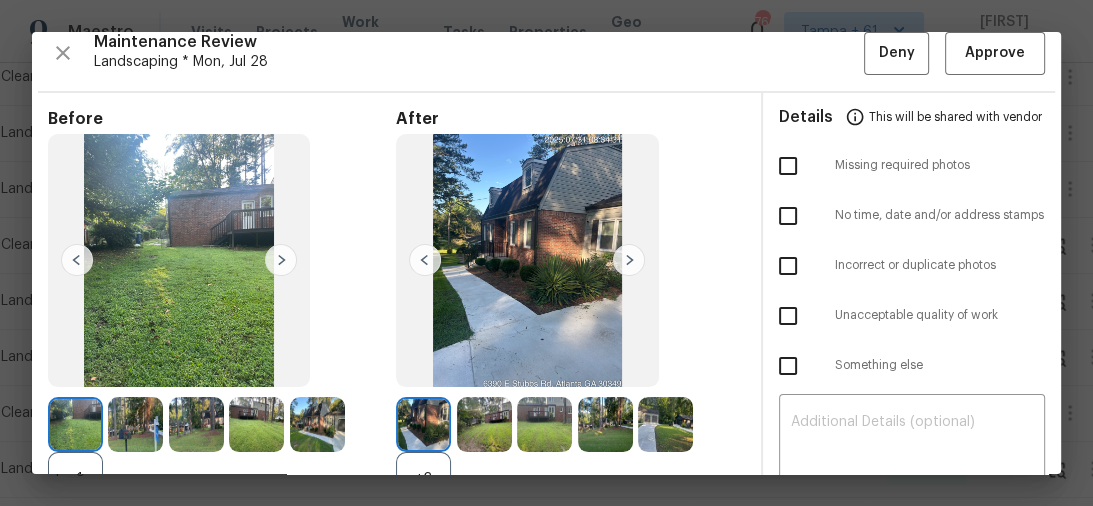 scroll, scrollTop: 0, scrollLeft: 0, axis: both 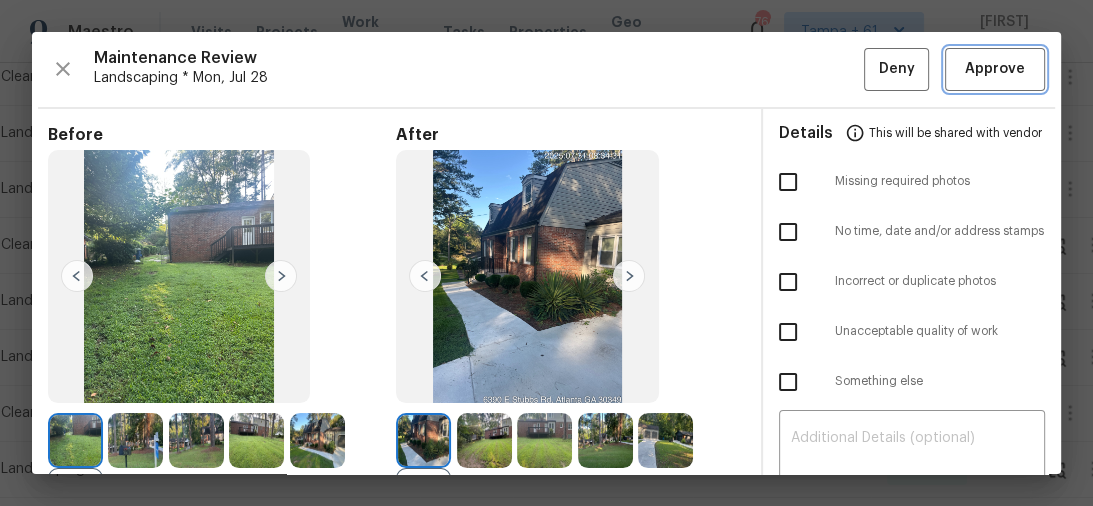 click on "Approve" at bounding box center (995, 69) 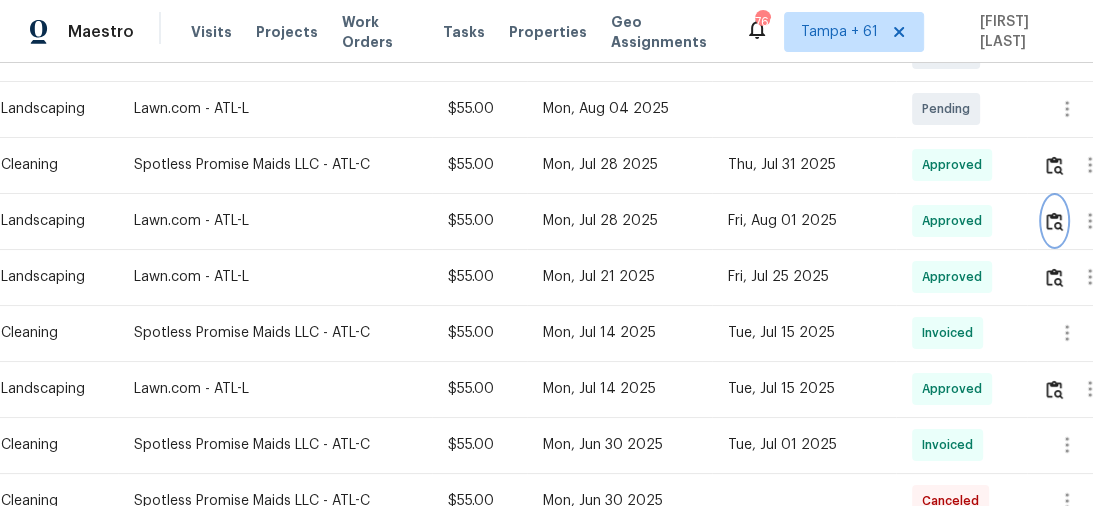 scroll, scrollTop: 320, scrollLeft: 0, axis: vertical 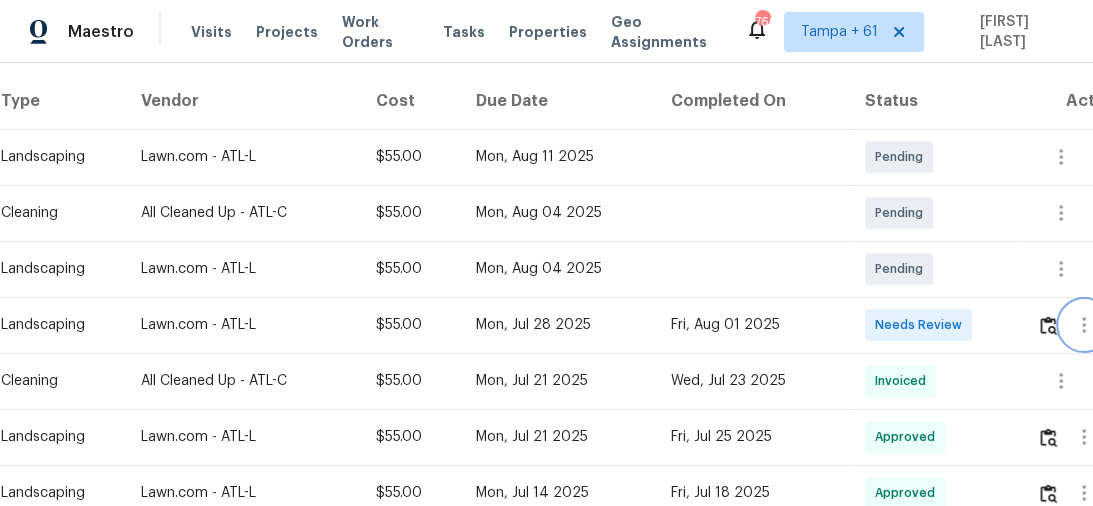 click at bounding box center (1084, 325) 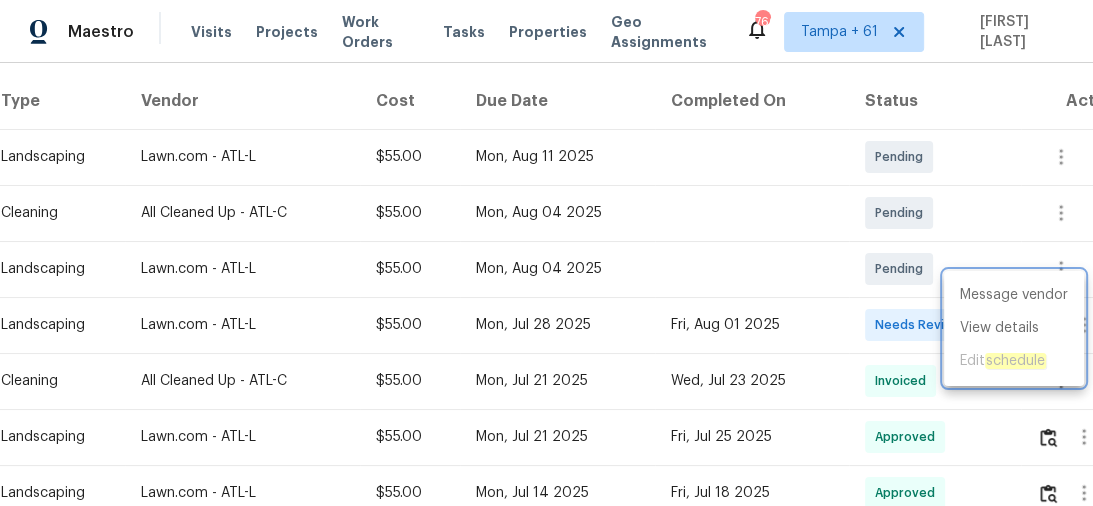 click at bounding box center (546, 253) 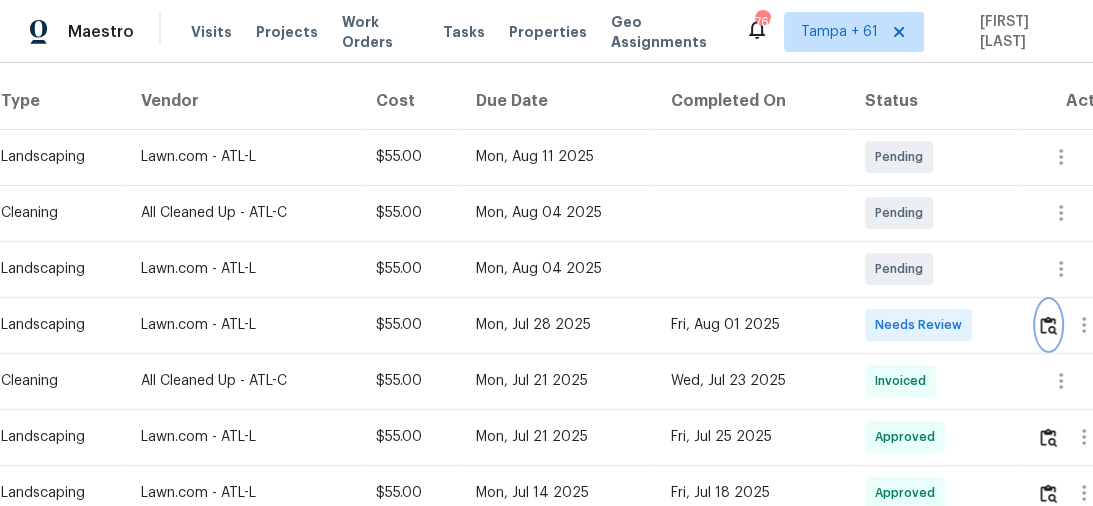 click at bounding box center (1048, 325) 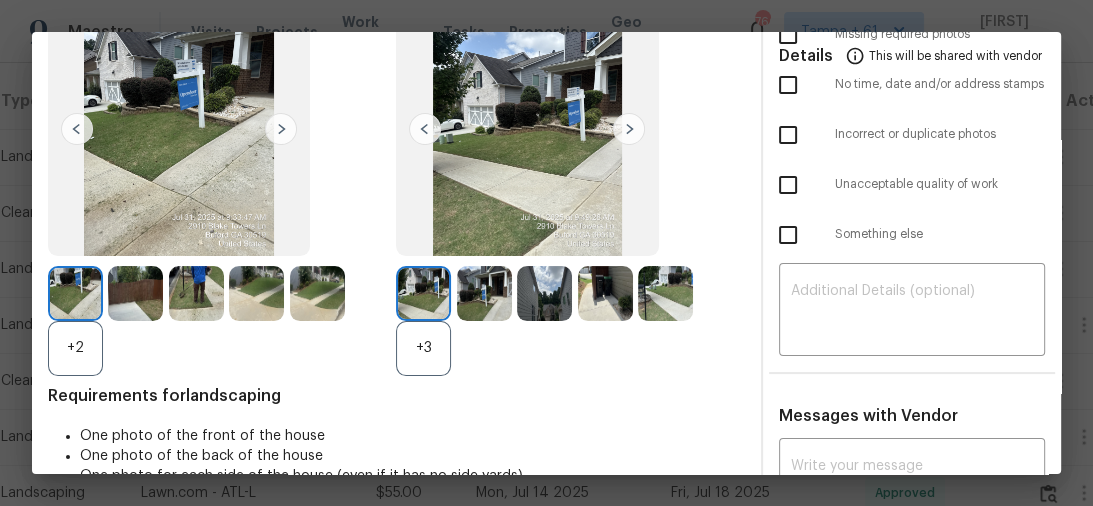 scroll, scrollTop: 219, scrollLeft: 0, axis: vertical 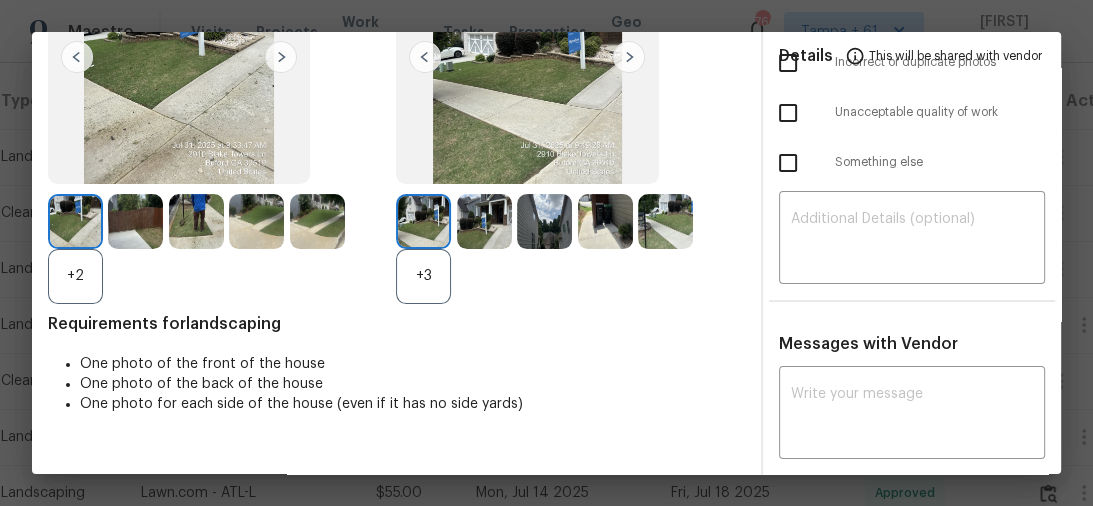 click on "Requirements for  landscaping" at bounding box center [396, 324] 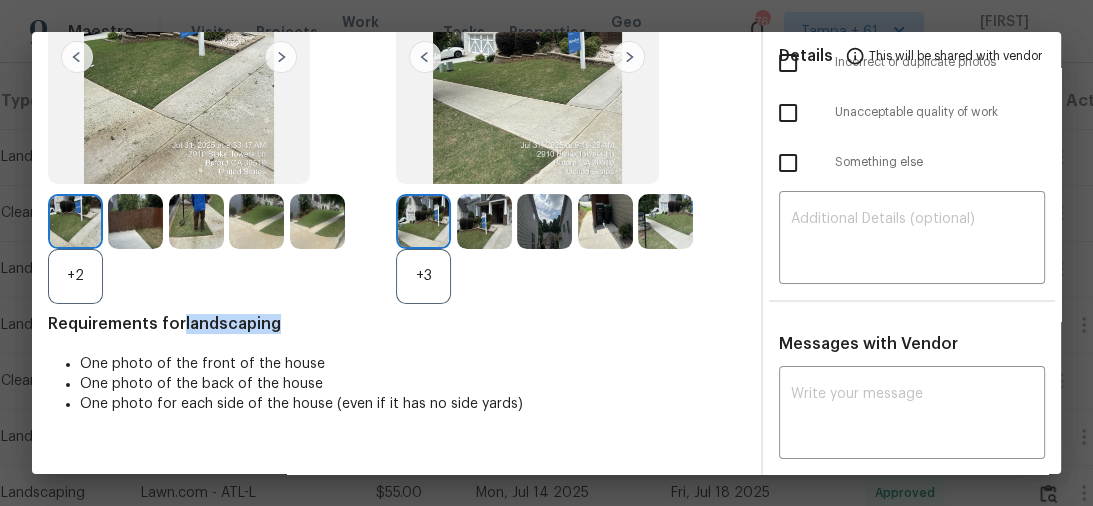 click on "Requirements for  landscaping" at bounding box center [396, 324] 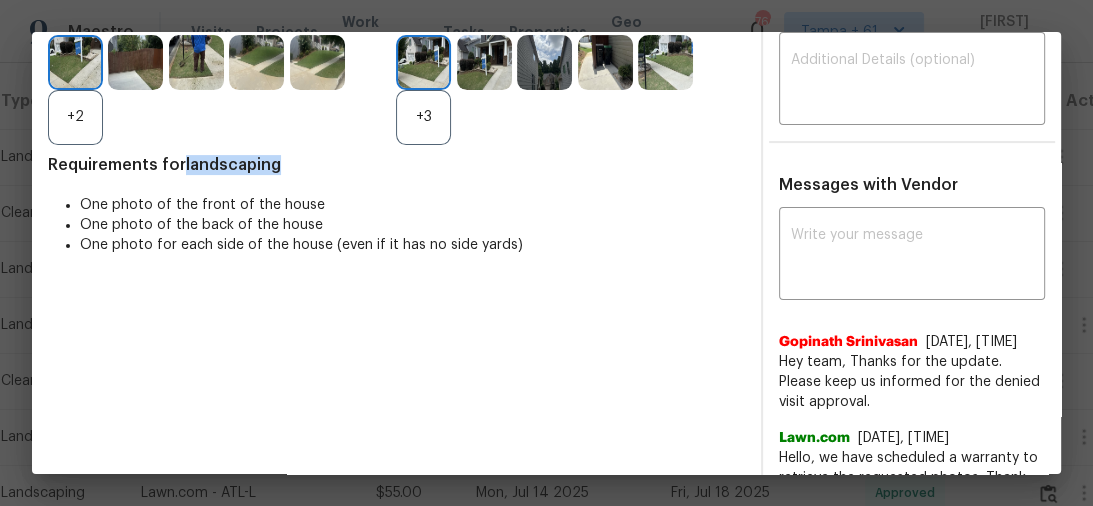 scroll, scrollTop: 379, scrollLeft: 0, axis: vertical 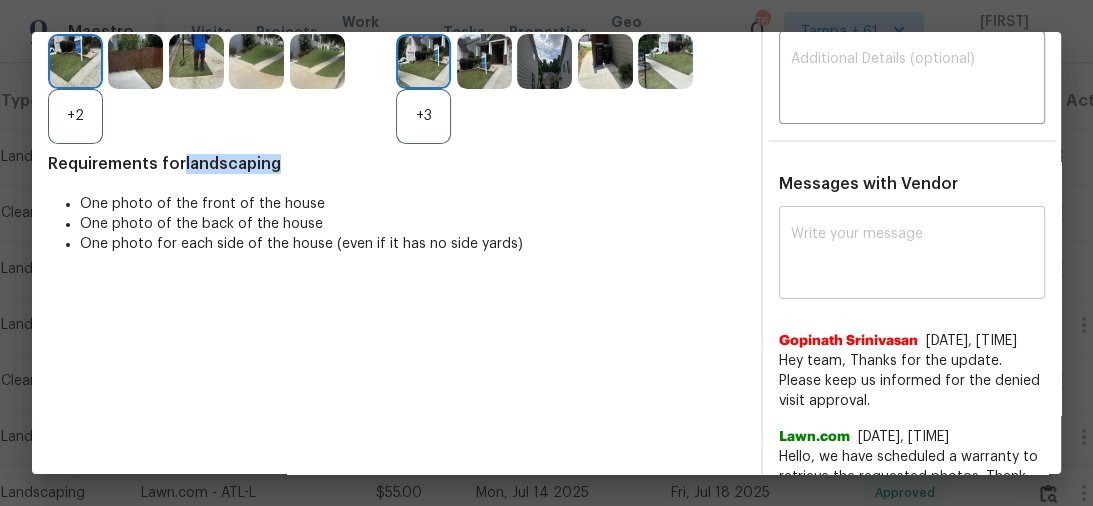 click at bounding box center [912, 255] 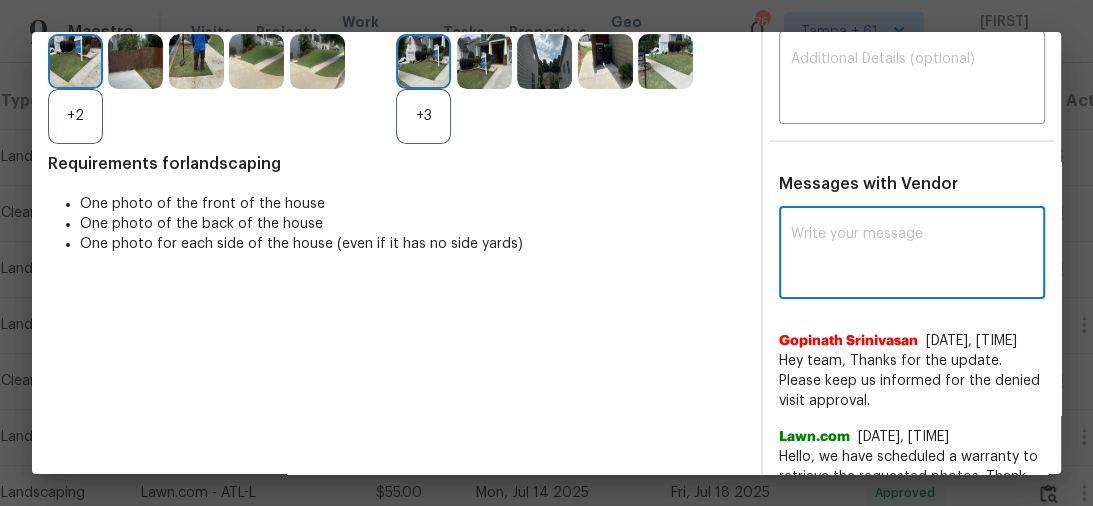 paste on "Maintenance Audit Team: Hello! Unfortunately, this landscaping visit completed on 08/01/2025 has been denied because we are missing the required photos for approval. For approval, please upload one full view of backyard in both sections only if the correct or missing photos were taken on the same day the visit was completed. If those photos are available, they must be uploaded within 48 hours of the original visit date. If the required photos were not taken on the day of the visit, the denial will remain in place. If you or your team need a refresher on the quality standards and requirements, please refer to the updated Standards of Work that have been distributed via email. Thank you!" 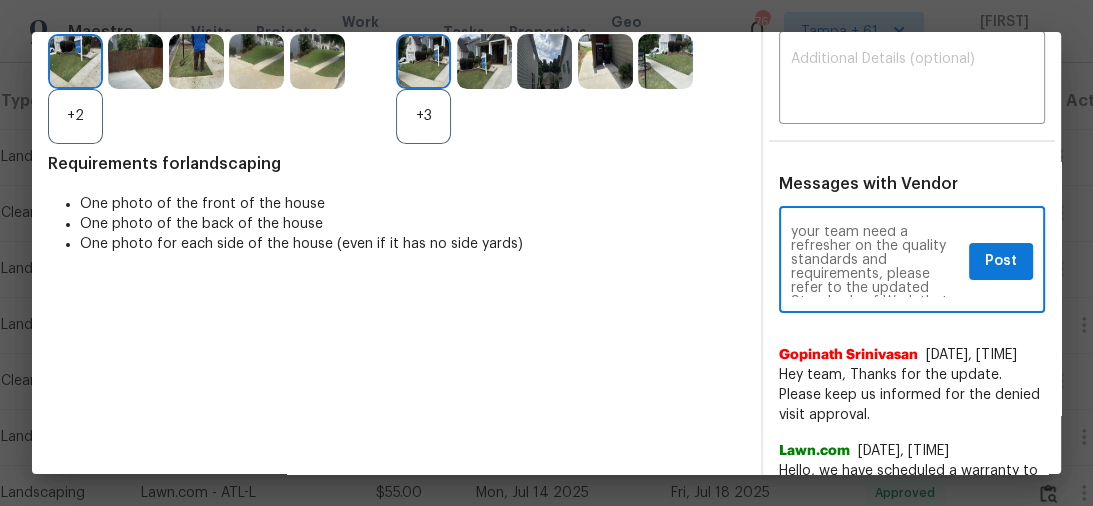 scroll, scrollTop: 232, scrollLeft: 0, axis: vertical 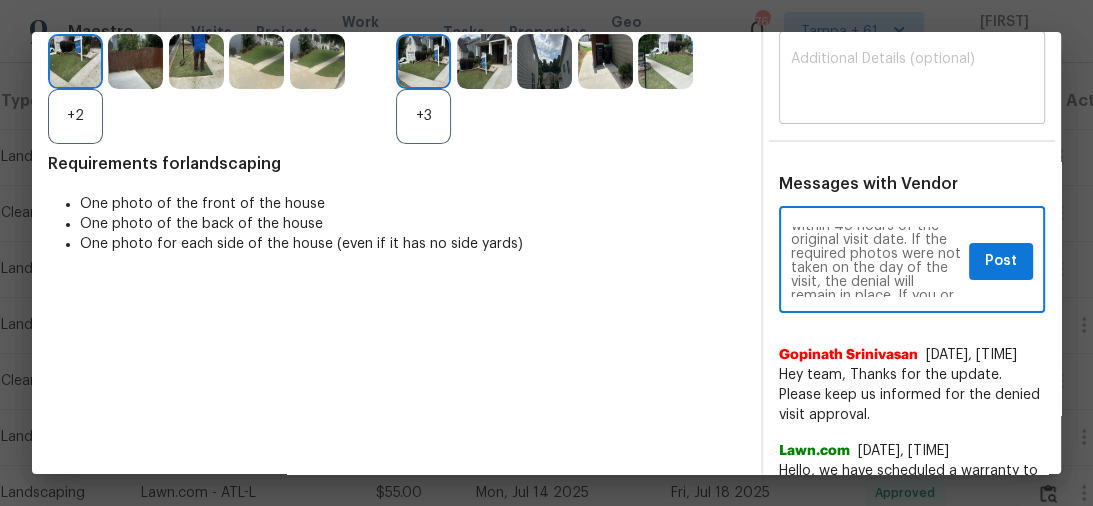 type on "Maintenance Audit Team: Hello! Unfortunately, this landscaping visit completed on 08/01/2025 has been denied because we are missing the required photos for approval. For approval, please upload one full view of backyard in both sections only if the correct or missing photos were taken on the same day the visit was completed. If those photos are available, they must be uploaded within 48 hours of the original visit date. If the required photos were not taken on the day of the visit, the denial will remain in place. If you or your team need a refresher on the quality standards and requirements, please refer to the updated Standards of Work that have been distributed via email. Thank you!" 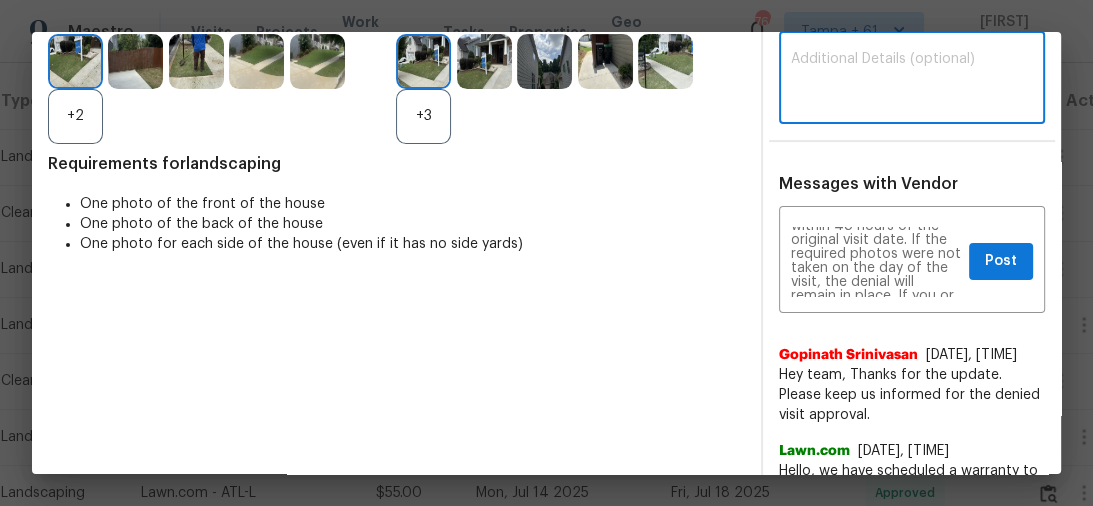 paste on "Maintenance Audit Team: Hello! Unfortunately, this landscaping visit completed on 08/01/2025 has been denied because we are missing the required photos for approval. For approval, please upload one full view of backyard in both sections only if the correct or missing photos were taken on the same day the visit was completed. If those photos are available, they must be uploaded within 48 hours of the original visit date. If the required photos were not taken on the day of the visit, the denial will remain in place. If you or your team need a refresher on the quality standards and requirements, please refer to the updated Standards of Work that have been distributed via email. Thank you!" 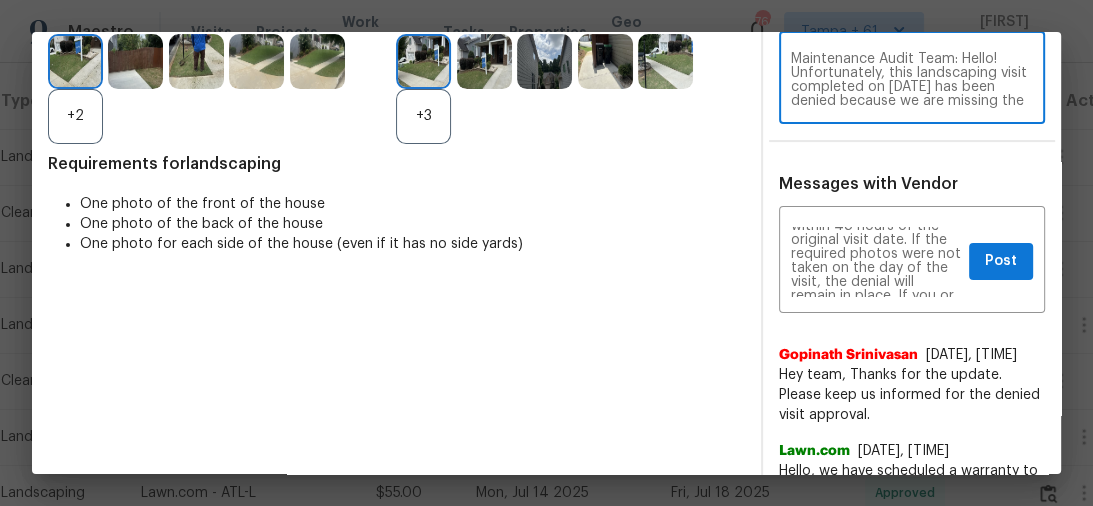 scroll, scrollTop: 252, scrollLeft: 0, axis: vertical 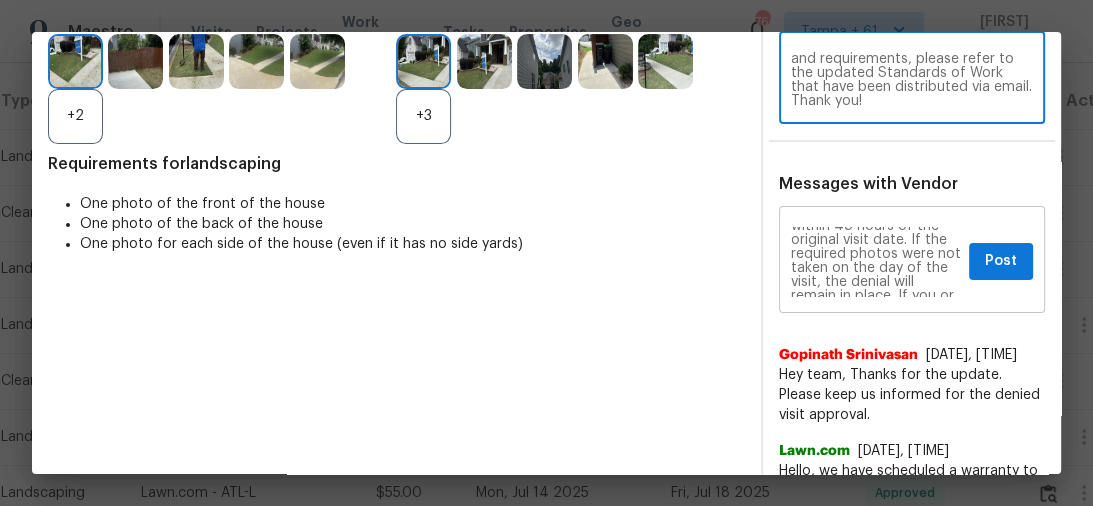 type on "Maintenance Audit Team: Hello! Unfortunately, this landscaping visit completed on 08/01/2025 has been denied because we are missing the required photos for approval. For approval, please upload one full view of backyard in both sections only if the correct or missing photos were taken on the same day the visit was completed. If those photos are available, they must be uploaded within 48 hours of the original visit date. If the required photos were not taken on the day of the visit, the denial will remain in place. If you or your team need a refresher on the quality standards and requirements, please refer to the updated Standards of Work that have been distributed via email. Thank you!" 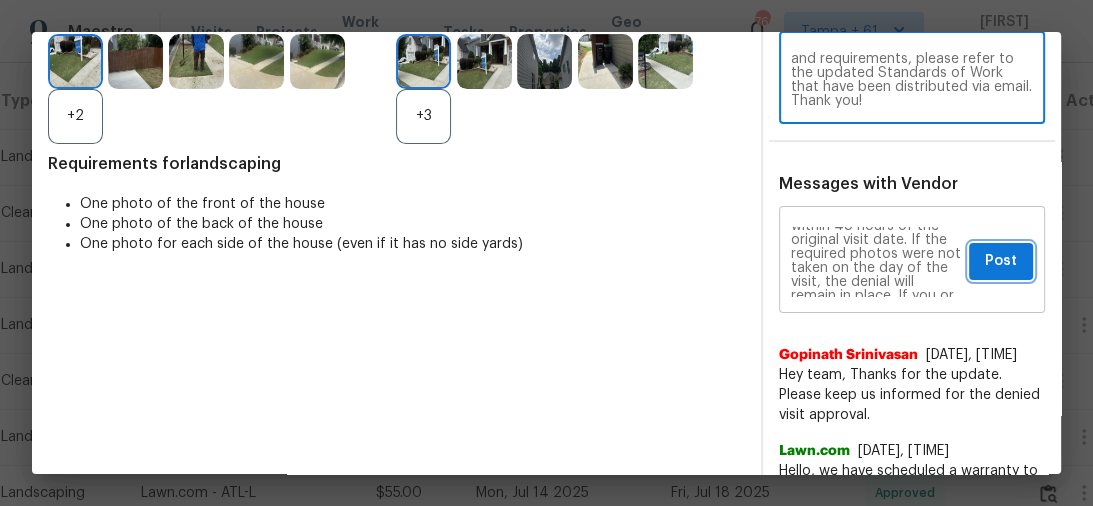 click on "Post" at bounding box center (1001, 261) 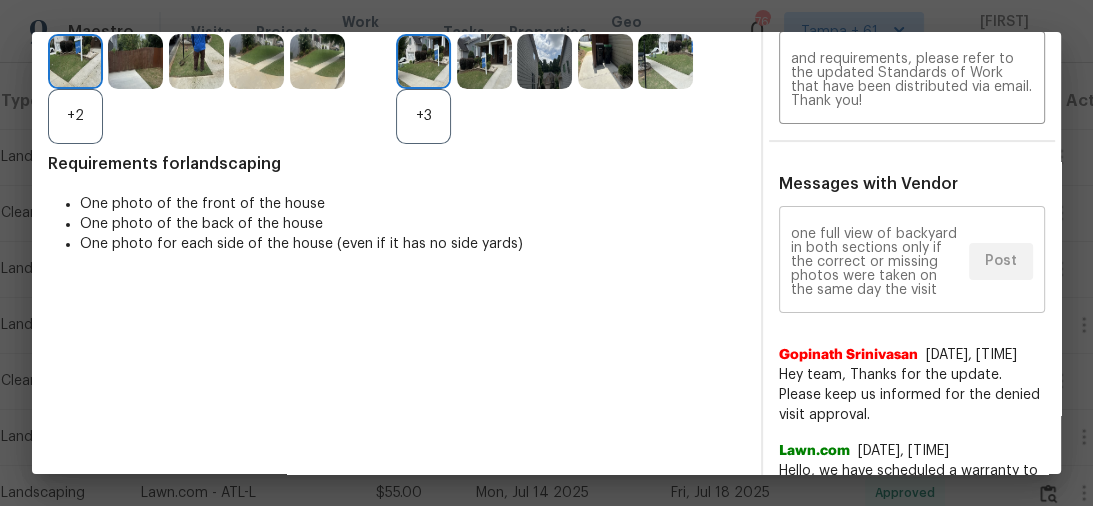 scroll, scrollTop: 0, scrollLeft: 0, axis: both 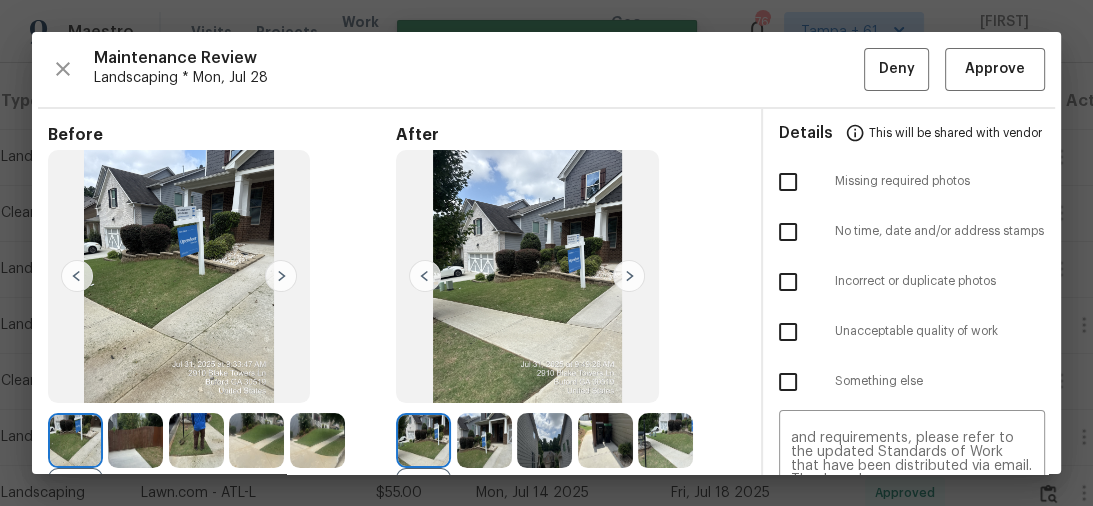 click at bounding box center (788, 182) 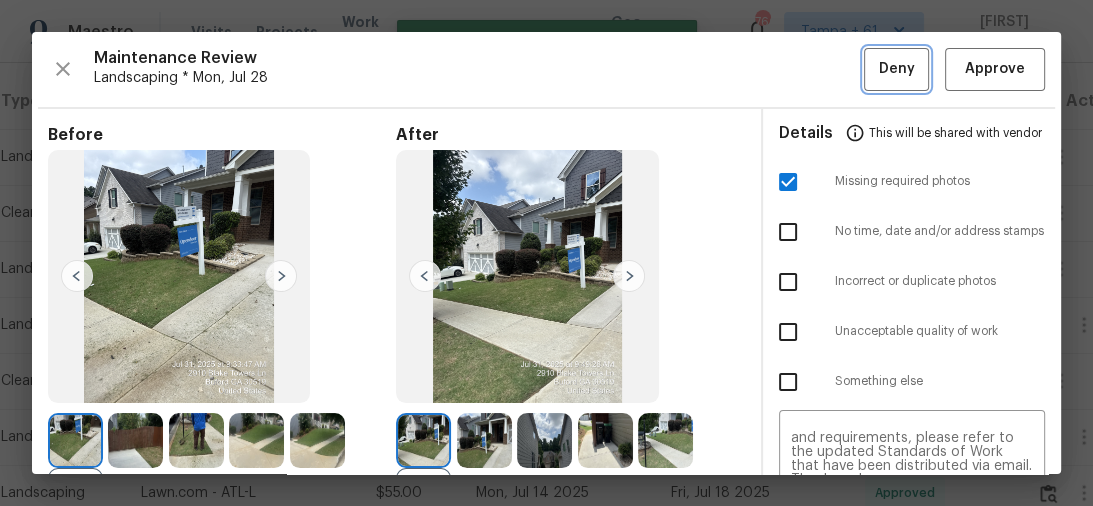 click on "Deny" at bounding box center (896, 69) 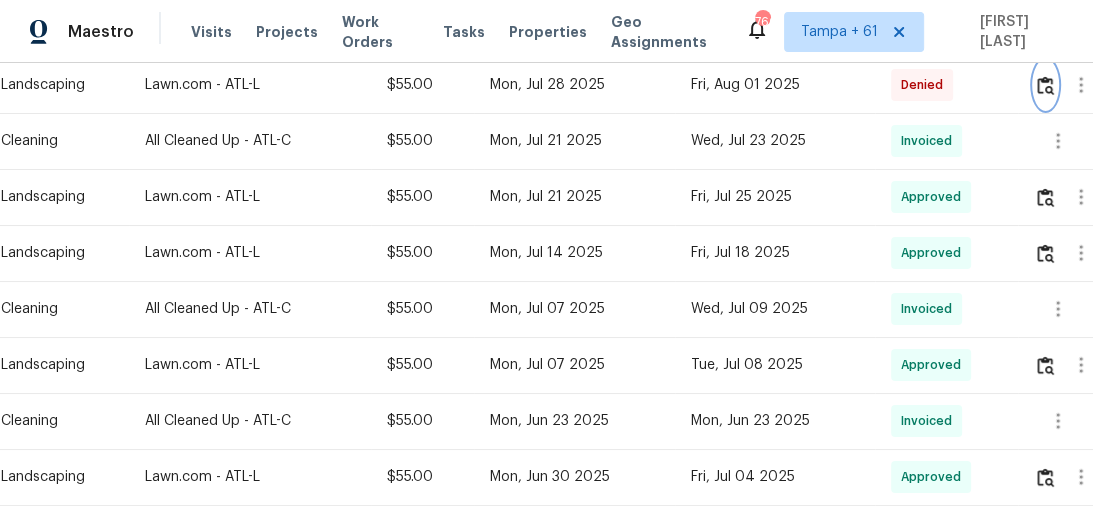 scroll, scrollTop: 400, scrollLeft: 0, axis: vertical 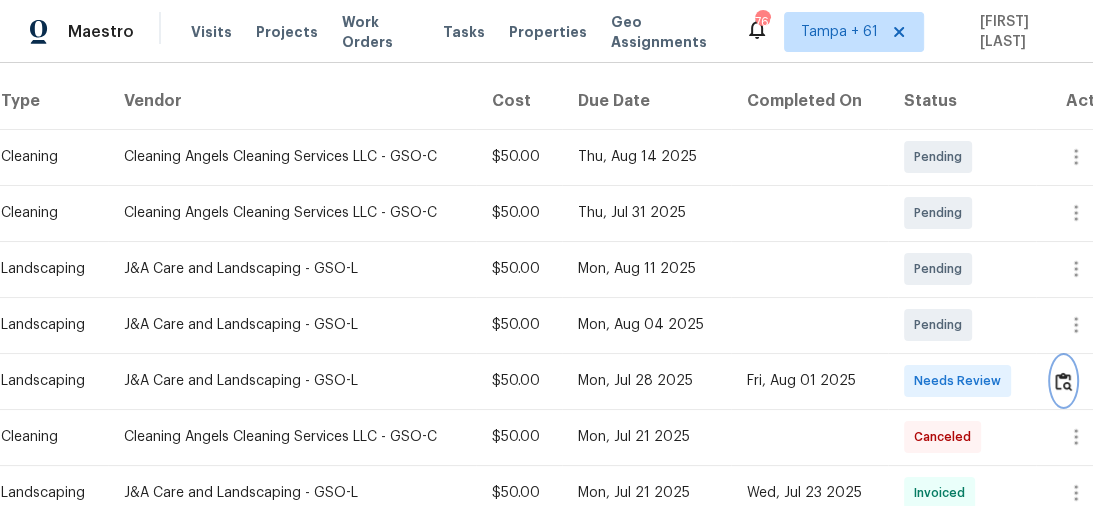 click at bounding box center [1063, 381] 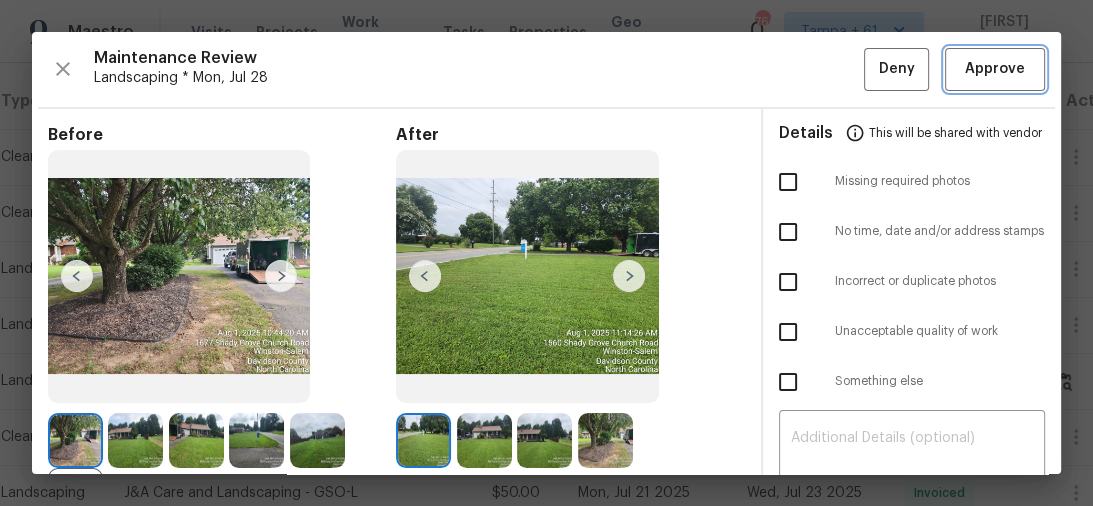 click on "Approve" at bounding box center (995, 69) 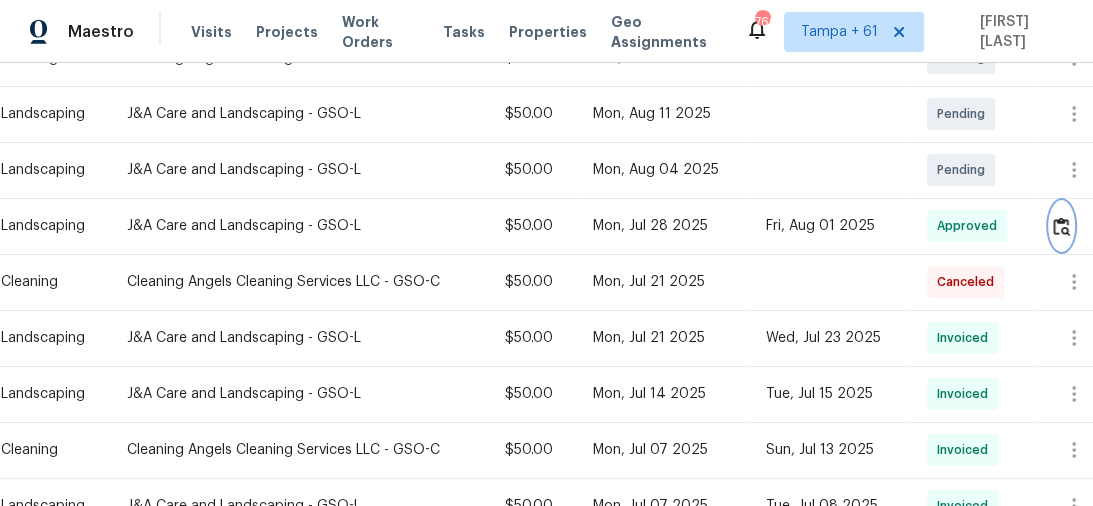 scroll, scrollTop: 320, scrollLeft: 0, axis: vertical 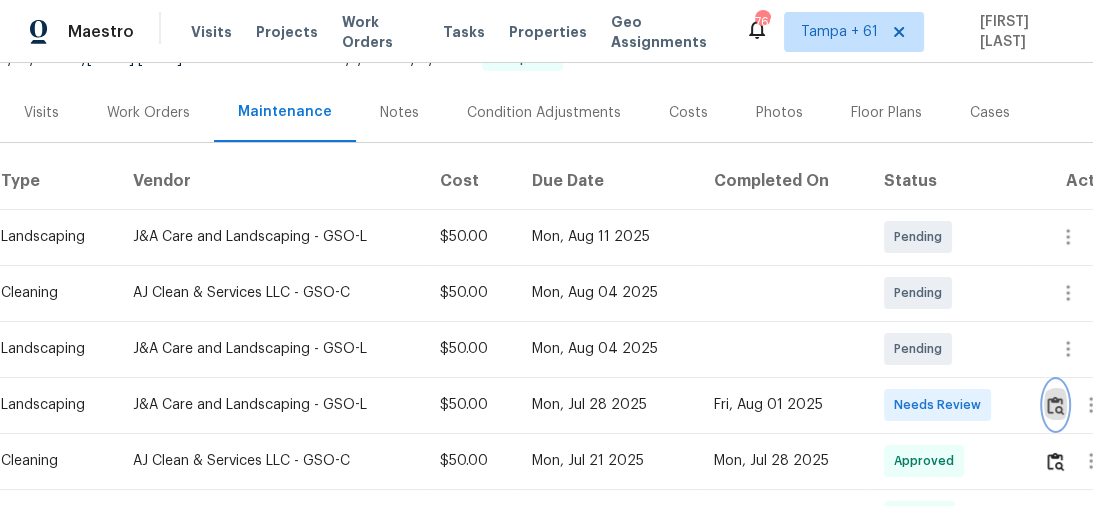 click at bounding box center [1055, 405] 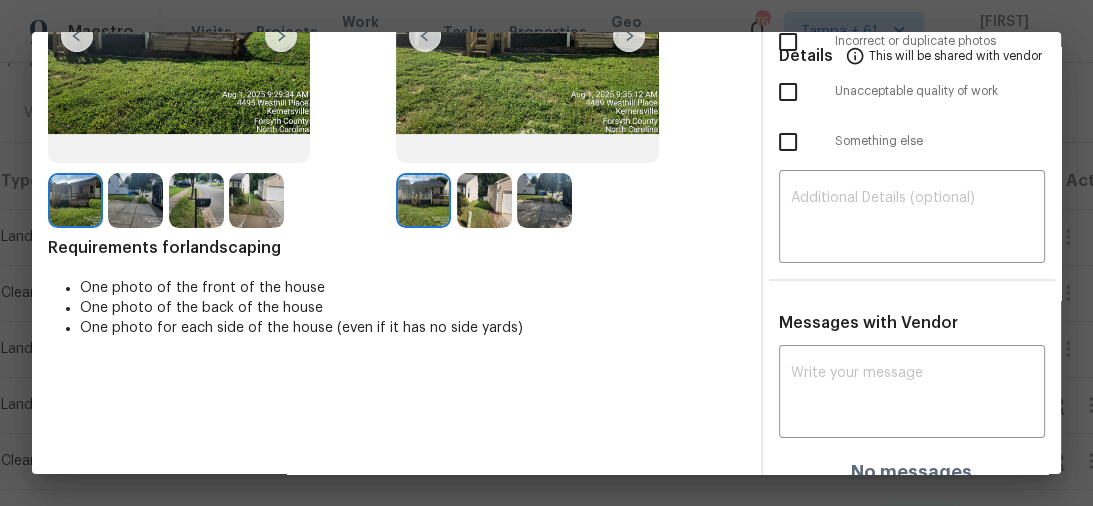 scroll, scrollTop: 241, scrollLeft: 0, axis: vertical 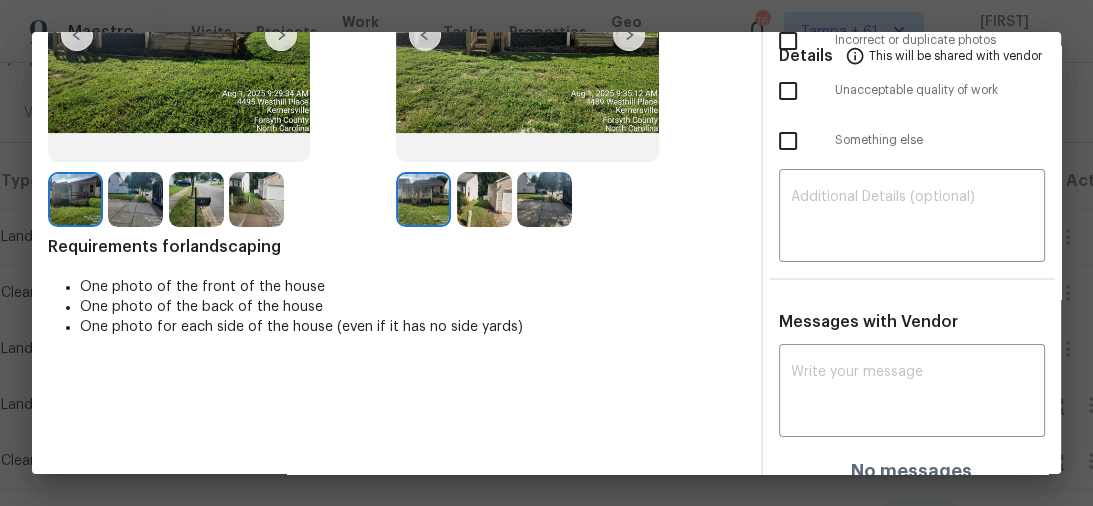 click on "Requirements for  landscaping" at bounding box center (396, 247) 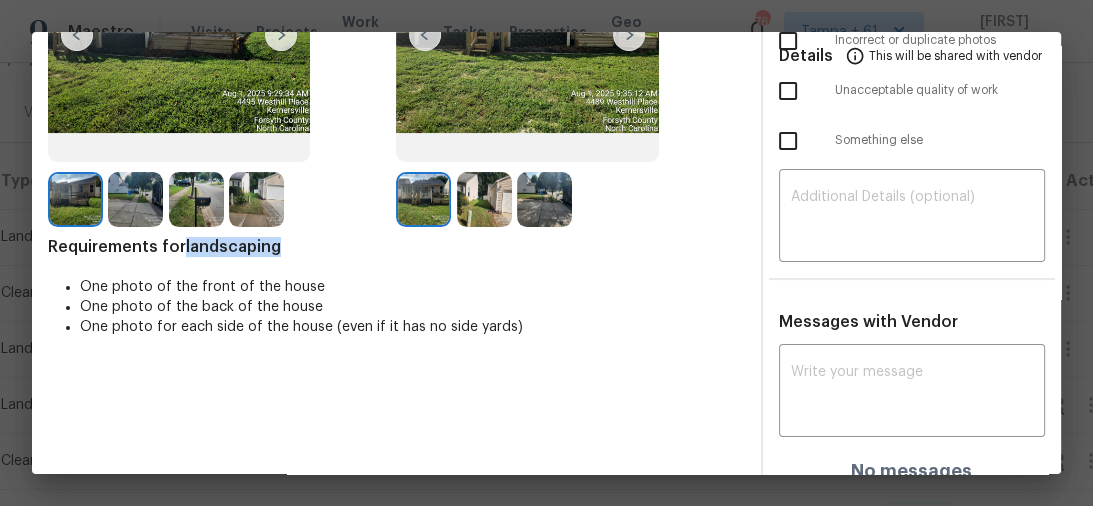 click on "Requirements for  landscaping" at bounding box center (396, 247) 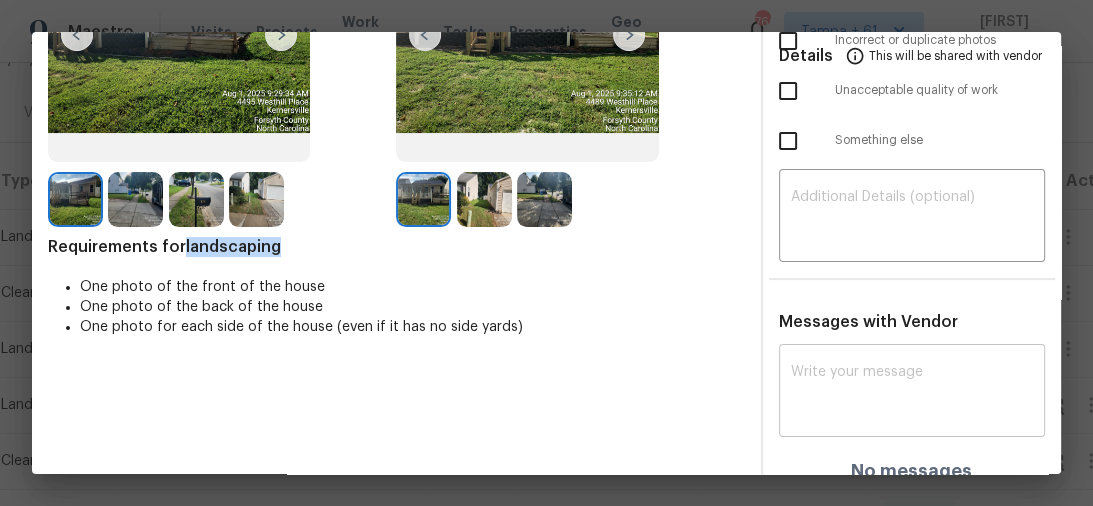click at bounding box center [912, 393] 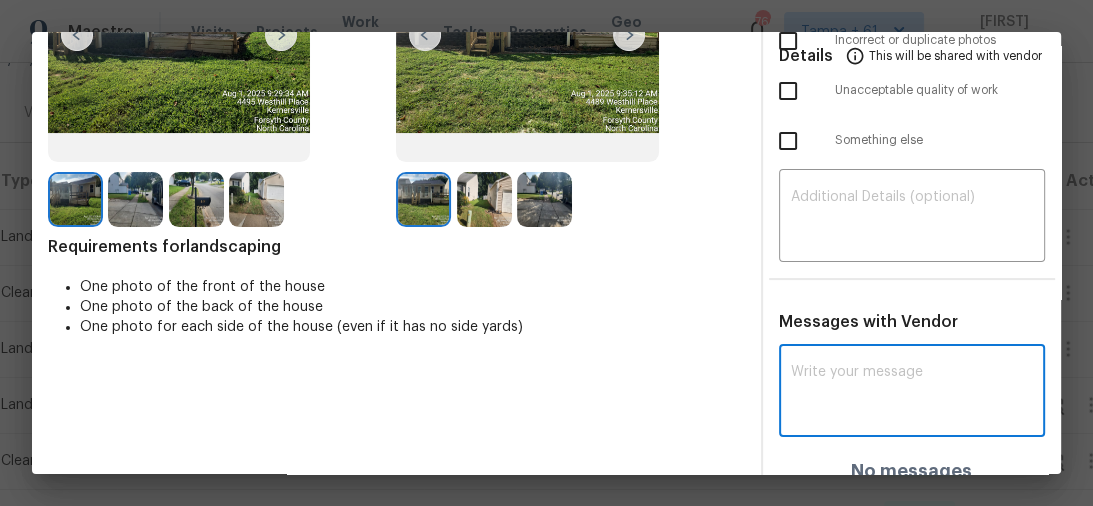 paste on "Maintenance Audit Team: Hello! Unfortunately, this landscaping visit completed on 08/01/2025 has been denied because we are missing the required photos for approval. For approval, please upload 1 clear view of sideyard photo in both section. only if the correct or missing photos were taken on the same day the visit was completed. If those photos are available, they must be uploaded within 48 hours of the original visit date. If the required photos were not taken on the day of the visit, the denial will remain in place. If you or your team need a refresher on the quality standards and requirements, please refer to the updated Standards of Work that have been distributed via email. Thaank you!" 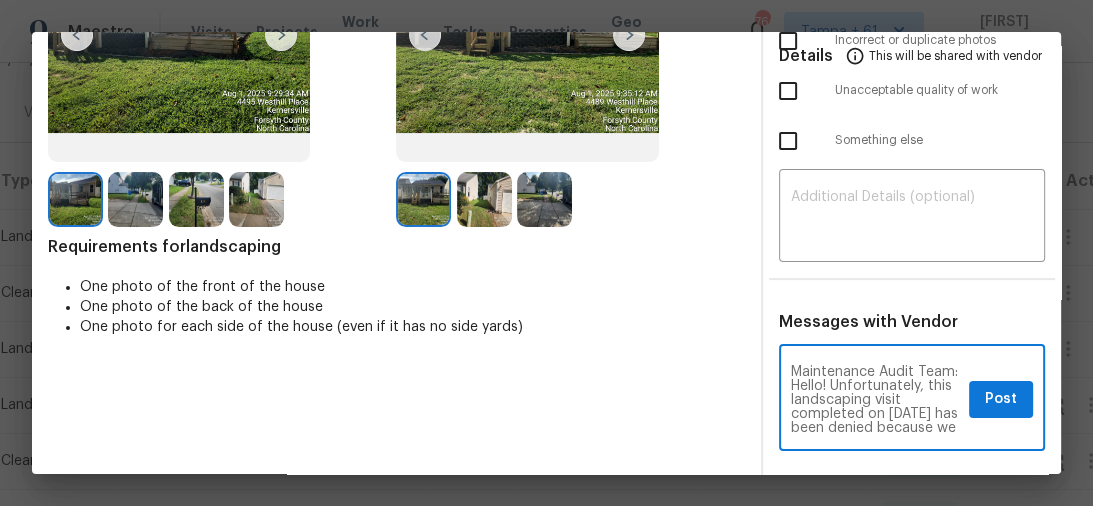 scroll, scrollTop: 392, scrollLeft: 0, axis: vertical 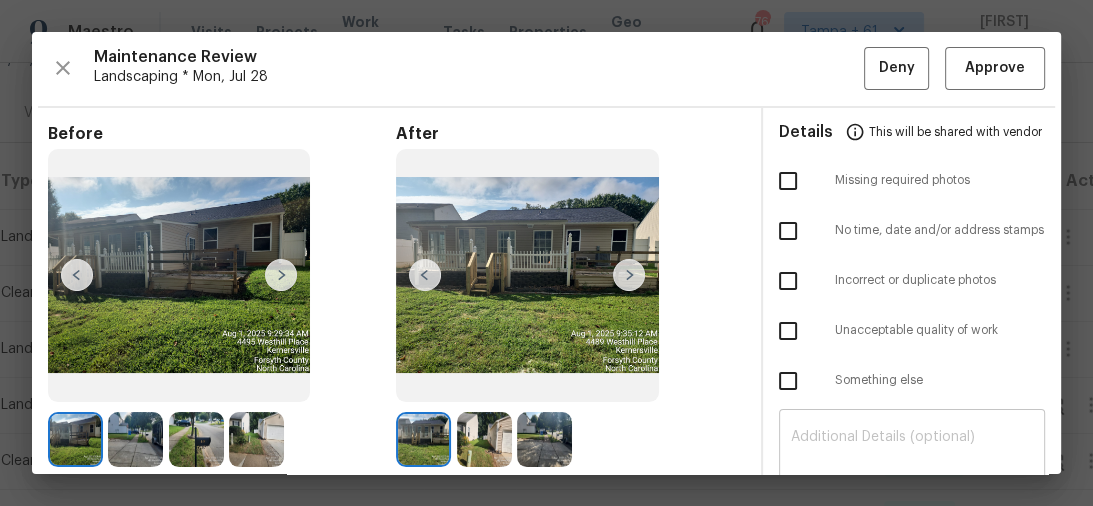 type on "Maintenance Audit Team: Hello! Unfortunately, this landscaping visit completed on 08/01/2025 has been denied because we are missing the required photos for approval. For approval, please upload 1 clear view of sideyard photo in both section. only if the correct or missing photos were taken on the same day the visit was completed. If those photos are available, they must be uploaded within 48 hours of the original visit date. If the required photos were not taken on the day of the visit, the denial will remain in place. If you or your team need a refresher on the quality standards and requirements, please refer to the updated Standards of Work that have been distributed via email. Thaank you!" 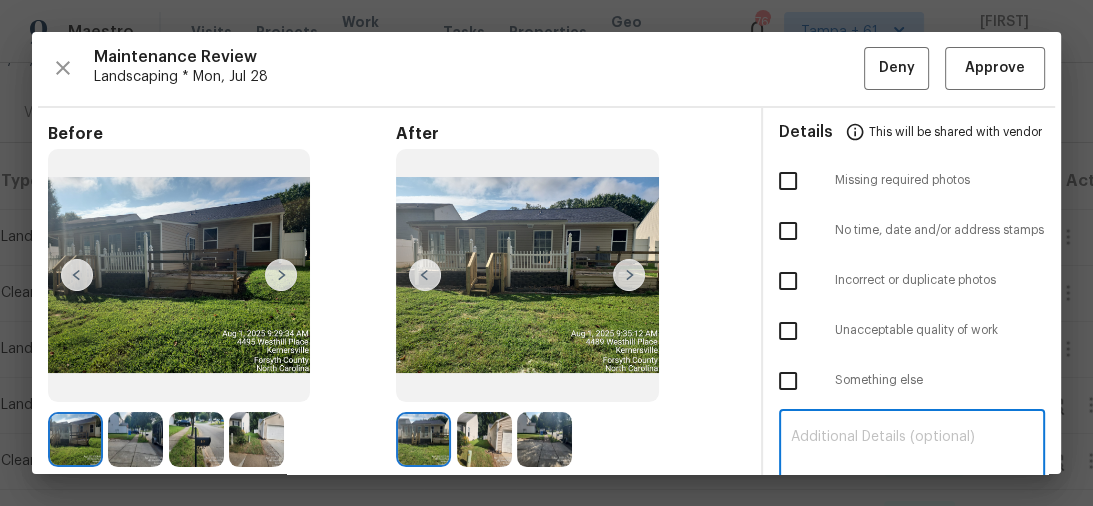 paste on "Maintenance Audit Team: Hello! Unfortunately, this landscaping visit completed on 08/01/2025 has been denied because we are missing the required photos for approval. For approval, please upload 1 clear view of sideyard photo in both section. only if the correct or missing photos were taken on the same day the visit was completed. If those photos are available, they must be uploaded within 48 hours of the original visit date. If the required photos were not taken on the day of the visit, the denial will remain in place. If you or your team need a refresher on the quality standards and requirements, please refer to the updated Standards of Work that have been distributed via email. Thaank you!" 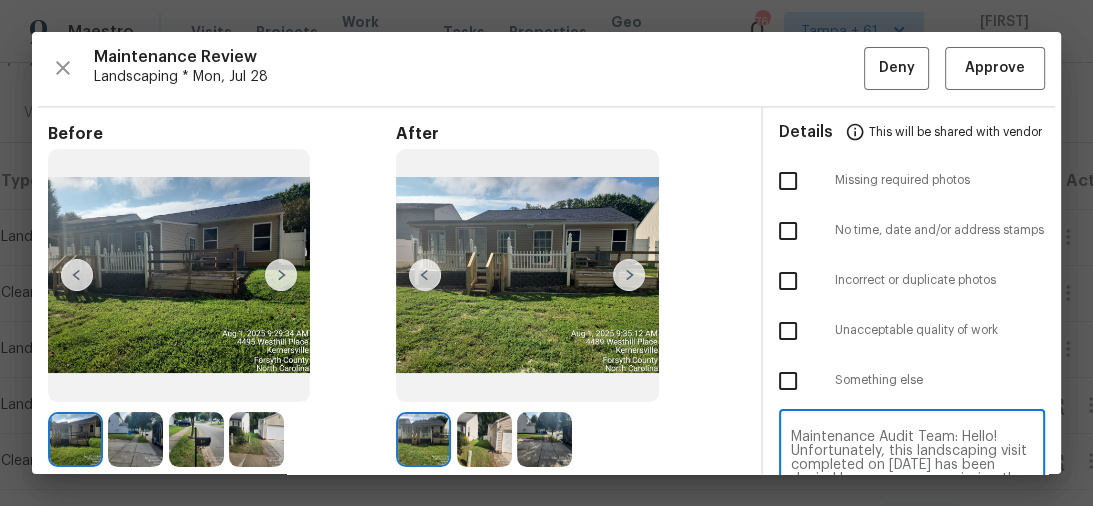 scroll, scrollTop: 252, scrollLeft: 0, axis: vertical 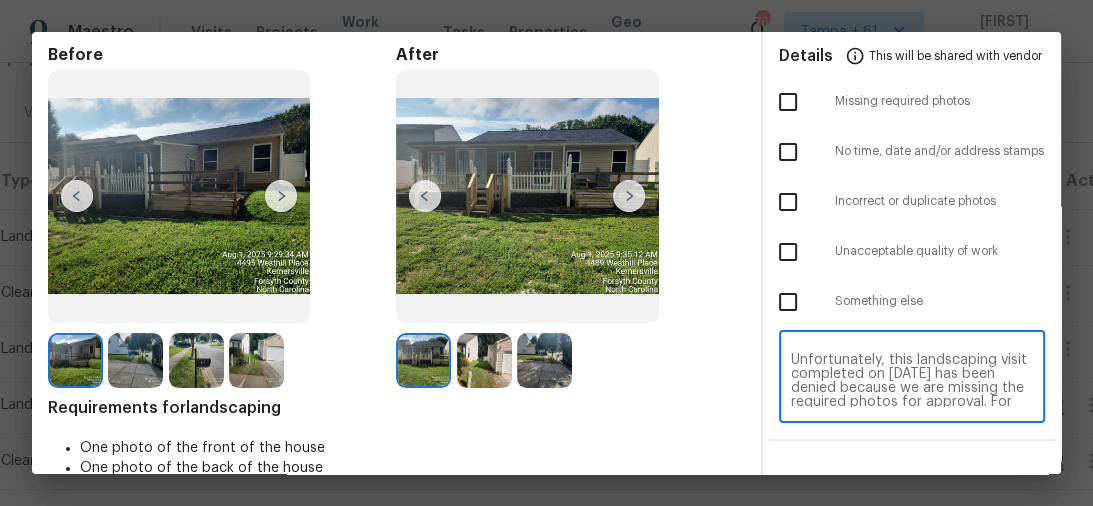 type on "Maintenance Audit Team: Hello! Unfortunately, this landscaping visit completed on 08/01/2025 has been denied because we are missing the required photos for approval. For approval, please upload 1 clear view of sideyard photo in both section. only if the correct or missing photos were taken on the same day the visit was completed. If those photos are available, they must be uploaded within 48 hours of the original visit date. If the required photos were not taken on the day of the visit, the denial will remain in place. If you or your team need a refresher on the quality standards and requirements, please refer to the updated Standards of Work that have been distributed via email. Thaank you!" 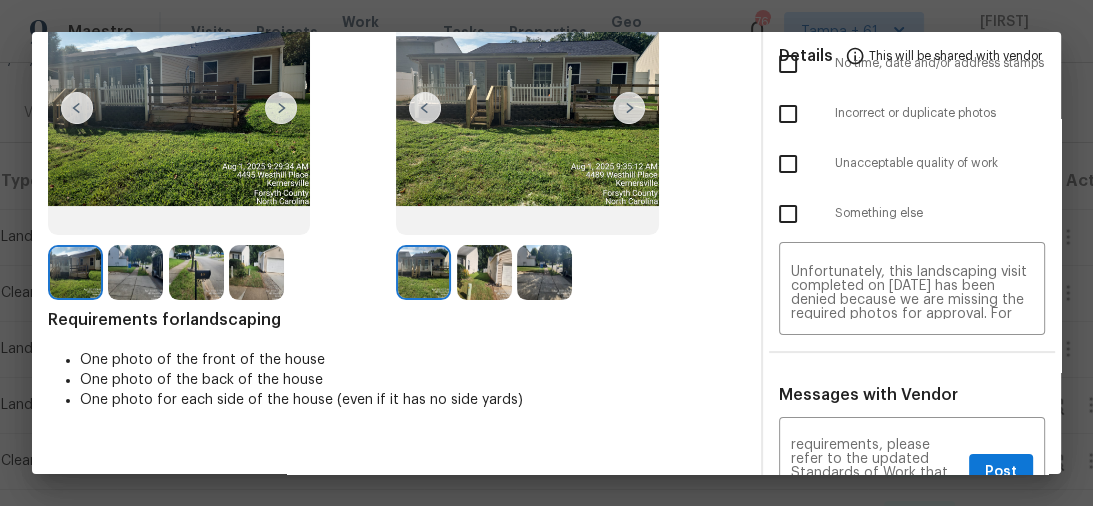 scroll, scrollTop: 255, scrollLeft: 0, axis: vertical 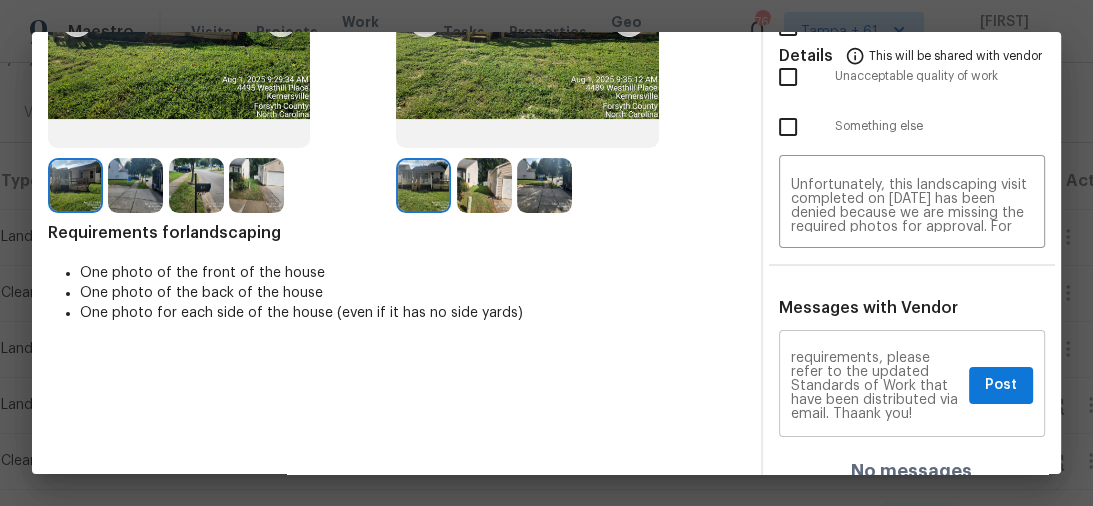 click on "Maintenance Audit Team: Hello! Unfortunately, this landscaping visit completed on 08/01/2025 has been denied because we are missing the required photos for approval. For approval, please upload 1 clear view of sideyard photo in both section. only if the correct or missing photos were taken on the same day the visit was completed. If those photos are available, they must be uploaded within 48 hours of the original visit date. If the required photos were not taken on the day of the visit, the denial will remain in place. If you or your team need a refresher on the quality standards and requirements, please refer to the updated Standards of Work that have been distributed via email. Thaank you! x Post ​" at bounding box center [912, 386] 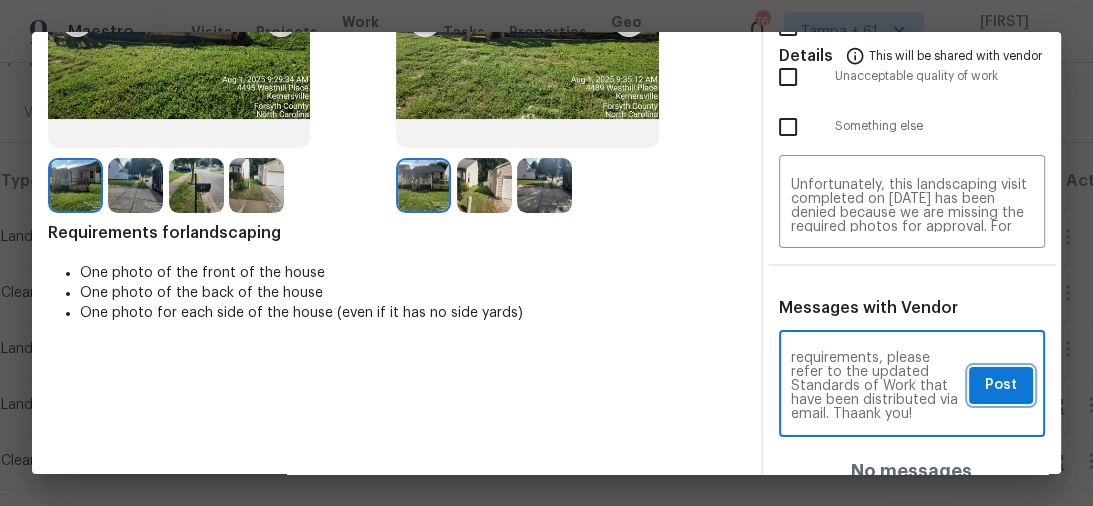 click on "Post" at bounding box center (1001, 385) 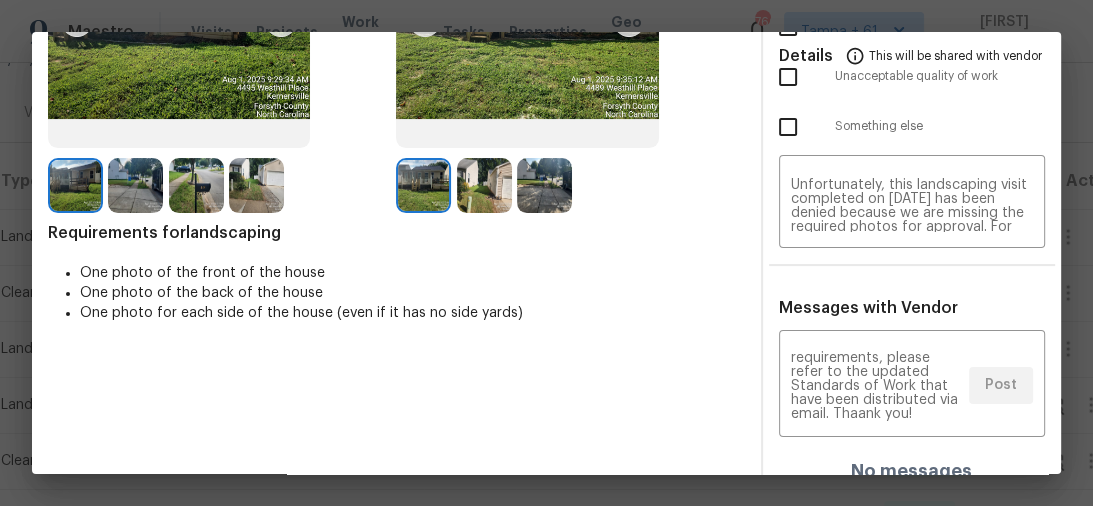 scroll, scrollTop: 0, scrollLeft: 0, axis: both 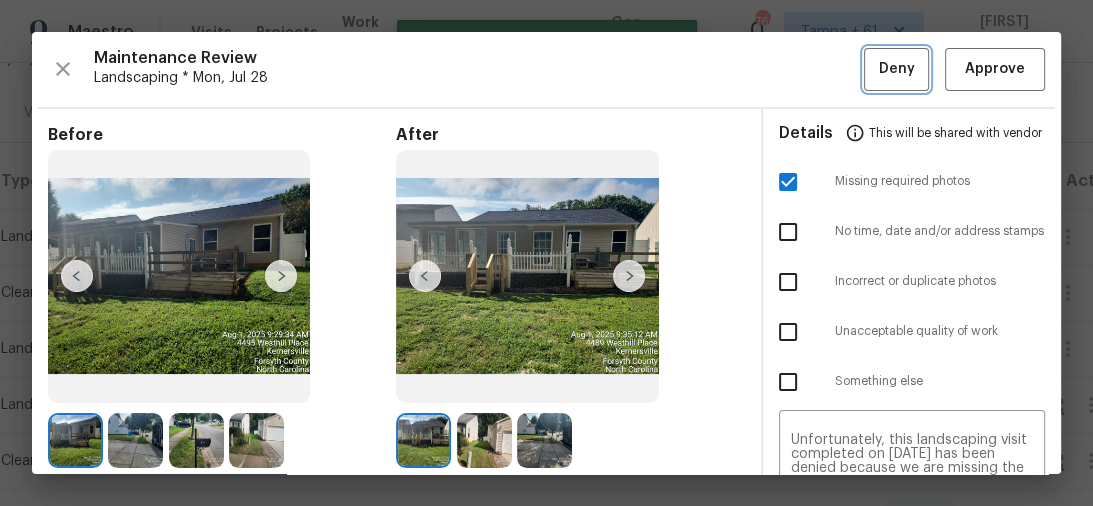click on "Deny" at bounding box center [897, 69] 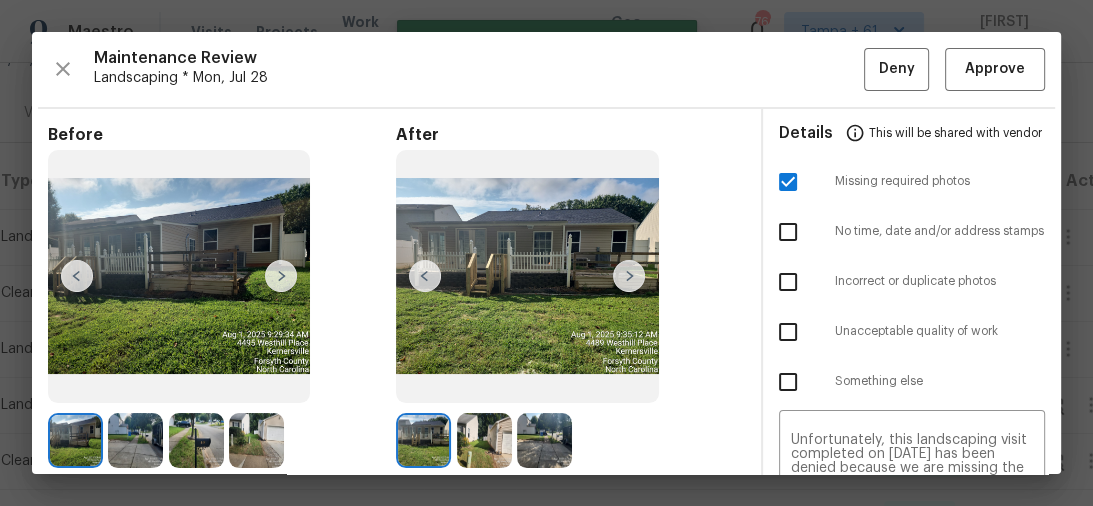 type 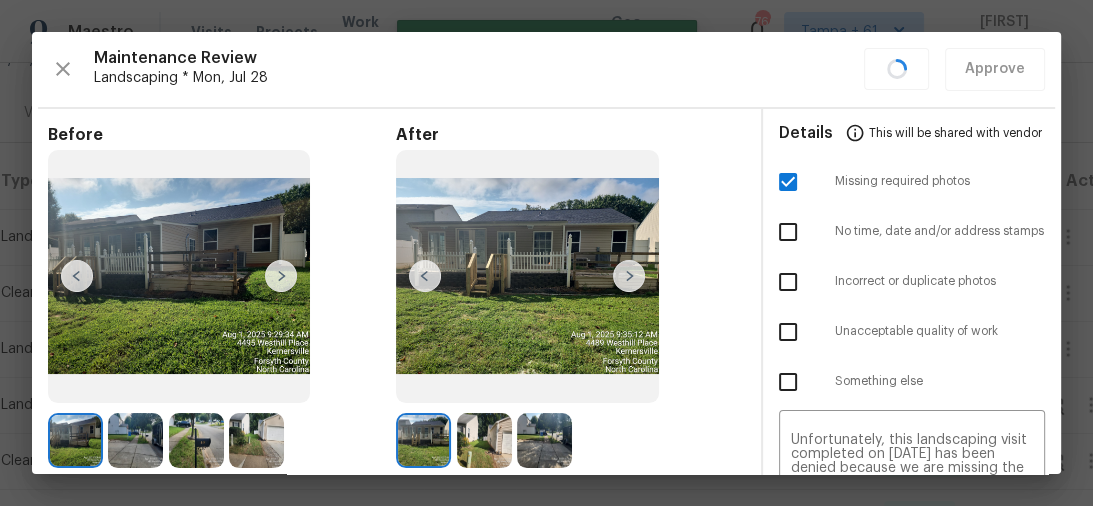 scroll, scrollTop: 0, scrollLeft: 0, axis: both 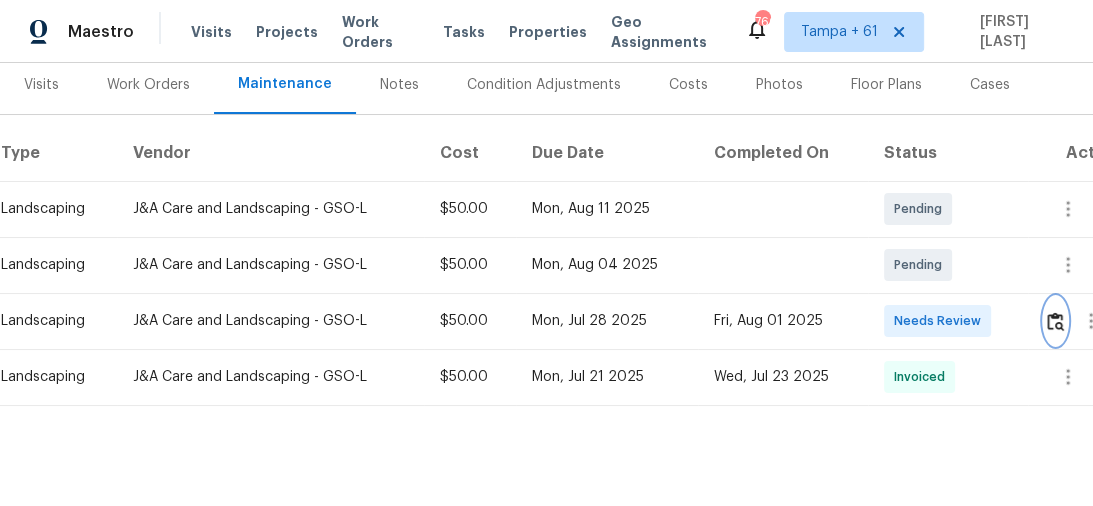 click at bounding box center [1055, 321] 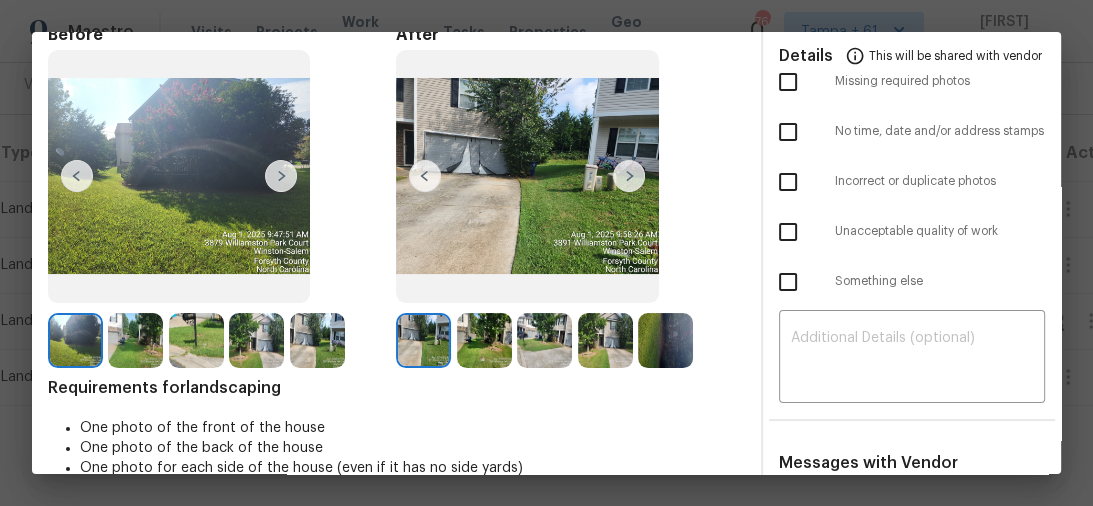 scroll, scrollTop: 0, scrollLeft: 0, axis: both 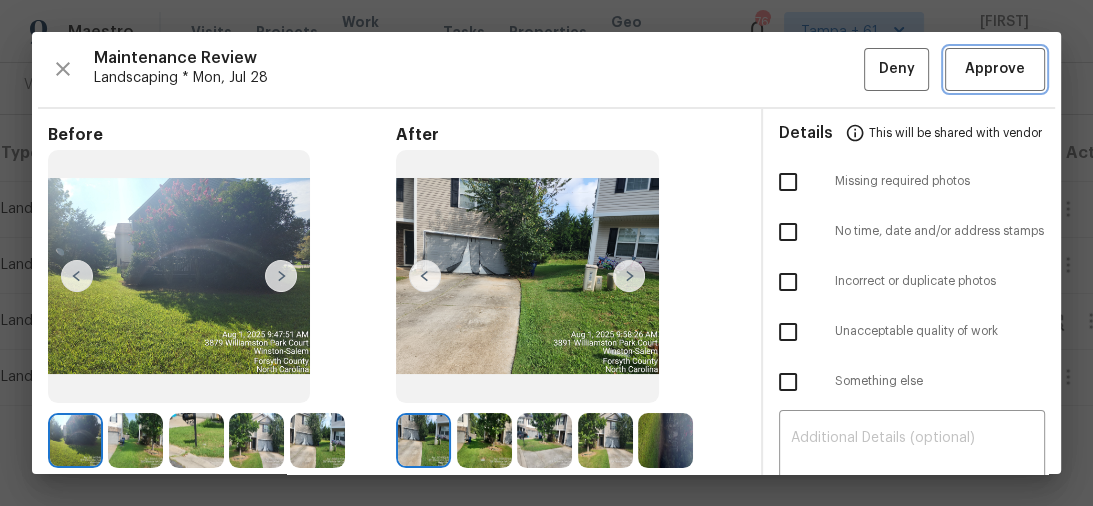 click on "Approve" at bounding box center [995, 69] 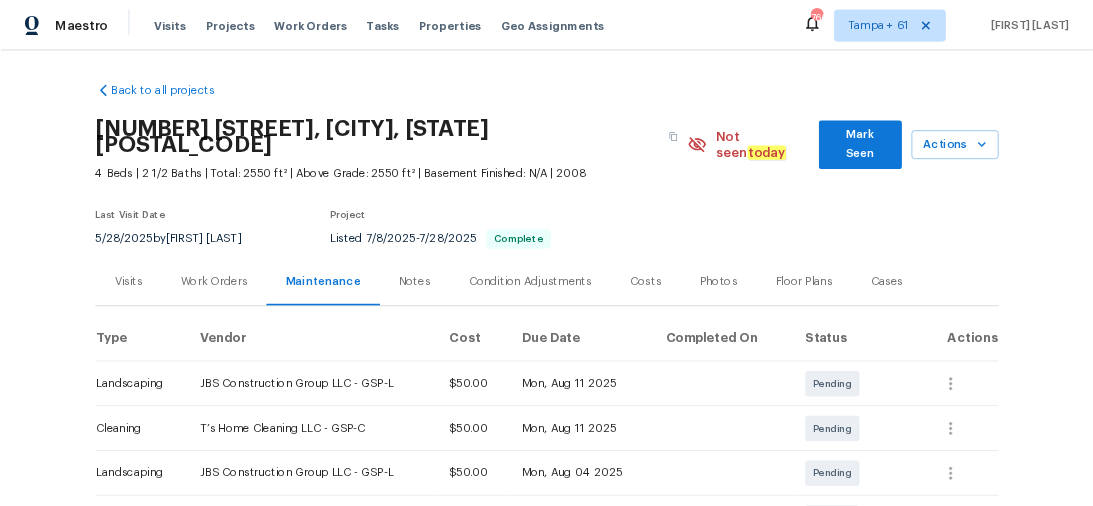 scroll, scrollTop: 0, scrollLeft: 0, axis: both 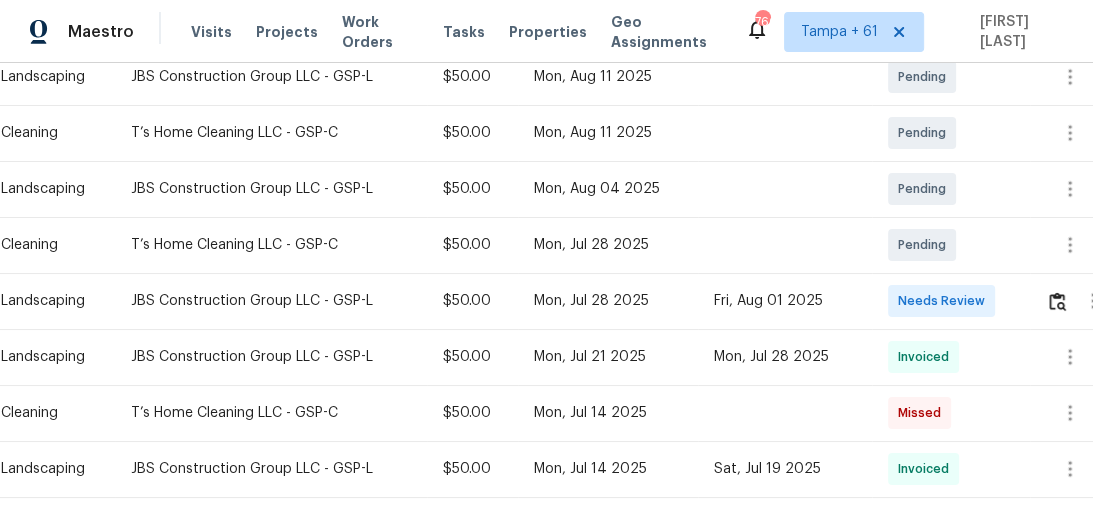 click at bounding box center [1087, 301] 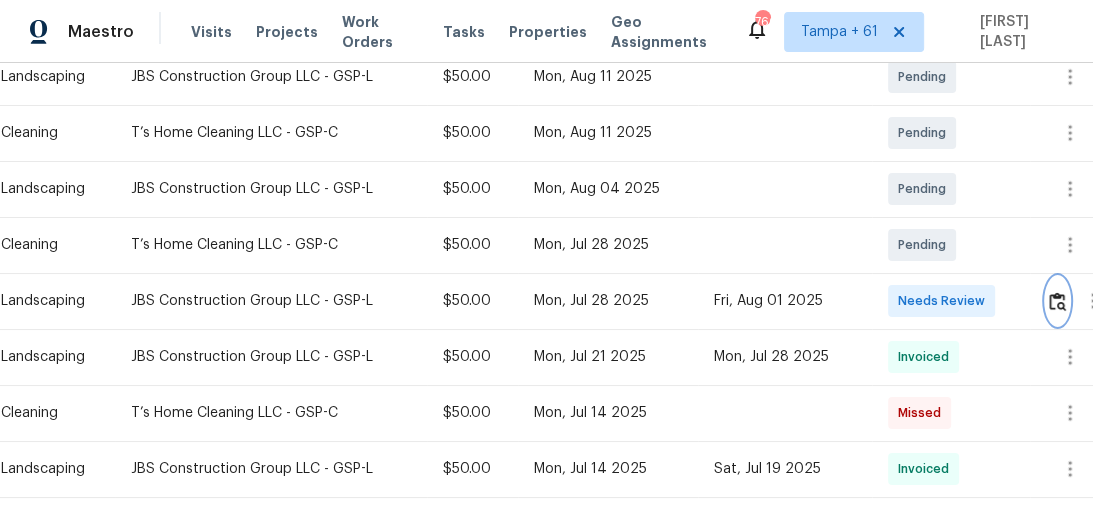 click at bounding box center (1057, 301) 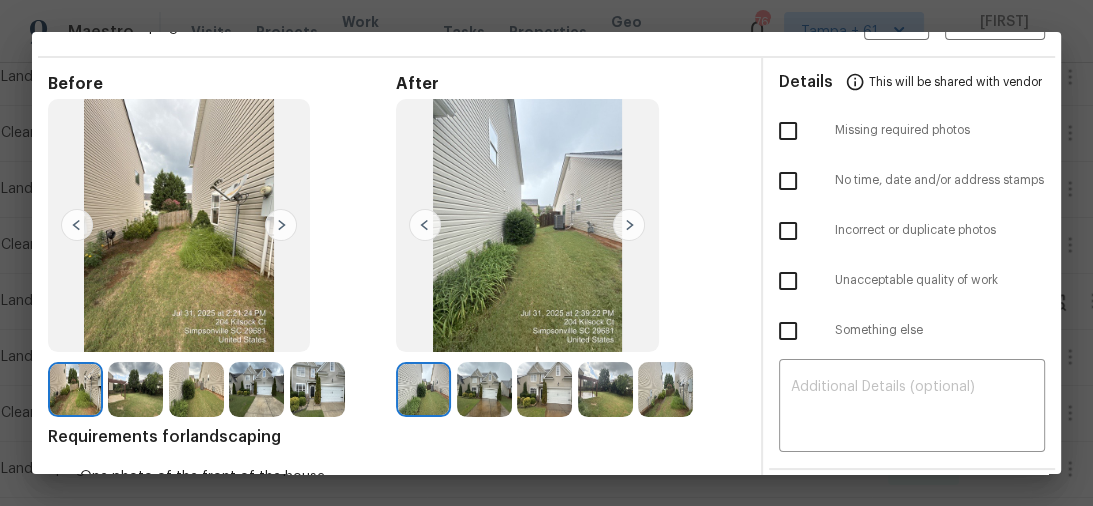 scroll, scrollTop: 0, scrollLeft: 0, axis: both 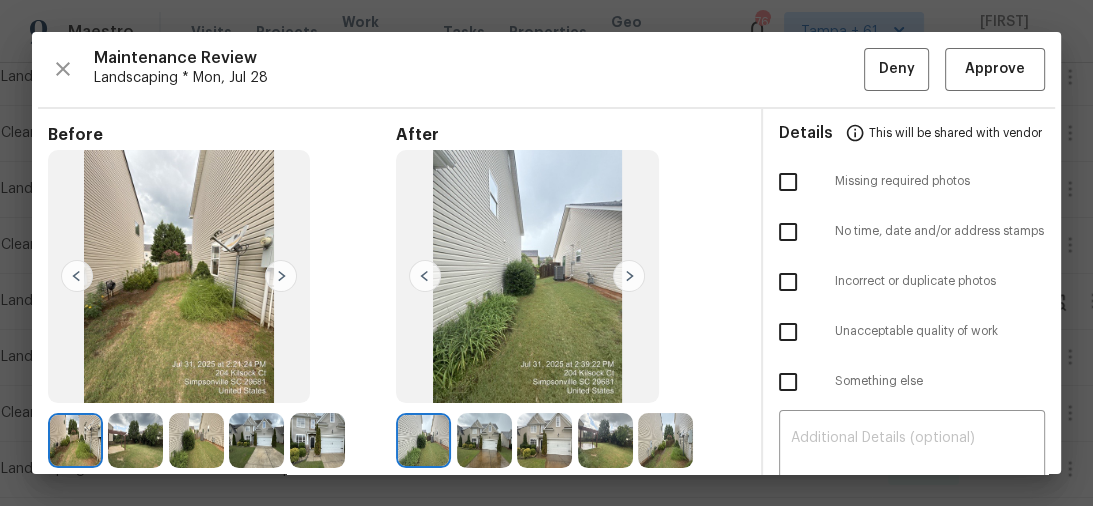 click at bounding box center [135, 440] 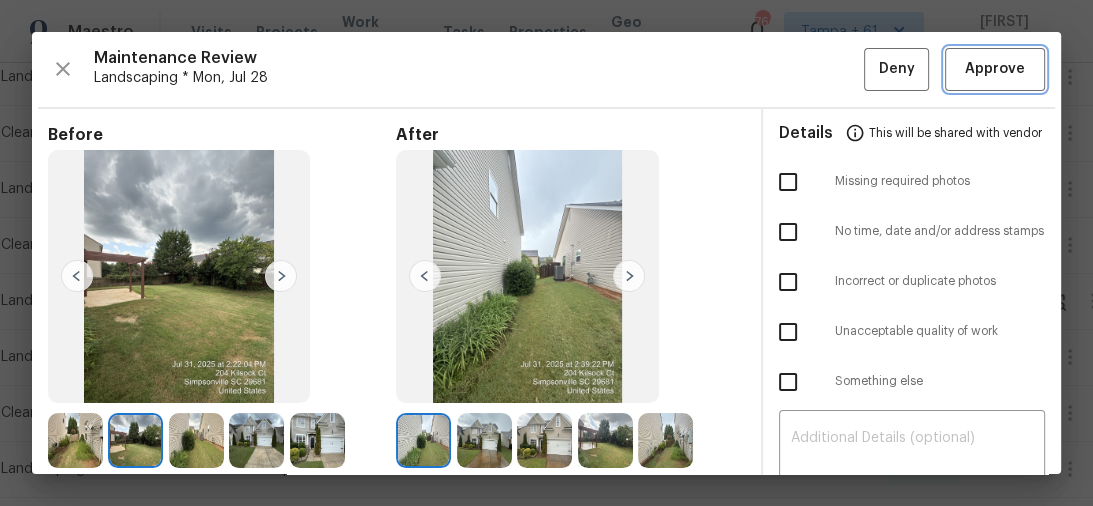 click on "Approve" at bounding box center (995, 69) 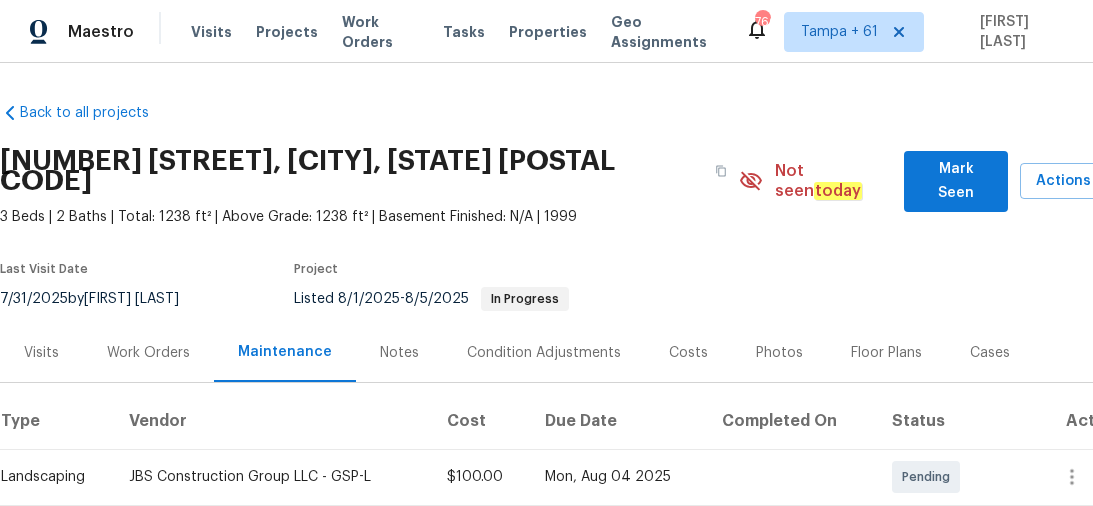 scroll, scrollTop: 0, scrollLeft: 0, axis: both 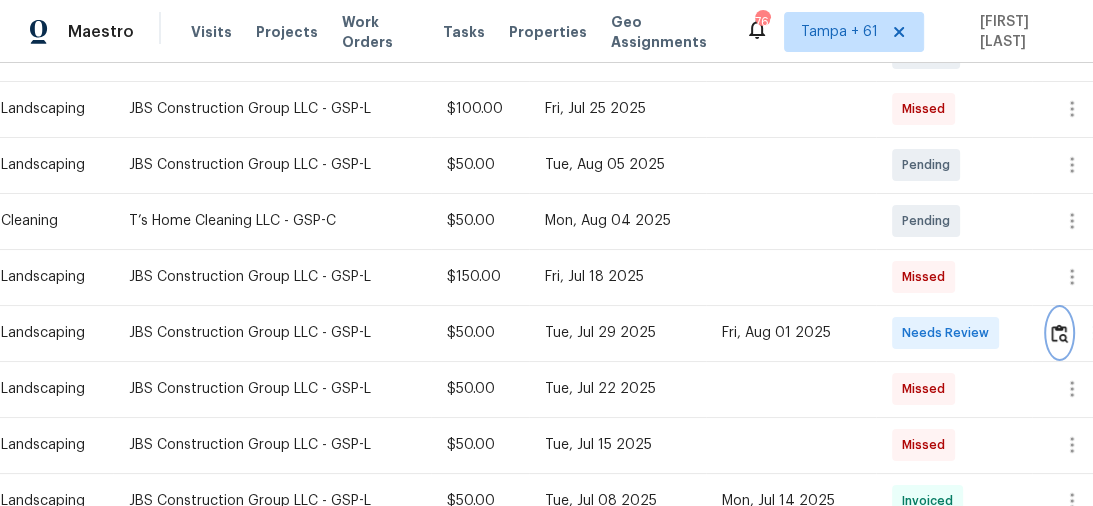 click at bounding box center (1059, 333) 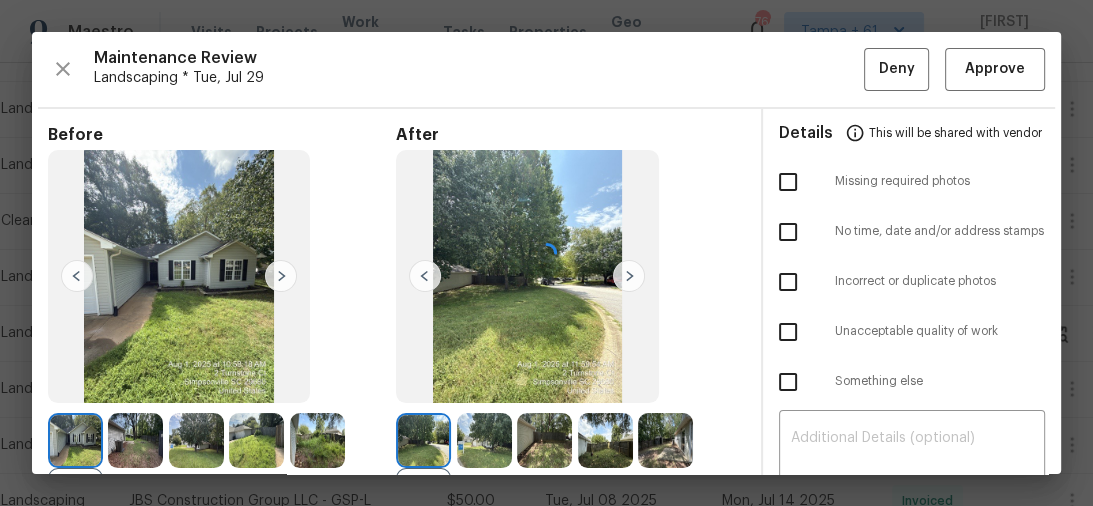 click at bounding box center [546, 253] 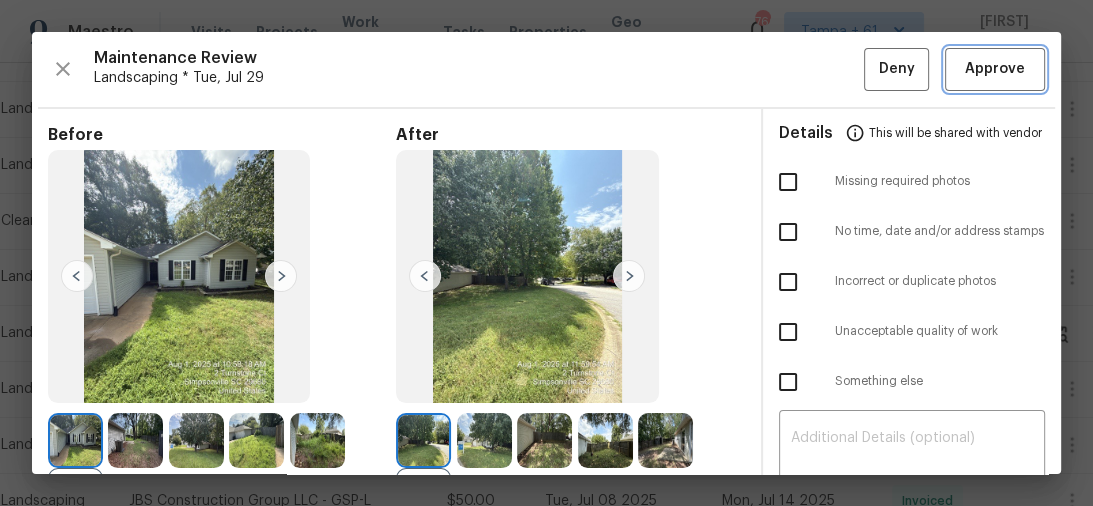 click on "Approve" at bounding box center (995, 69) 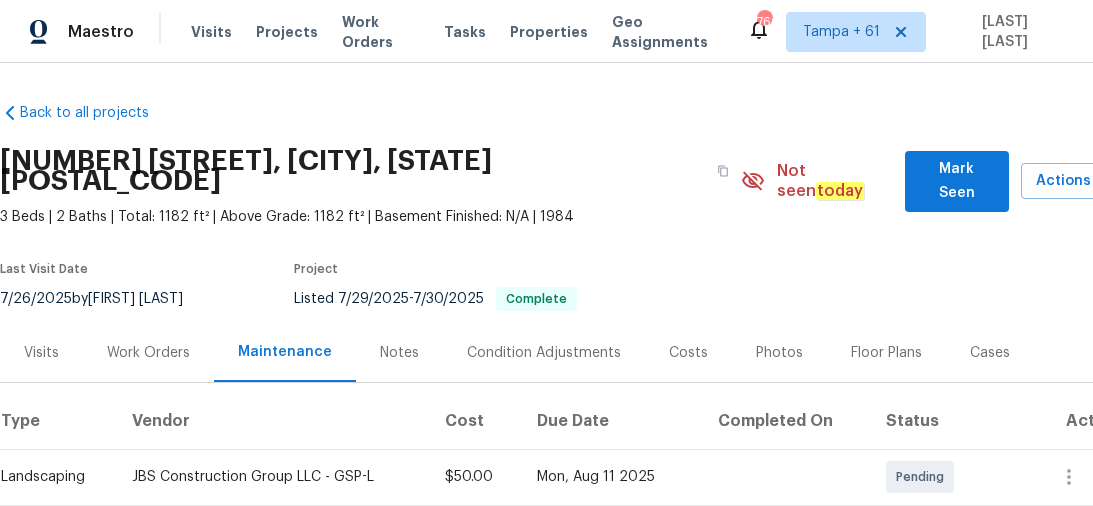 scroll, scrollTop: 0, scrollLeft: 0, axis: both 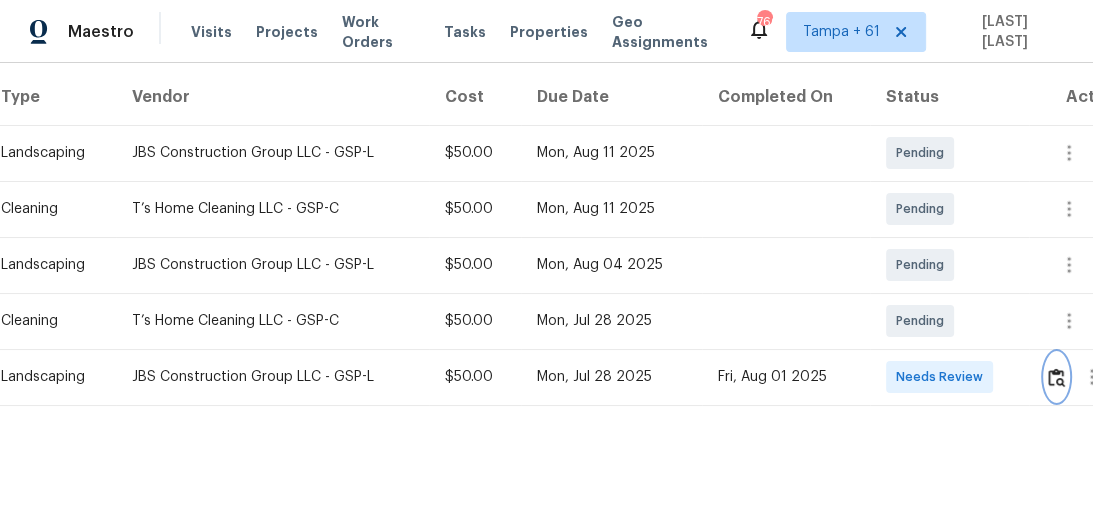 click at bounding box center [1056, 377] 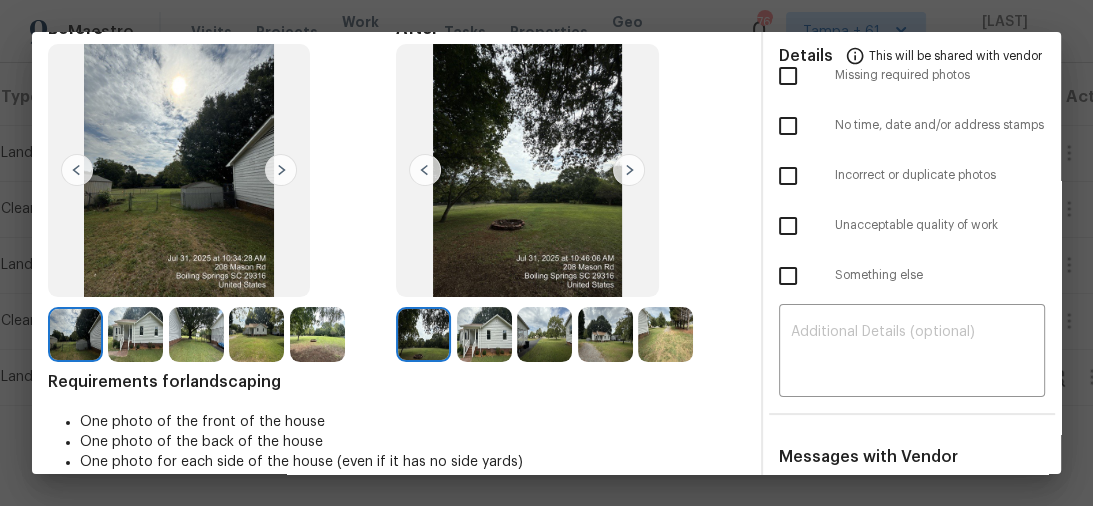 scroll, scrollTop: 0, scrollLeft: 0, axis: both 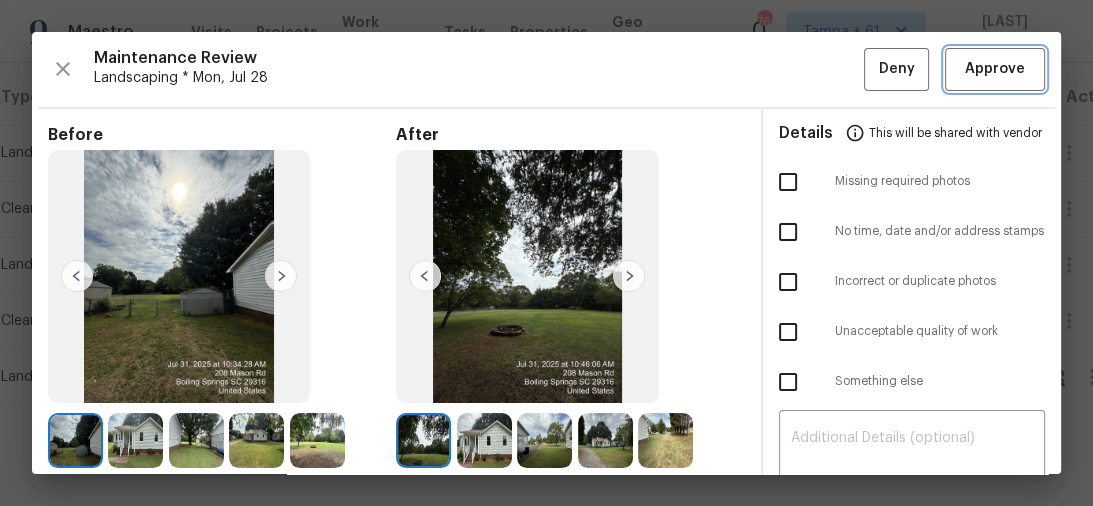 drag, startPoint x: 980, startPoint y: 67, endPoint x: 910, endPoint y: 156, distance: 113.22986 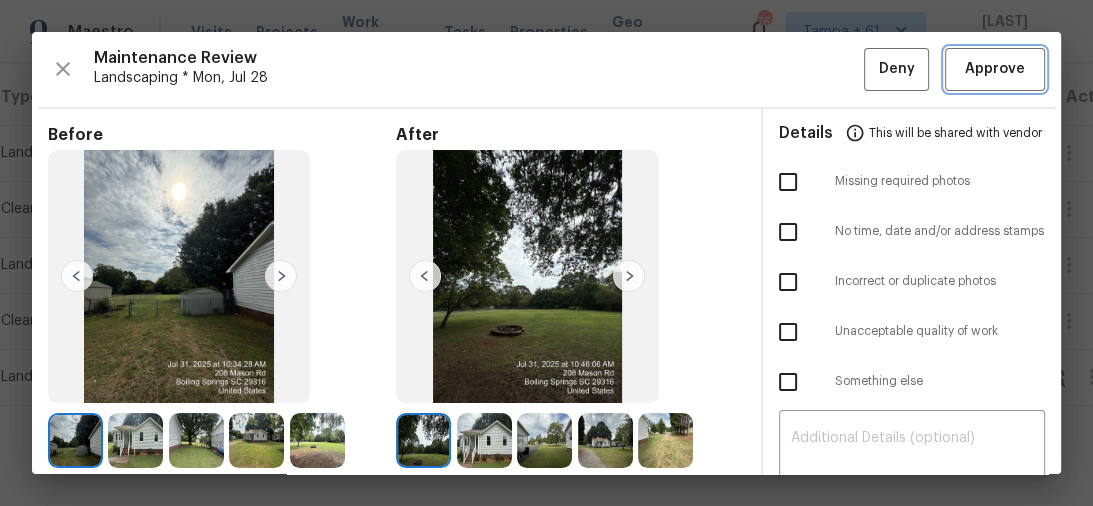 click on "Approve" at bounding box center (995, 69) 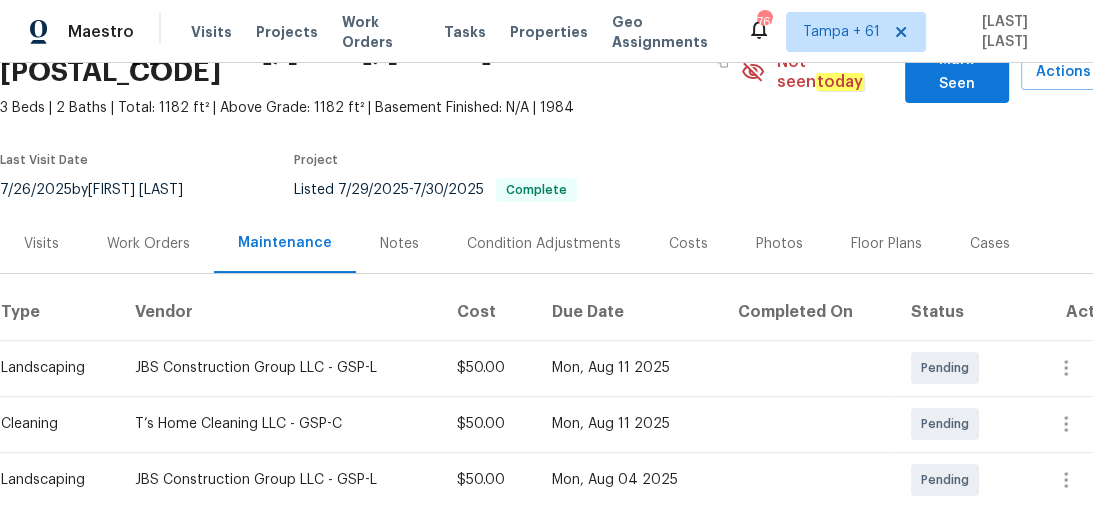 scroll, scrollTop: 0, scrollLeft: 0, axis: both 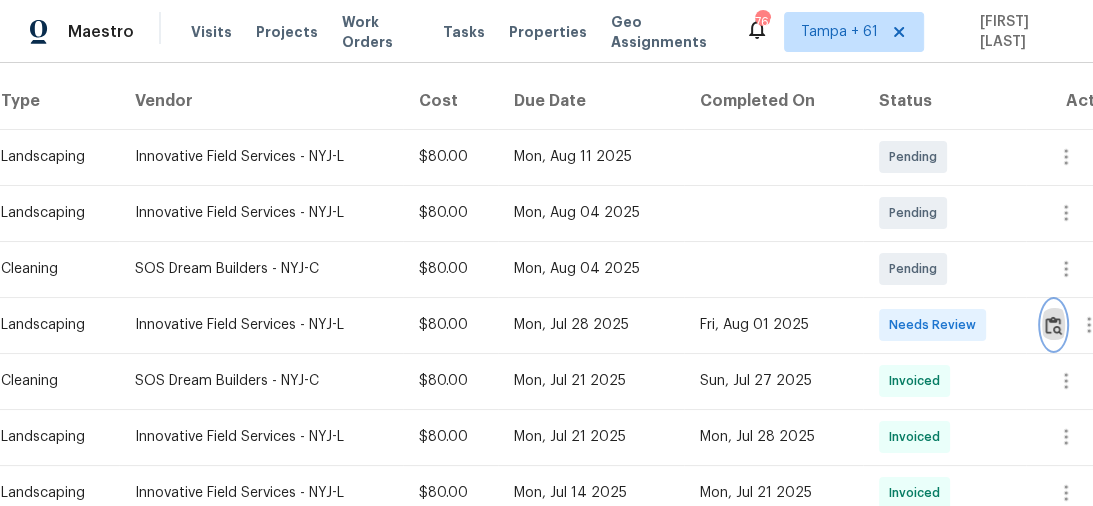 click at bounding box center [1053, 325] 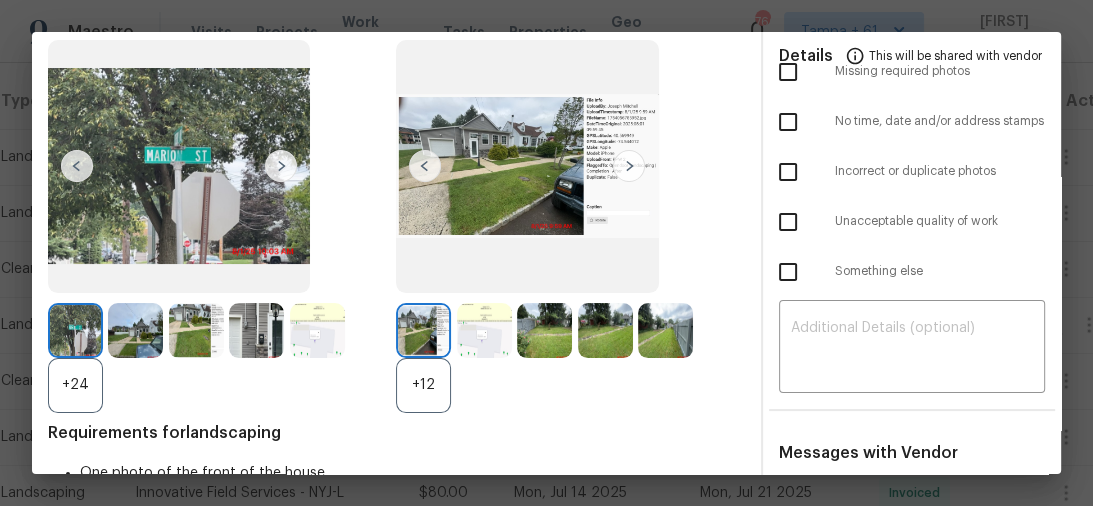 scroll, scrollTop: 240, scrollLeft: 0, axis: vertical 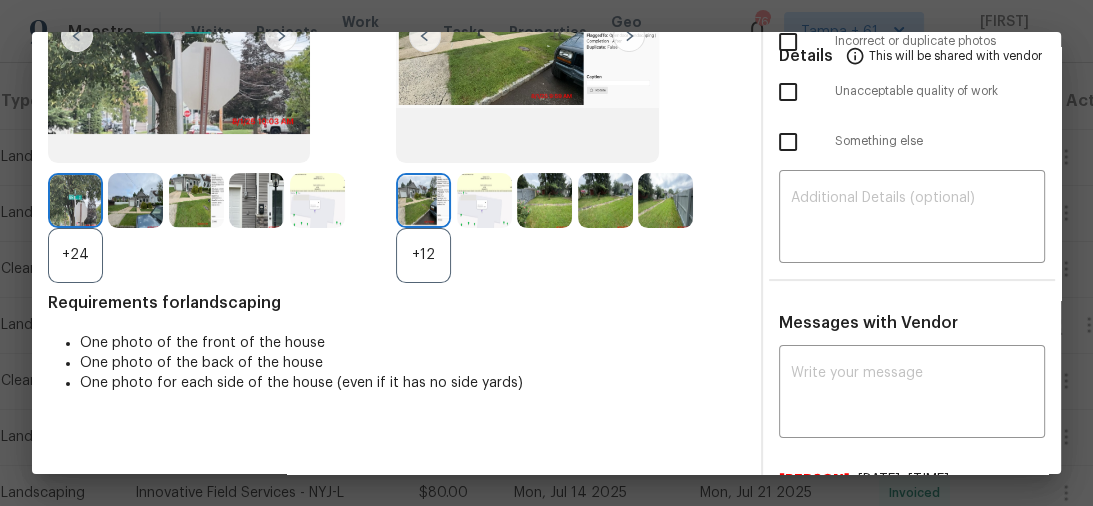 click on "Requirements for  landscaping" at bounding box center (396, 303) 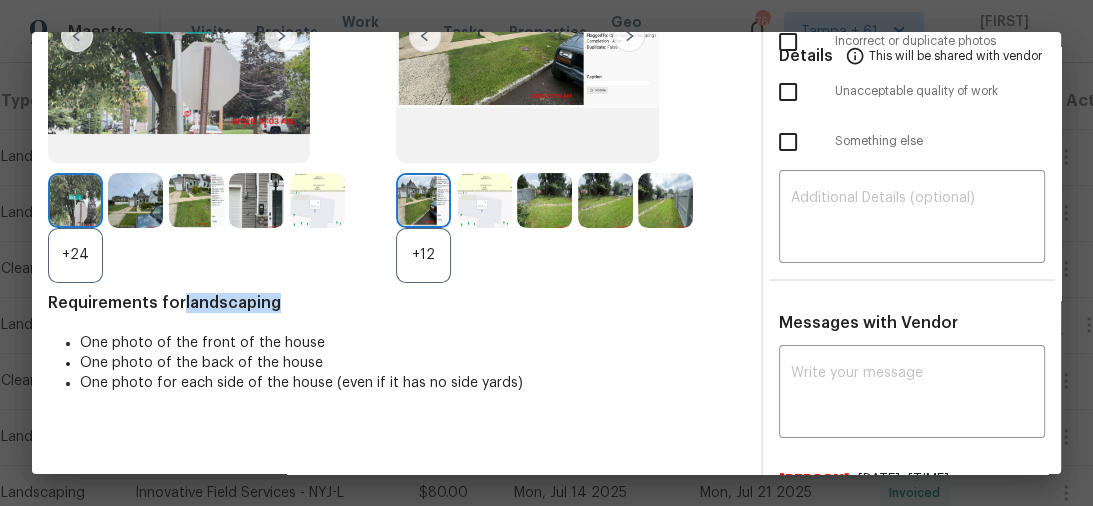 copy on "landscaping" 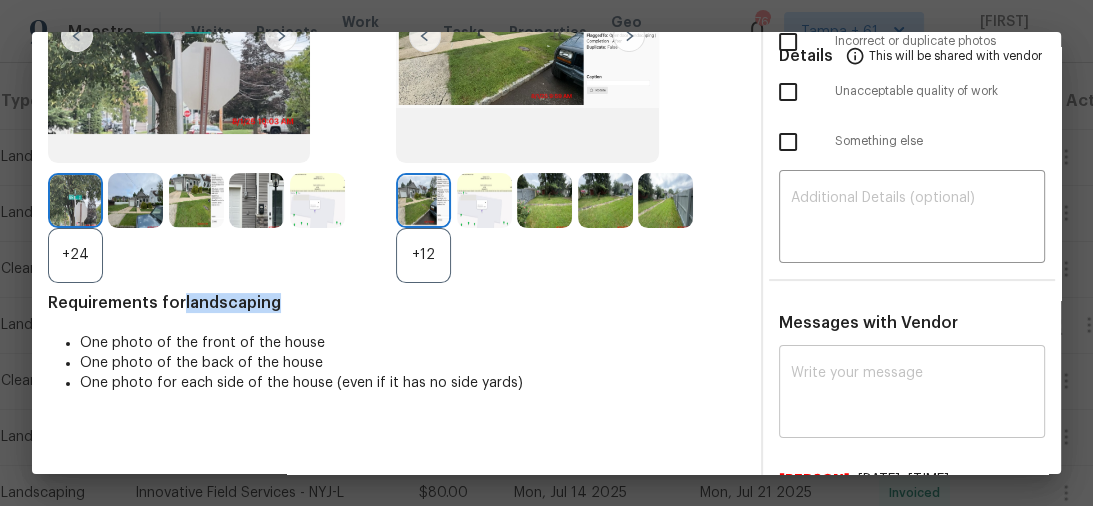 click at bounding box center (912, 394) 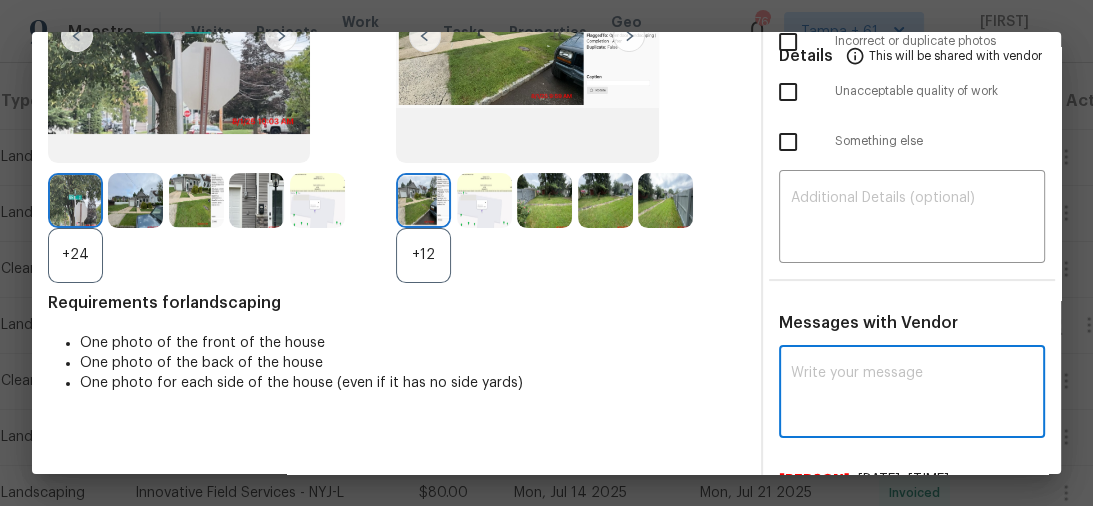 paste on "Maintenance Audit Team: Hello! Unfortunately, this landscaping visit completed on 08/01/2025 has been denied because Dry leaves in the backyard need to be cleaned, and the grass edges in both the front and backyard need to be trimmed. Per the updated Standards of Work, return visits to correct quality issues from a previously denied visit are not permitted. The work must meet quality standards and be fully completed during the initial visit in order to be approved. Please ensure that all standards are met at the next scheduled visit. If you or your team need a refresher on the quality standards and requirements, please refer to the updated Standards of Work that have been distributed via email. Thank you!" 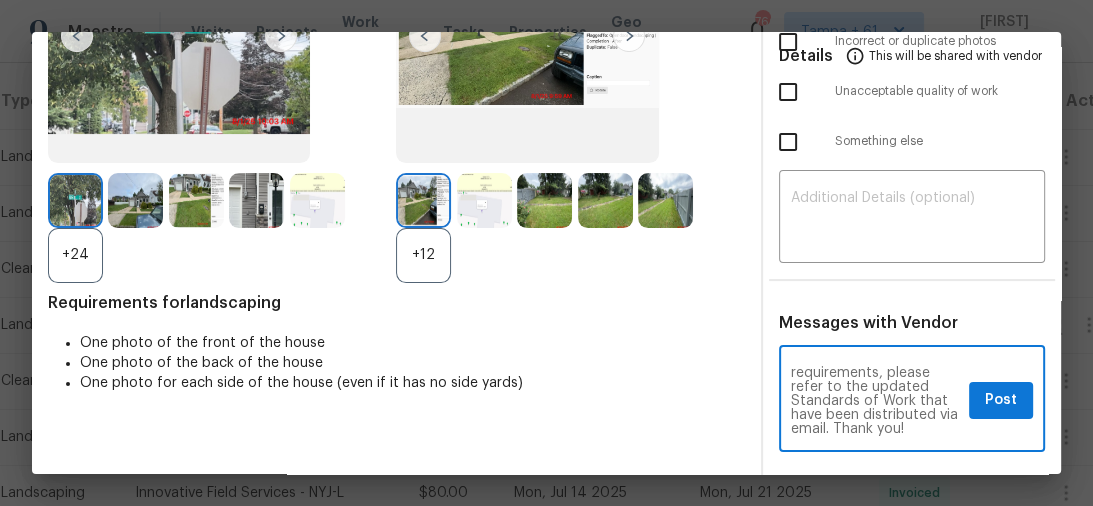 scroll, scrollTop: 405, scrollLeft: 0, axis: vertical 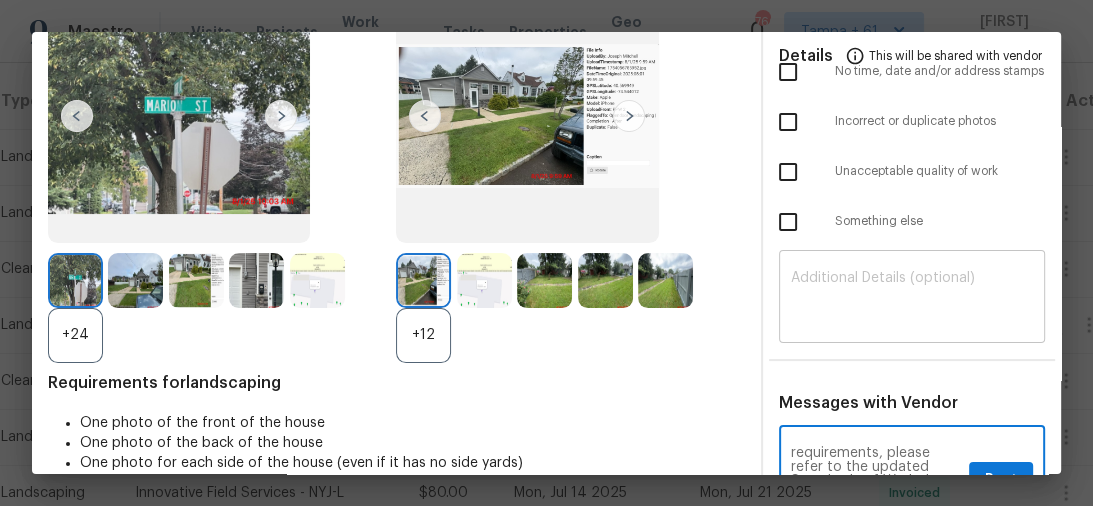 type on "Maintenance Audit Team: Hello! Unfortunately, this landscaping visit completed on 08/01/2025 has been denied because Dry leaves in the backyard need to be cleaned, and the grass edges in both the front and backyard need to be trimmed. Per the updated Standards of Work, return visits to correct quality issues from a previously denied visit are not permitted. The work must meet quality standards and be fully completed during the initial visit in order to be approved. Please ensure that all standards are met at the next scheduled visit. If you or your team need a refresher on the quality standards and requirements, please refer to the updated Standards of Work that have been distributed via email. Thank you!" 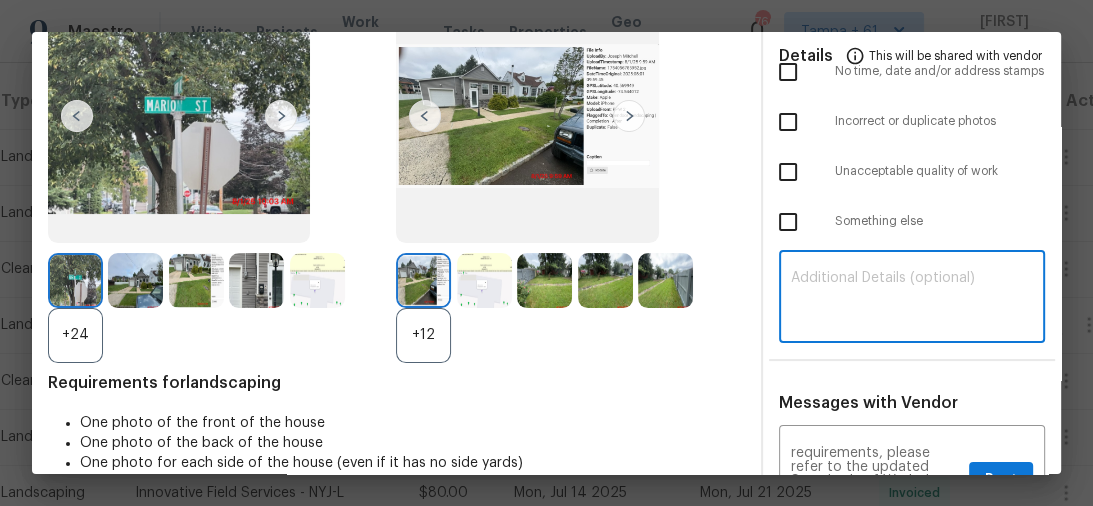 paste on "Maintenance Audit Team: Hello! Unfortunately, this landscaping visit completed on 08/01/2025 has been denied because Dry leaves in the backyard need to be cleaned, and the grass edges in both the front and backyard need to be trimmed. Per the updated Standards of Work, return visits to correct quality issues from a previously denied visit are not permitted. The work must meet quality standards and be fully completed during the initial visit in order to be approved. Please ensure that all standards are met at the next scheduled visit. If you or your team need a refresher on the quality standards and requirements, please refer to the updated Standards of Work that have been distributed via email. Thank you!" 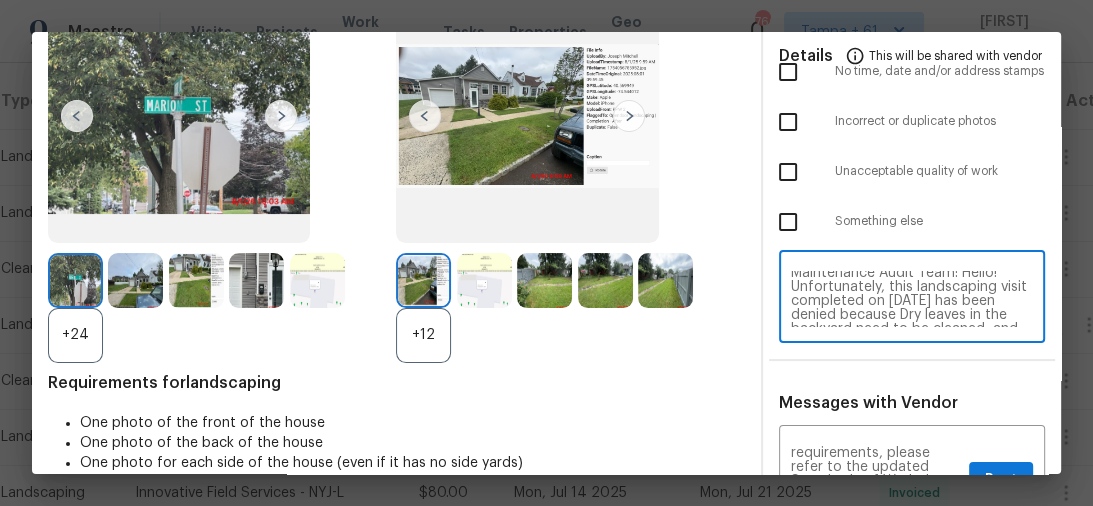 scroll, scrollTop: 0, scrollLeft: 0, axis: both 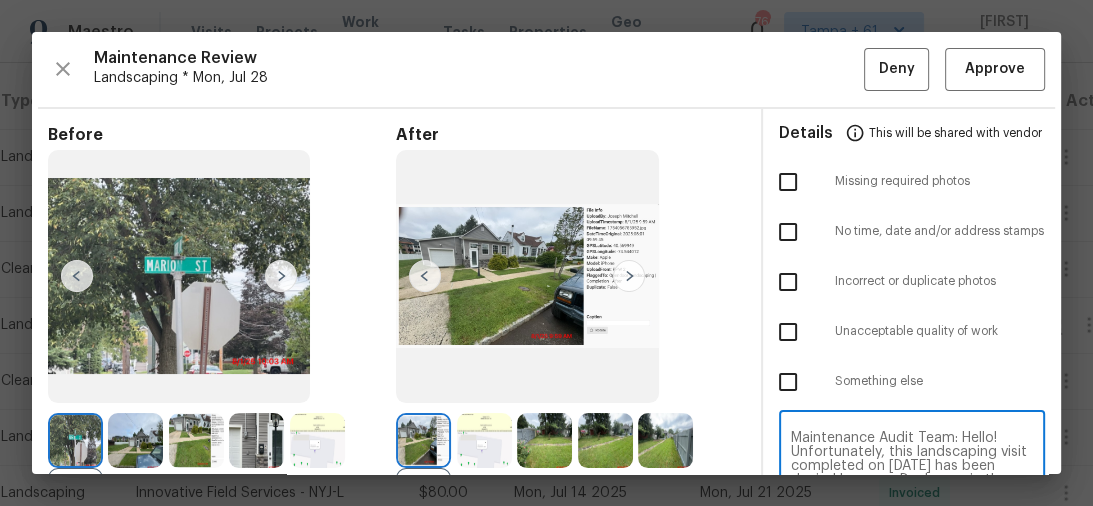 type on "Maintenance Audit Team: Hello! Unfortunately, this landscaping visit completed on 08/01/2025 has been denied because Dry leaves in the backyard need to be cleaned, and the grass edges in both the front and backyard need to be trimmed. Per the updated Standards of Work, return visits to correct quality issues from a previously denied visit are not permitted. The work must meet quality standards and be fully completed during the initial visit in order to be approved. Please ensure that all standards are met at the next scheduled visit. If you or your team need a refresher on the quality standards and requirements, please refer to the updated Standards of Work that have been distributed via email. Thank you!" 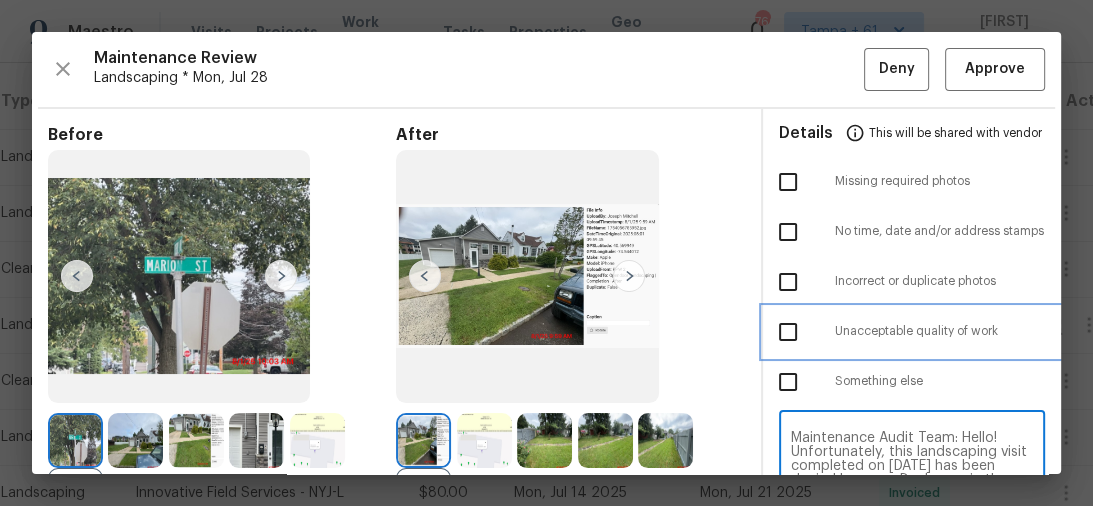 click at bounding box center [807, 332] 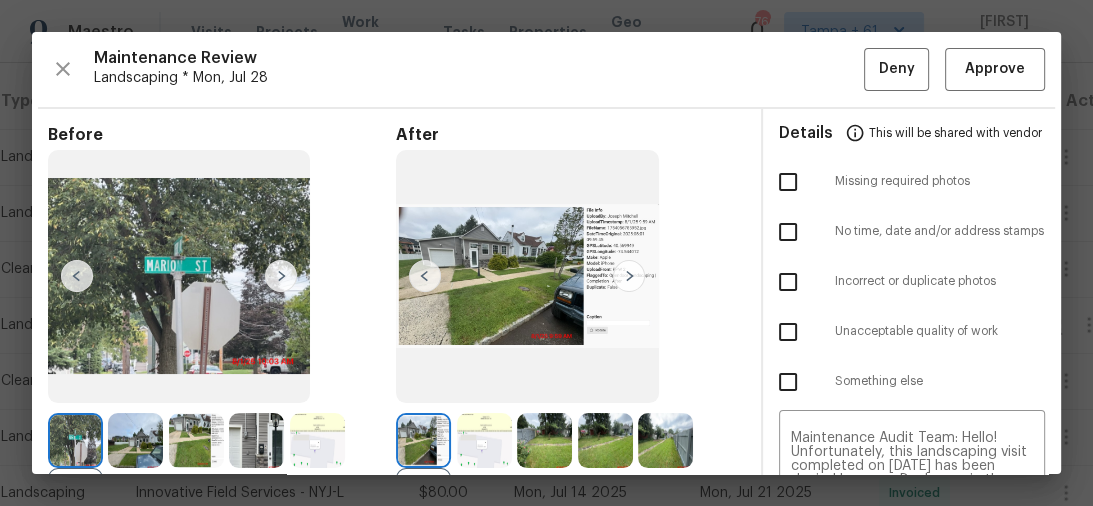 click at bounding box center [788, 332] 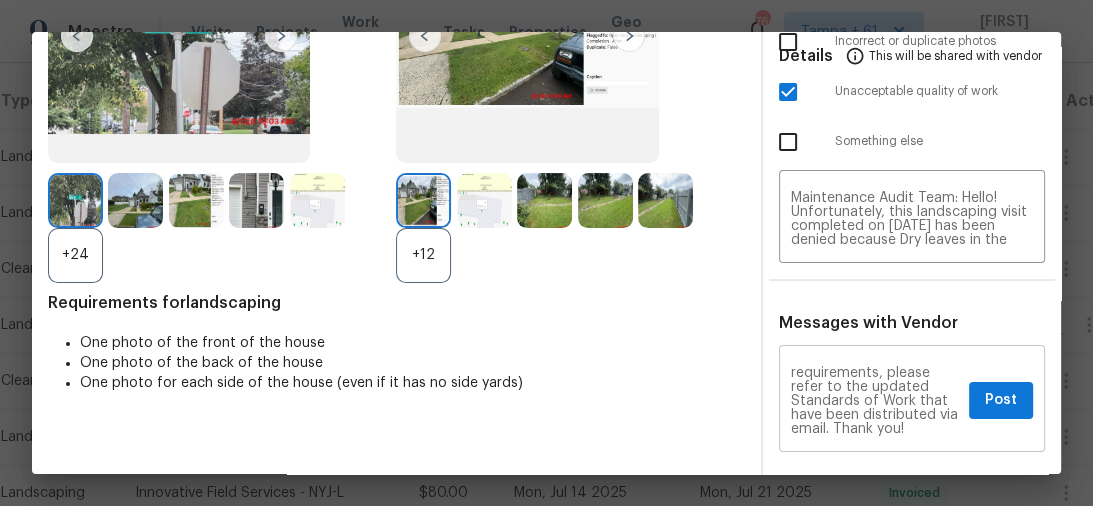 scroll, scrollTop: 240, scrollLeft: 0, axis: vertical 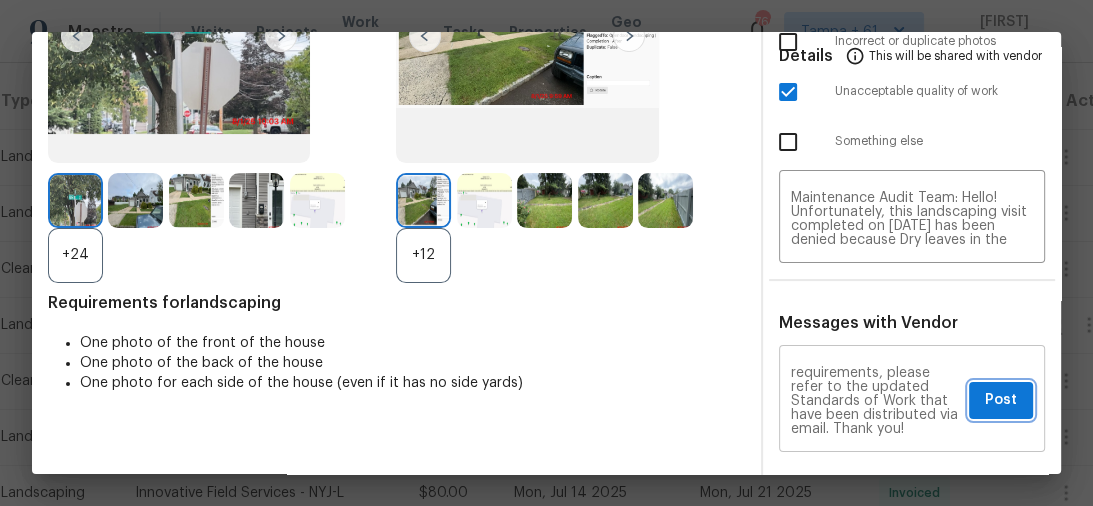 click on "Post" at bounding box center (1001, 400) 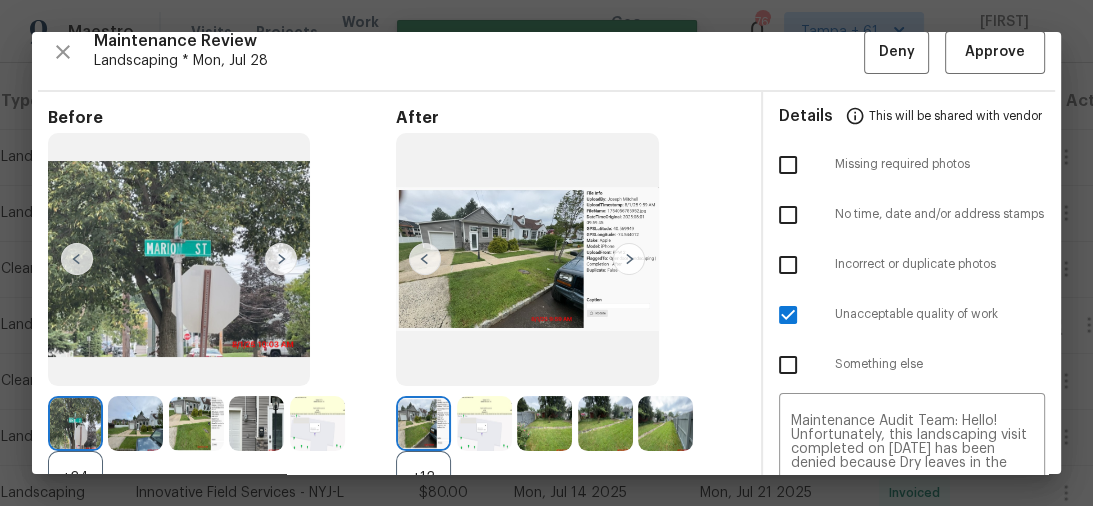 scroll, scrollTop: 0, scrollLeft: 0, axis: both 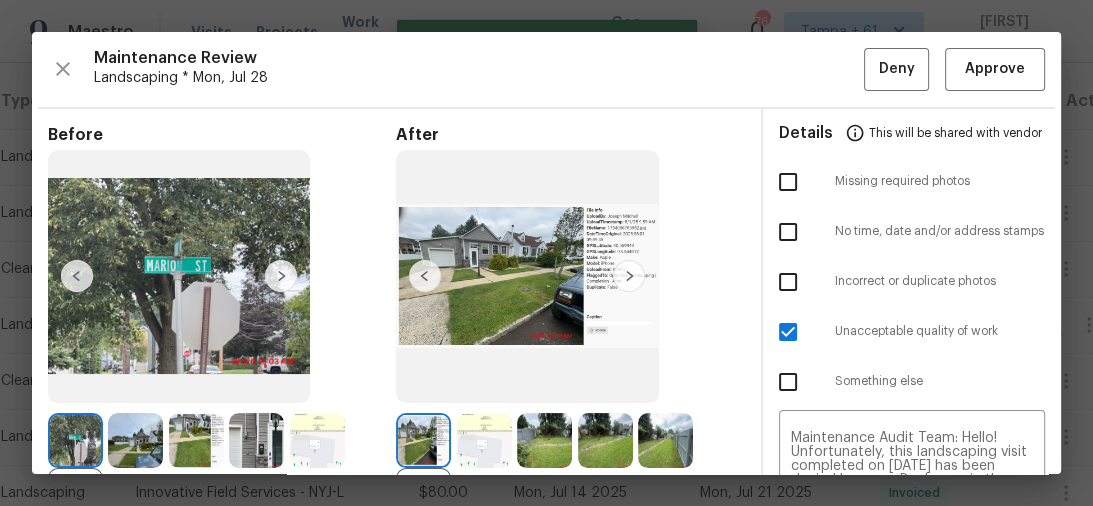 type 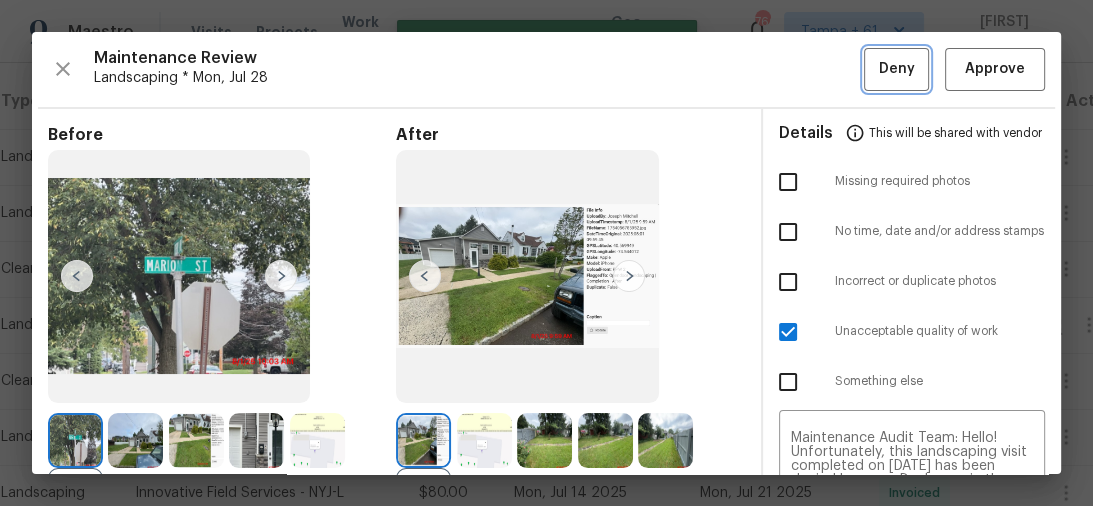 click on "Deny" at bounding box center (897, 69) 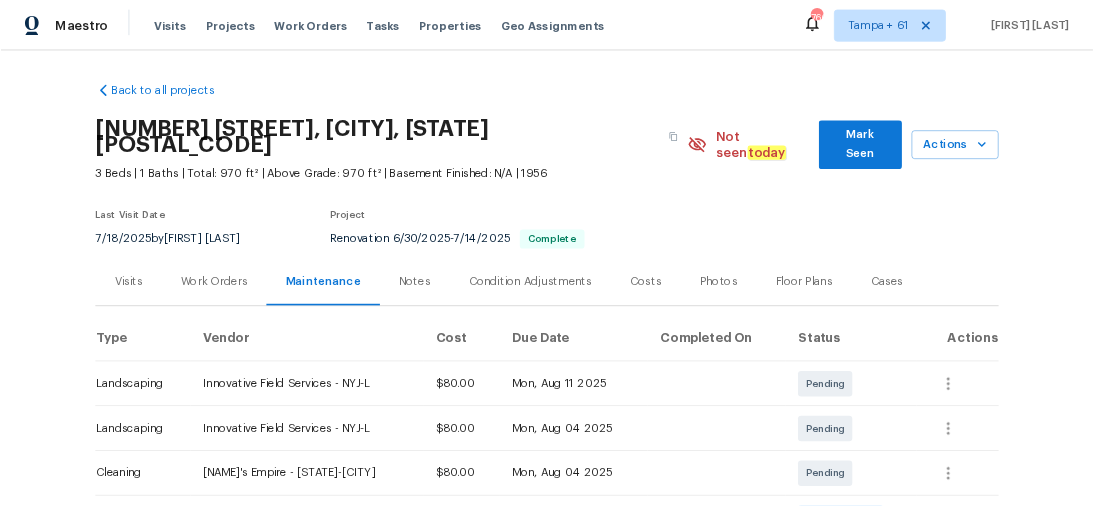 scroll, scrollTop: 0, scrollLeft: 0, axis: both 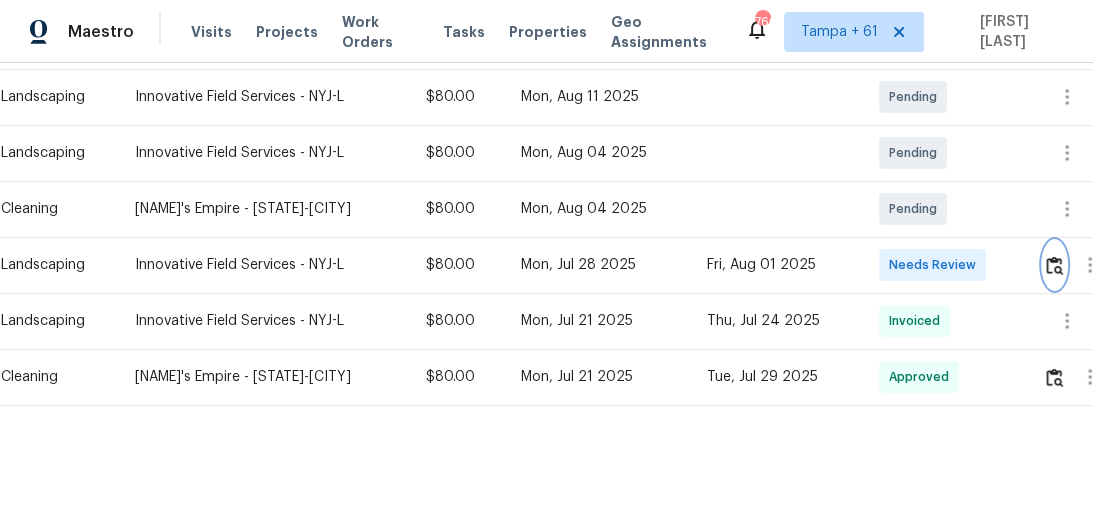 click at bounding box center (1054, 265) 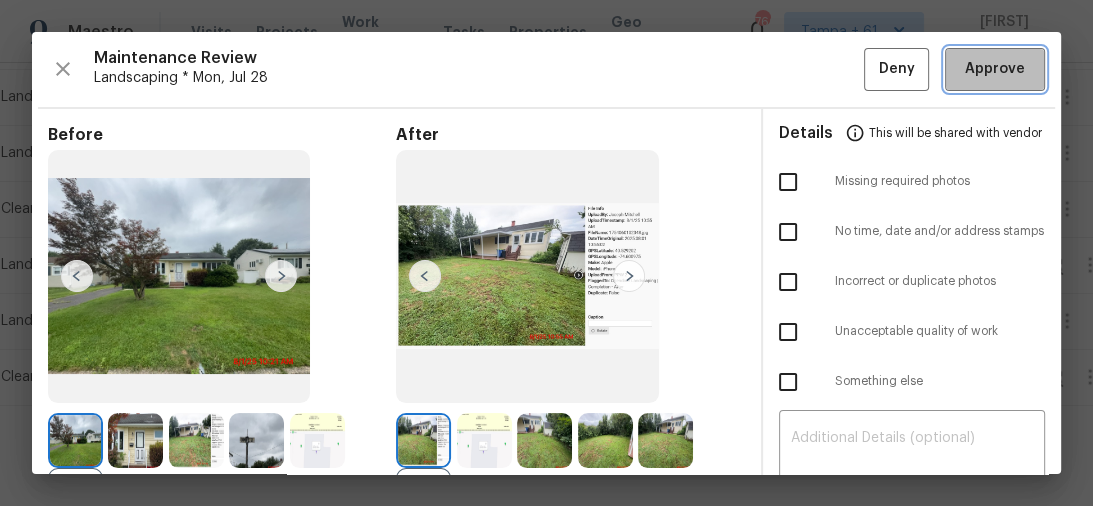 click on "Approve" at bounding box center (995, 69) 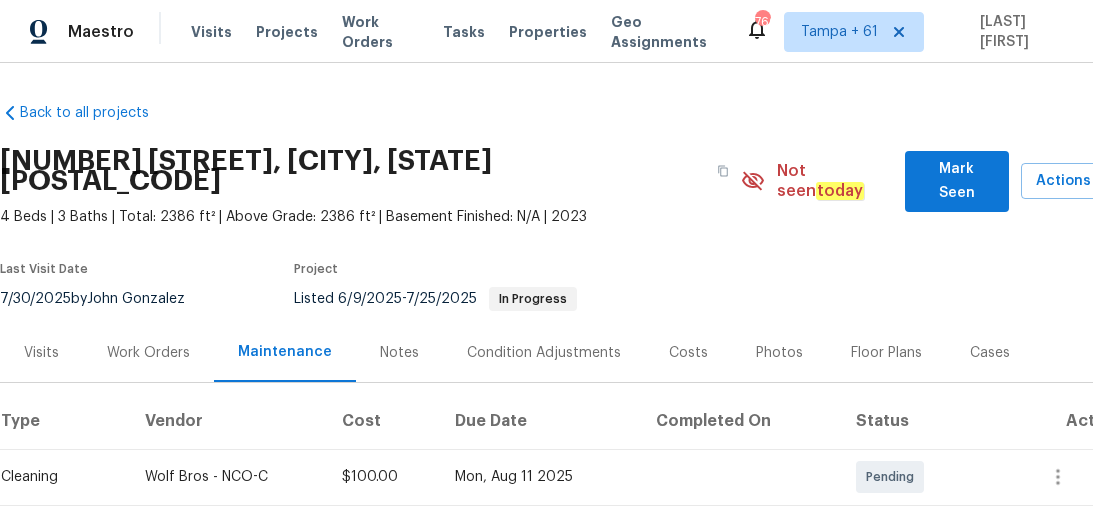 scroll, scrollTop: 0, scrollLeft: 0, axis: both 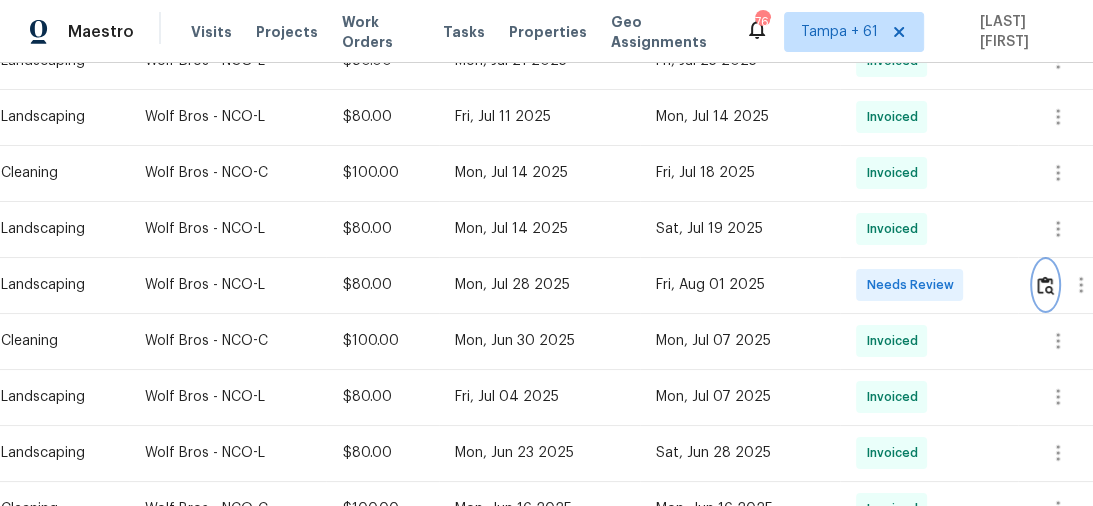 click at bounding box center (1045, 285) 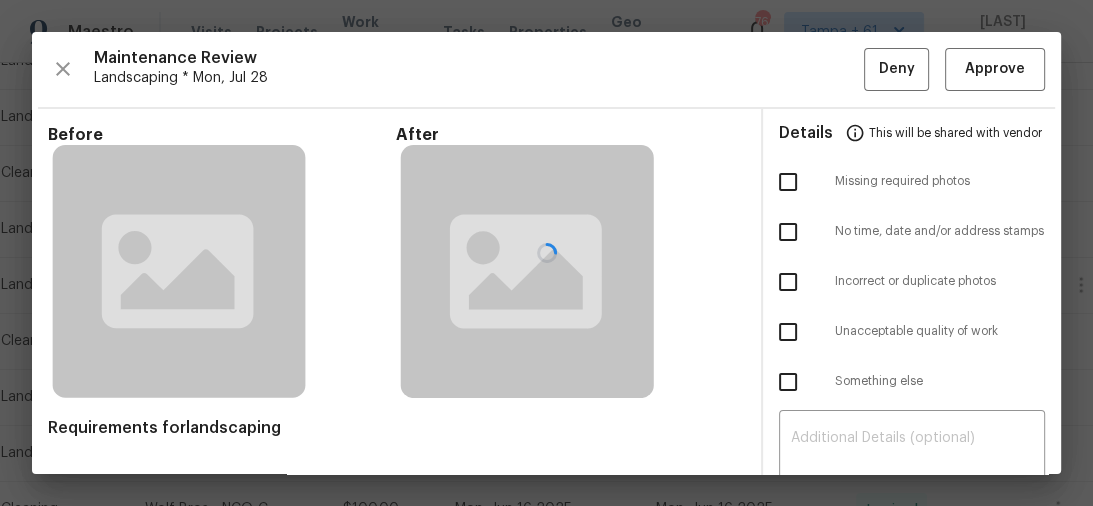 click at bounding box center (546, 253) 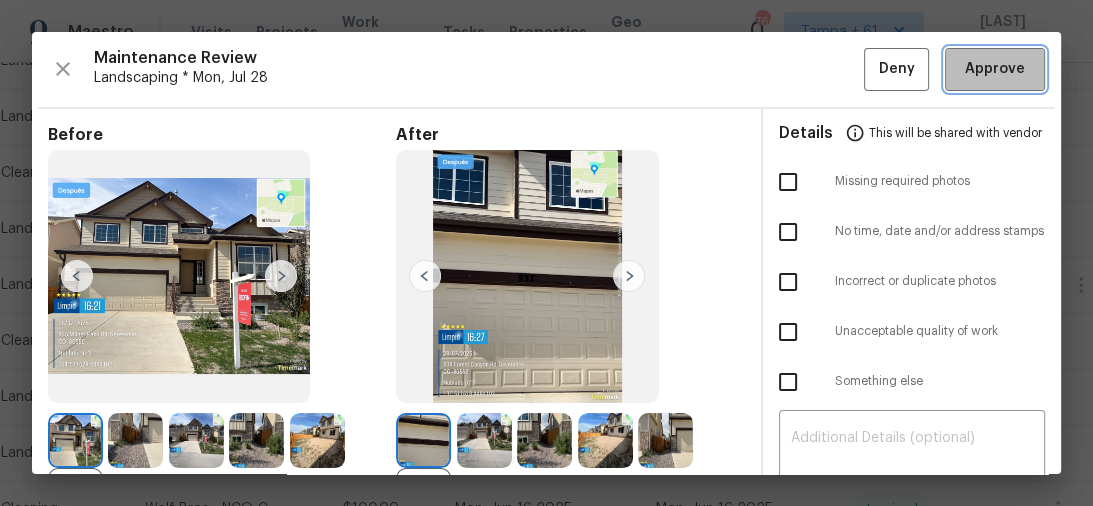 click on "Approve" at bounding box center (995, 69) 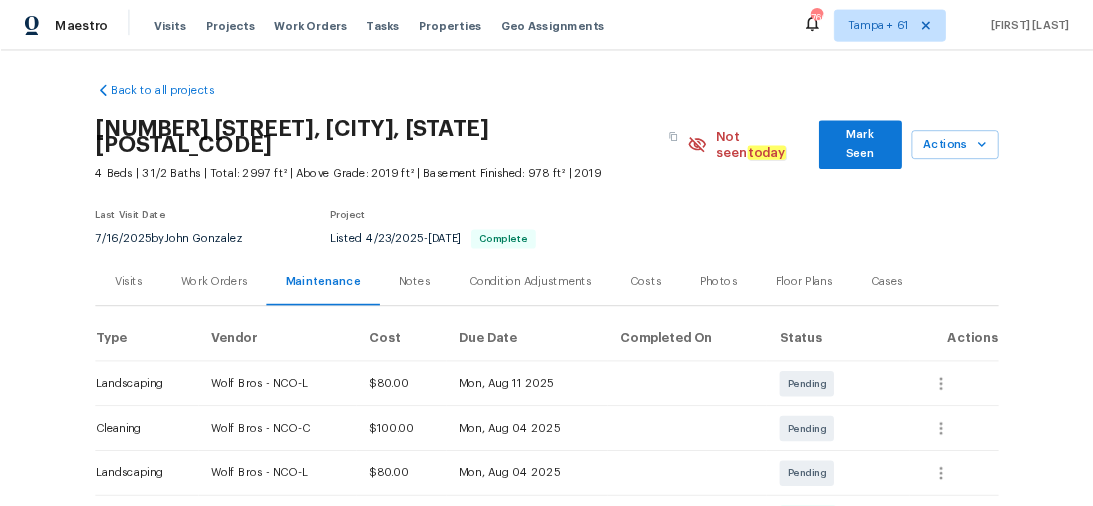 scroll, scrollTop: 0, scrollLeft: 0, axis: both 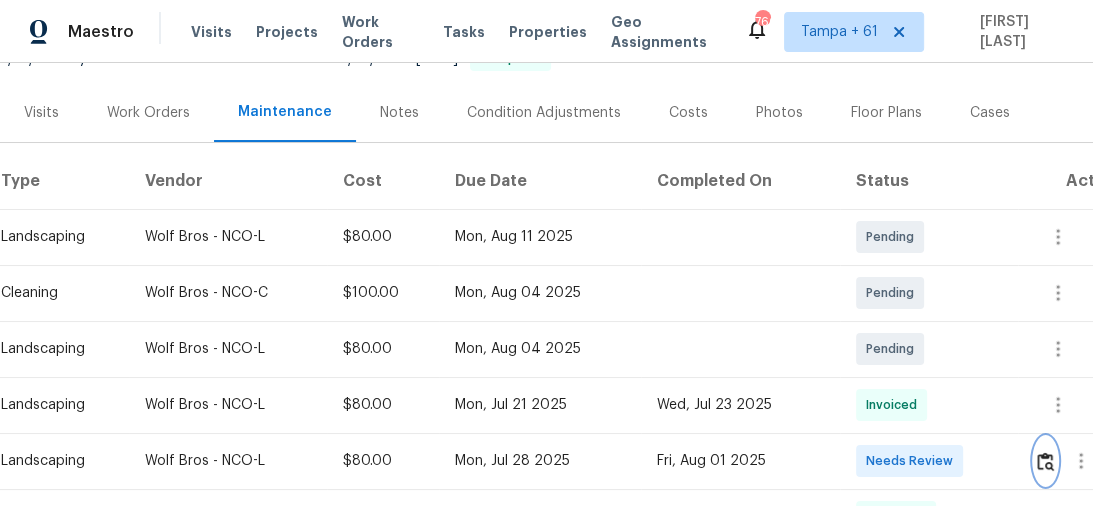 click at bounding box center (1045, 461) 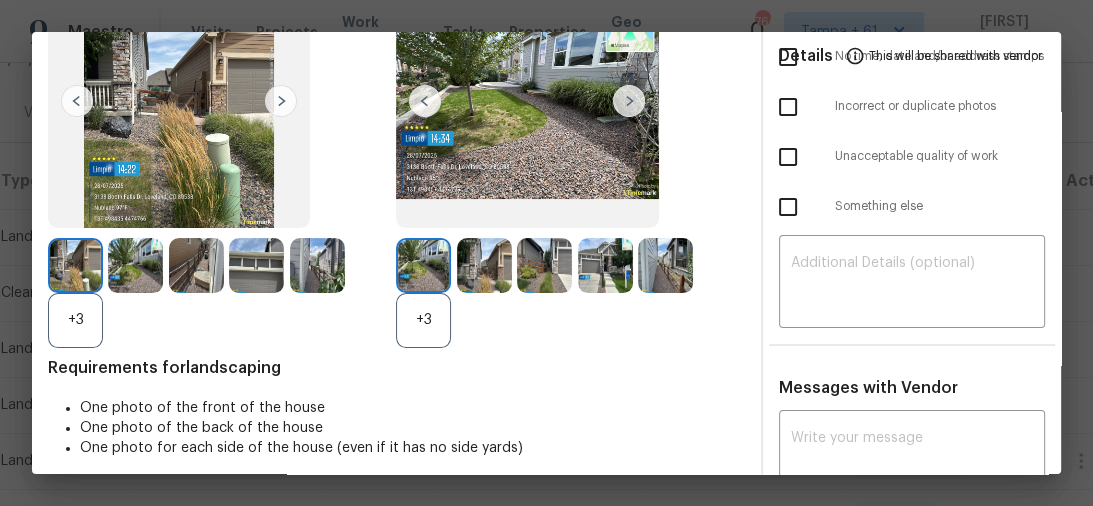 scroll, scrollTop: 0, scrollLeft: 0, axis: both 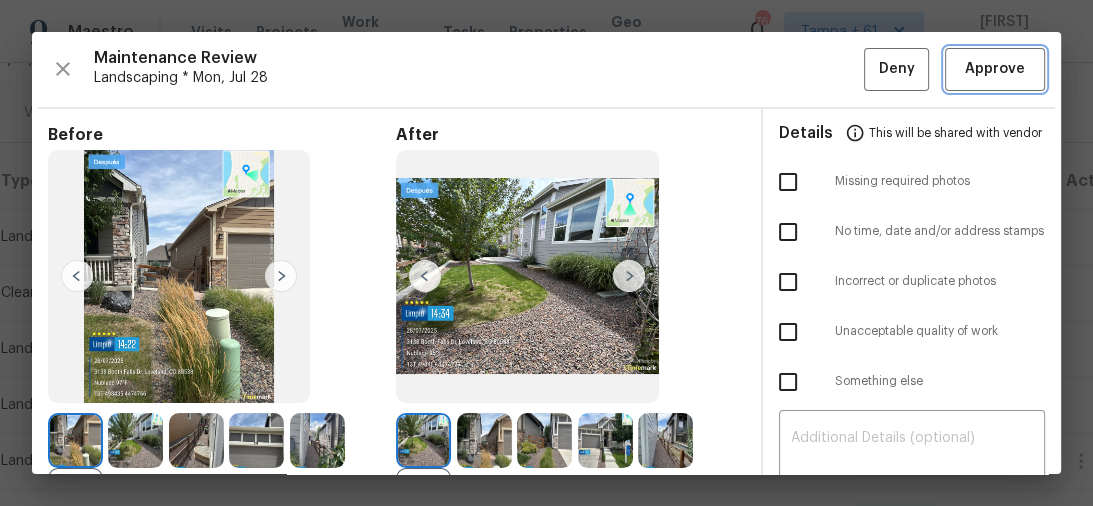 click on "Approve" at bounding box center [995, 69] 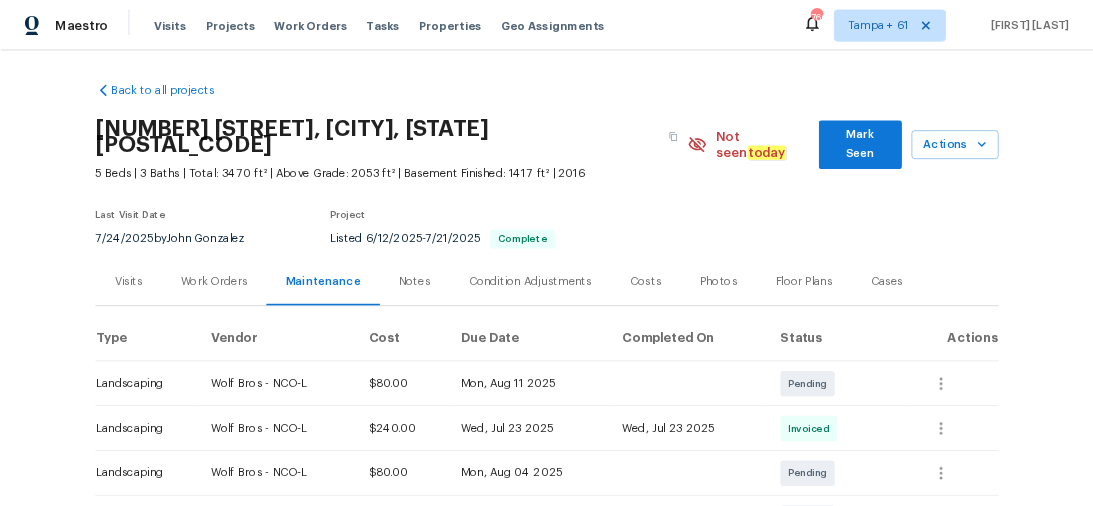 scroll, scrollTop: 0, scrollLeft: 0, axis: both 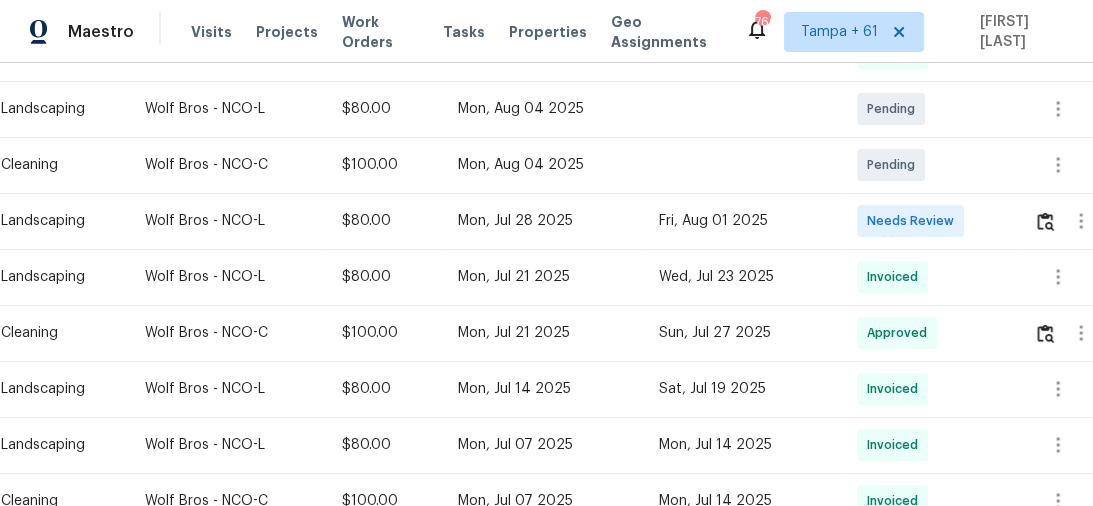 click at bounding box center [1074, 221] 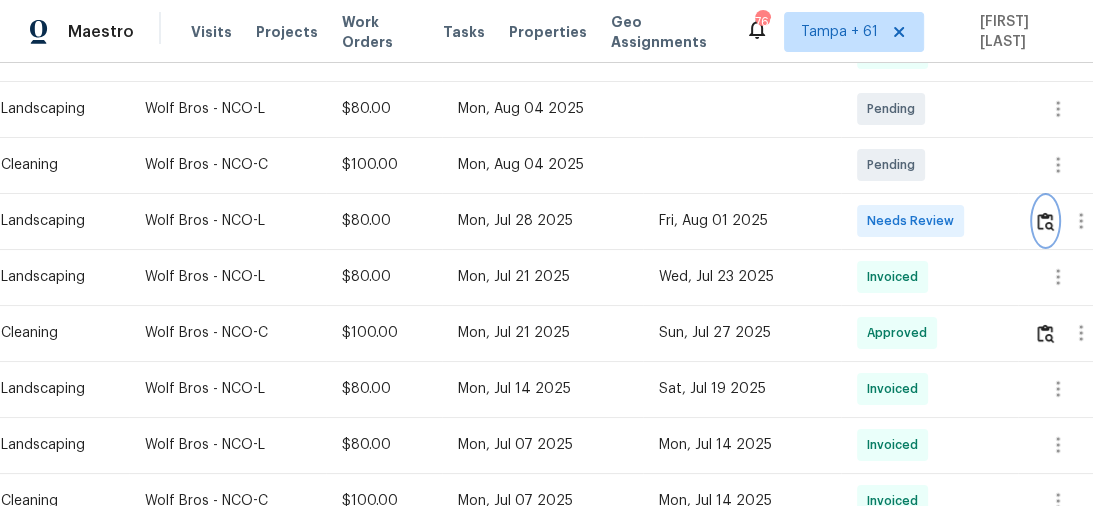 click at bounding box center (1045, 221) 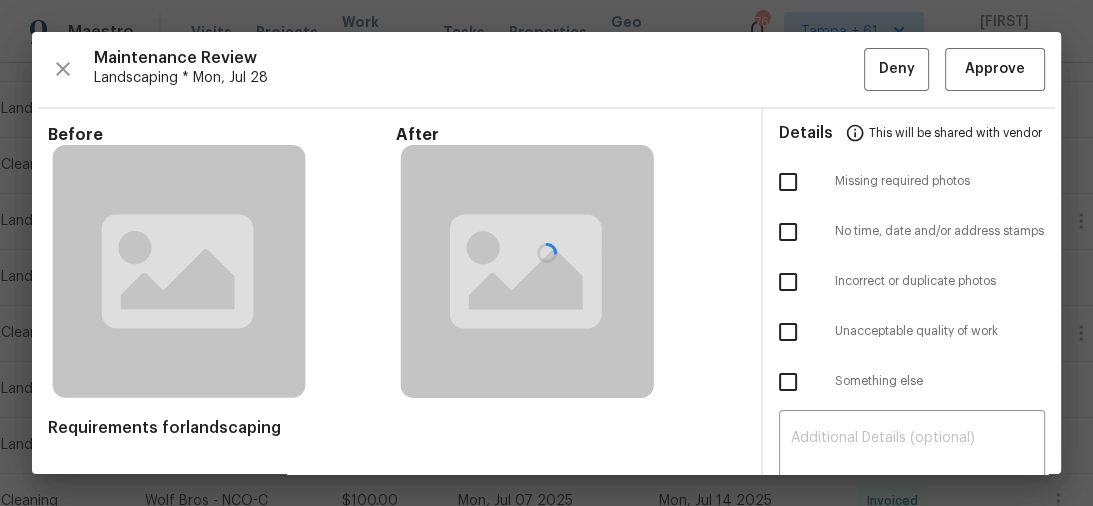 click at bounding box center (546, 253) 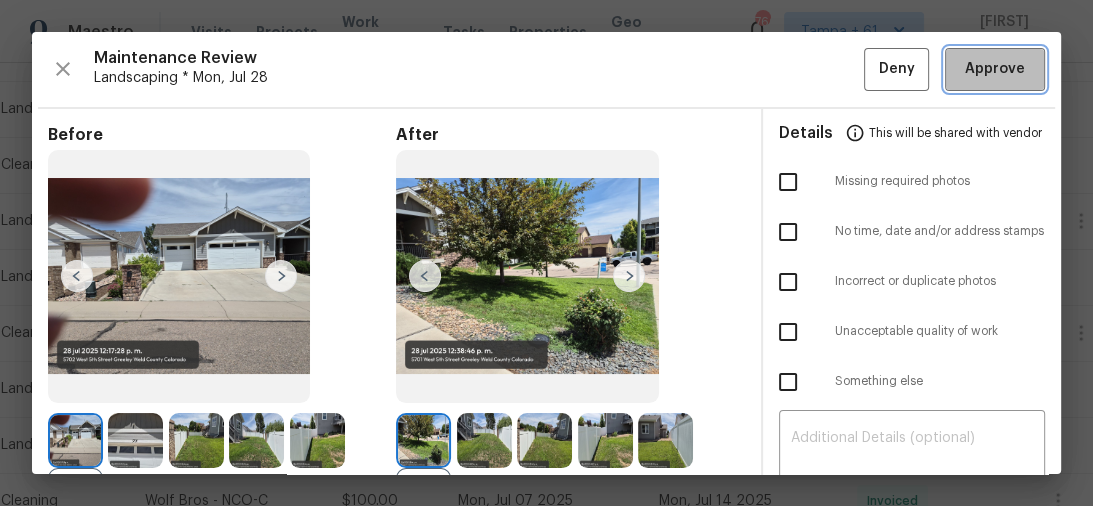 click on "Approve" at bounding box center (995, 69) 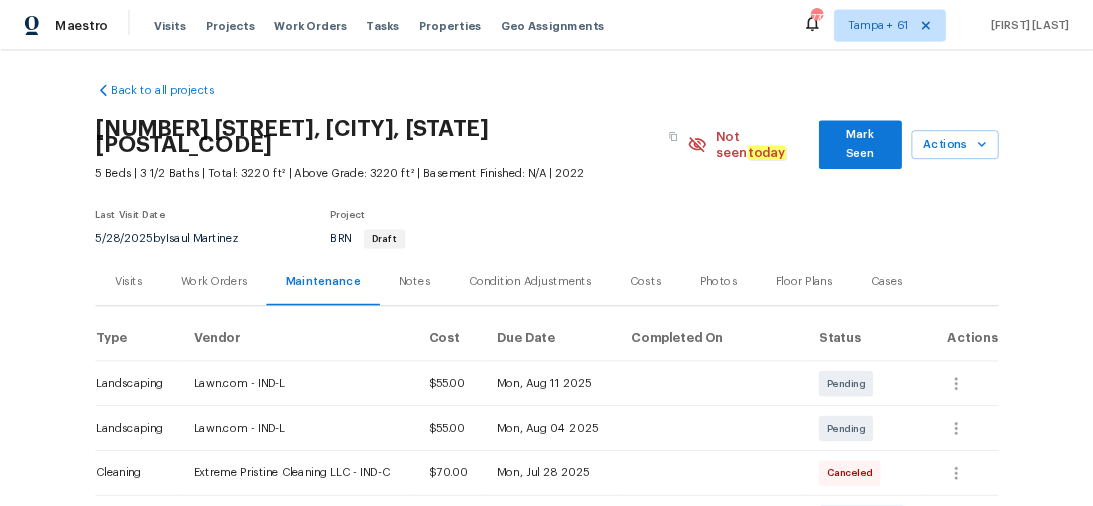scroll, scrollTop: 0, scrollLeft: 0, axis: both 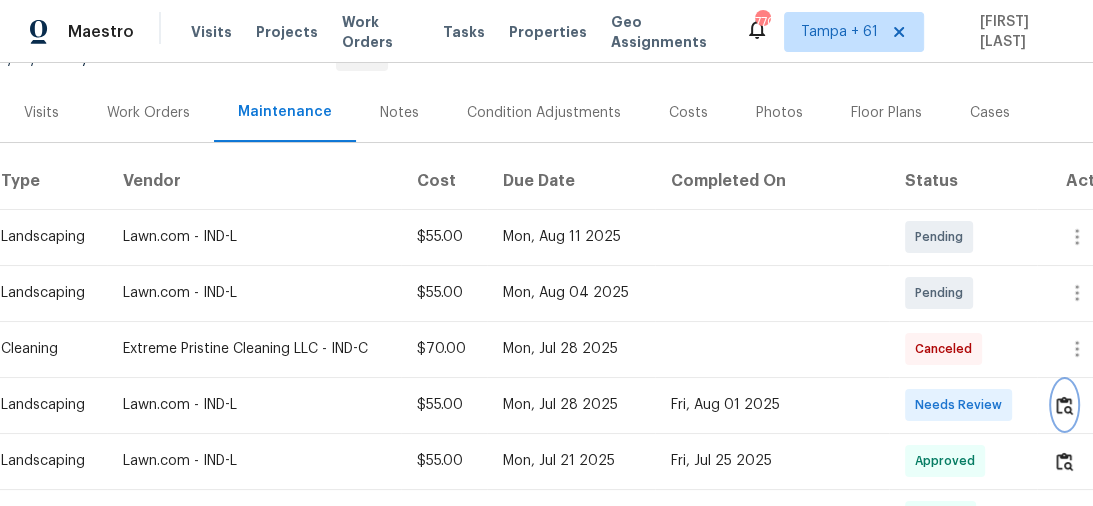 click at bounding box center (1064, 405) 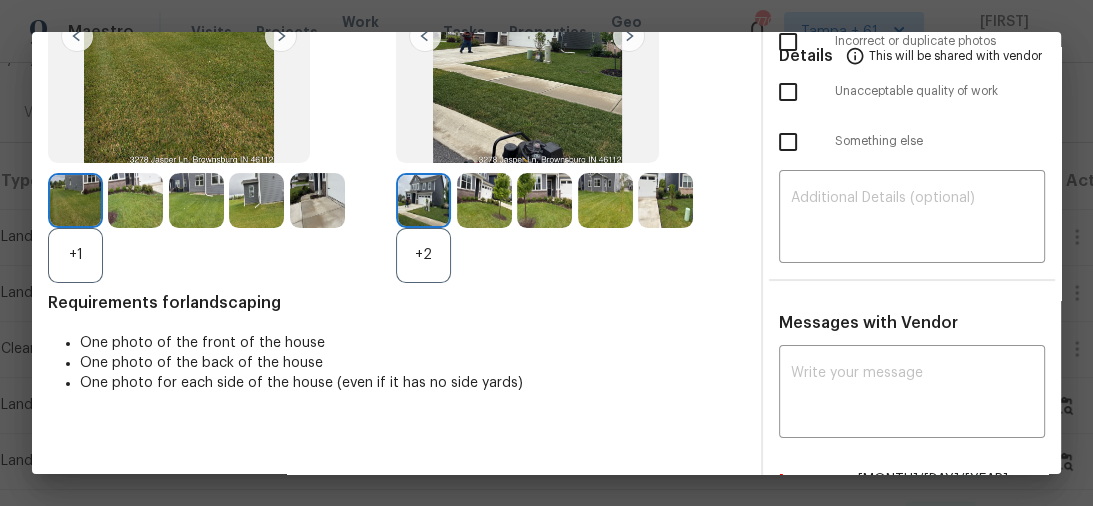 scroll, scrollTop: 0, scrollLeft: 0, axis: both 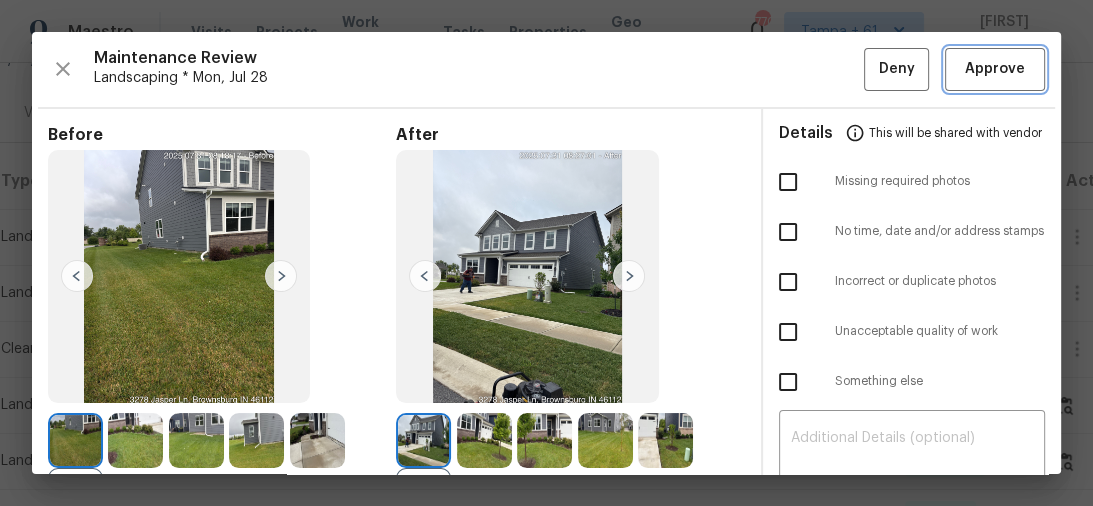 click on "Approve" at bounding box center (995, 69) 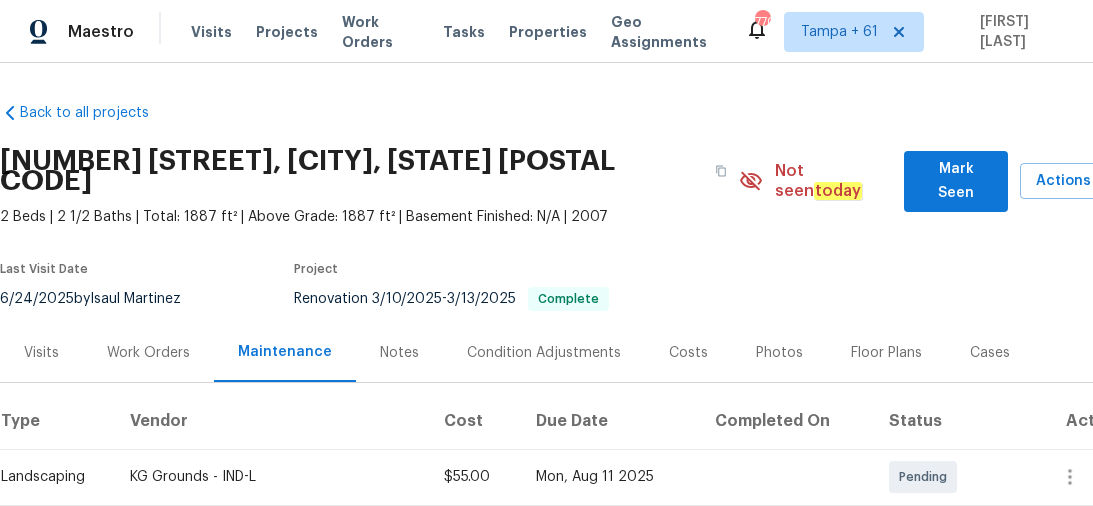 scroll, scrollTop: 0, scrollLeft: 0, axis: both 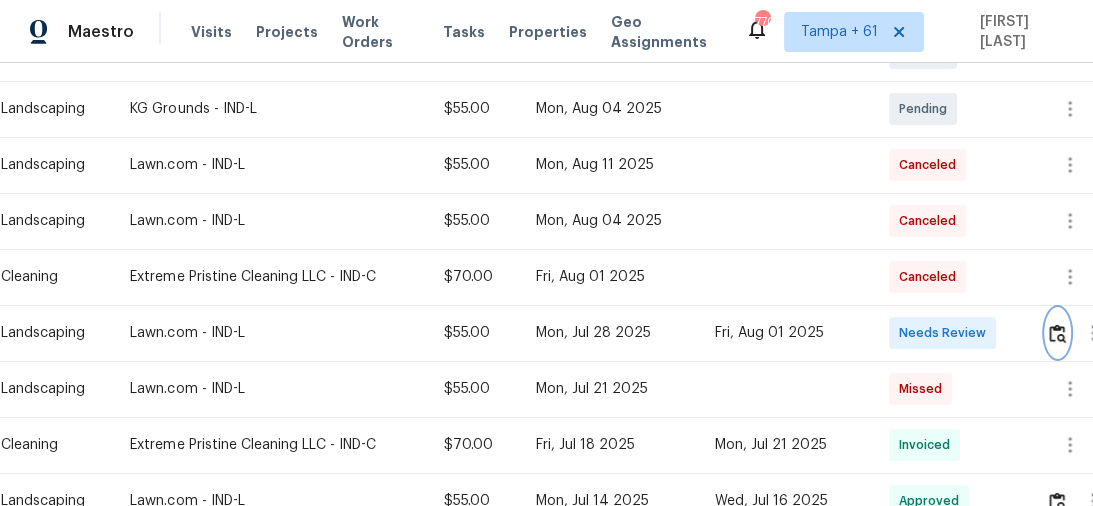 click at bounding box center (1057, 333) 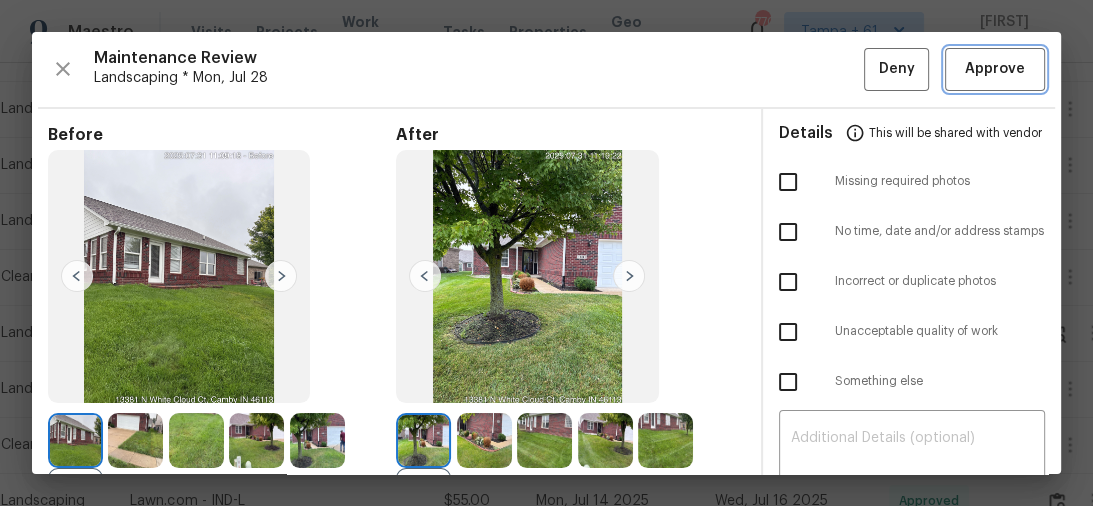 click on "Approve" at bounding box center [995, 69] 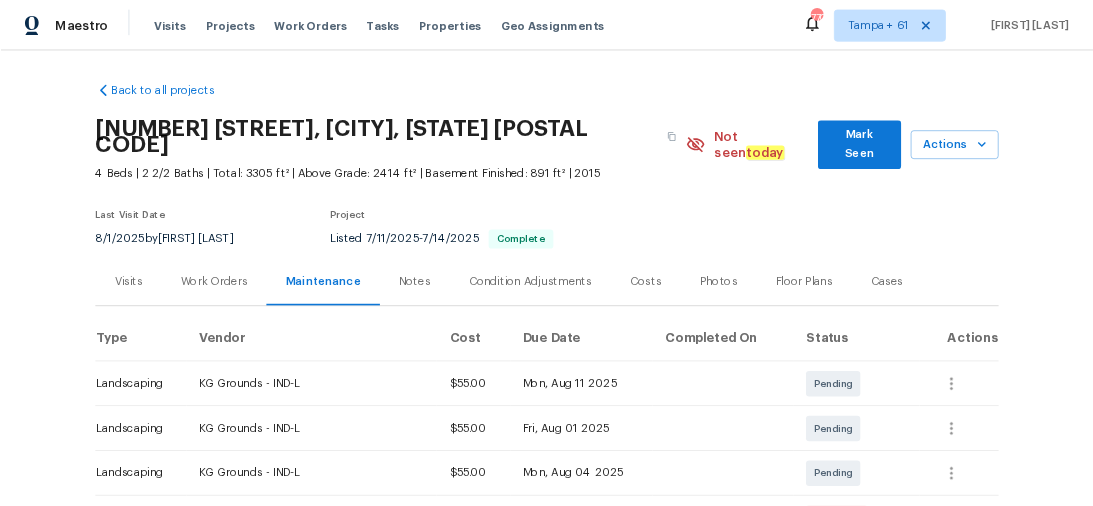 scroll, scrollTop: 0, scrollLeft: 0, axis: both 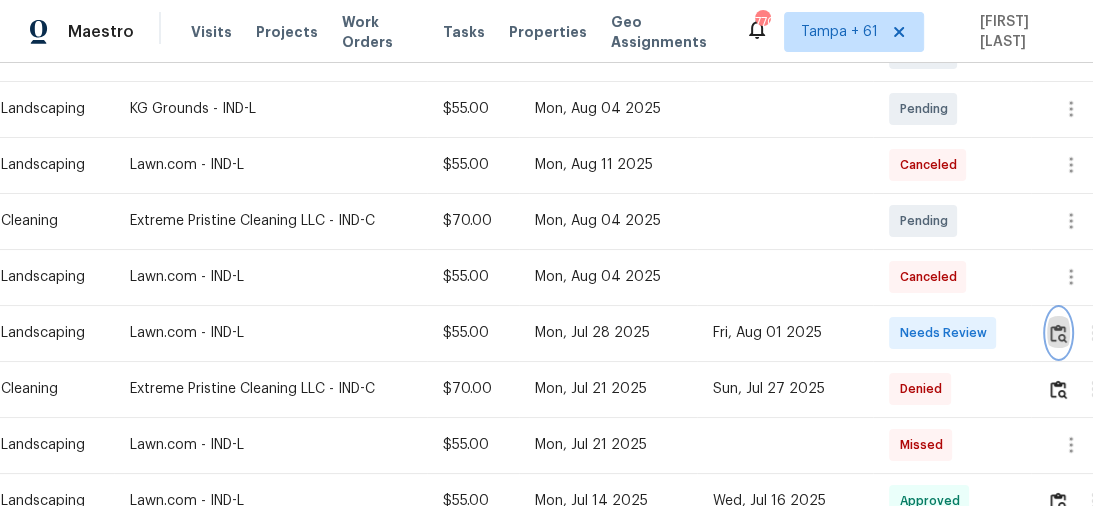 click at bounding box center (1058, 333) 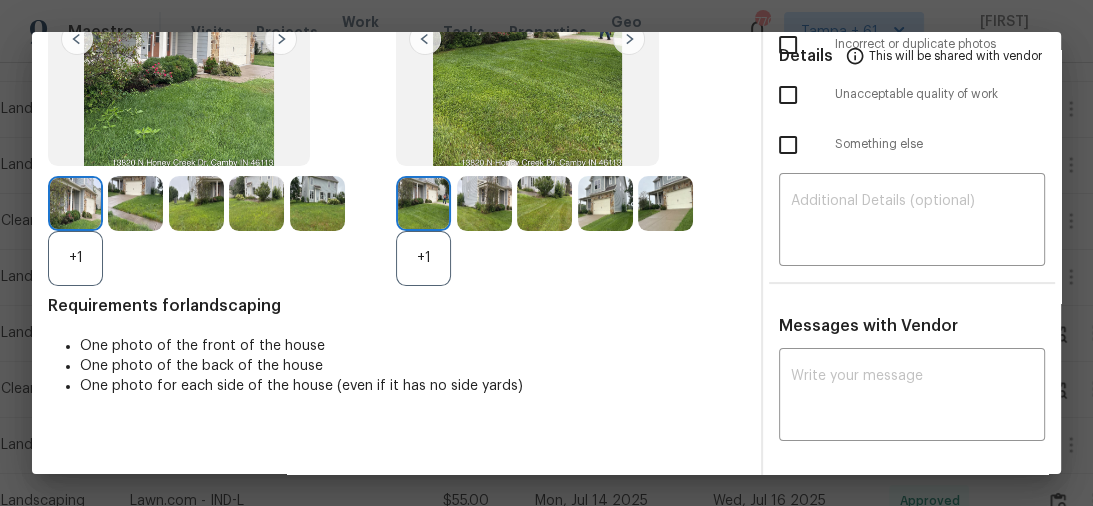 scroll, scrollTop: 80, scrollLeft: 0, axis: vertical 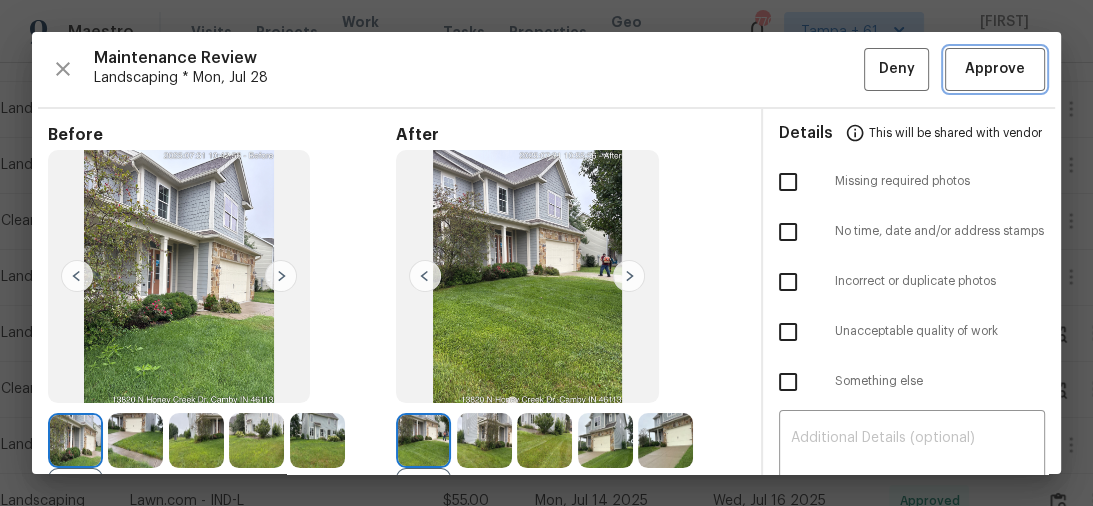 click on "Approve" at bounding box center (995, 69) 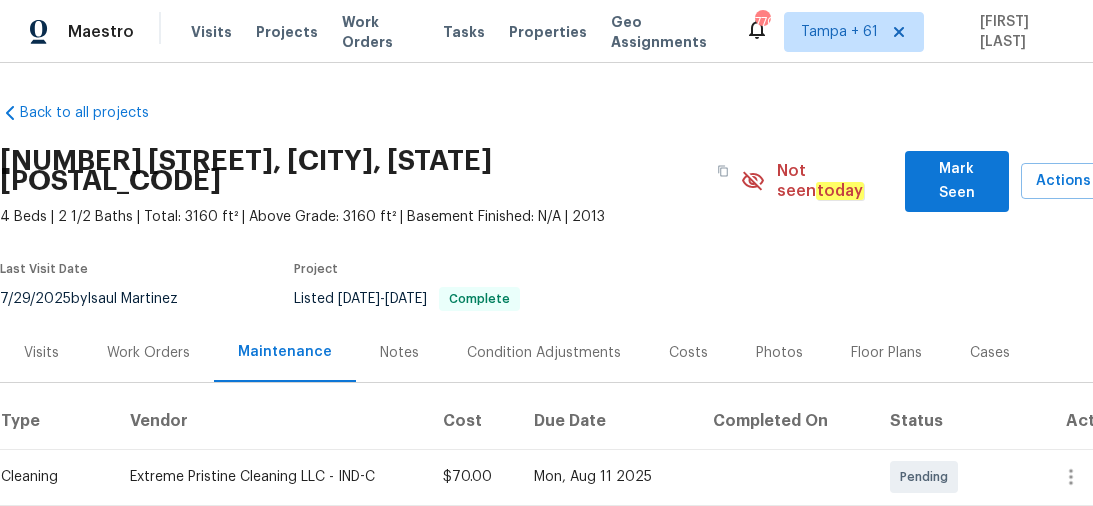 scroll, scrollTop: 0, scrollLeft: 0, axis: both 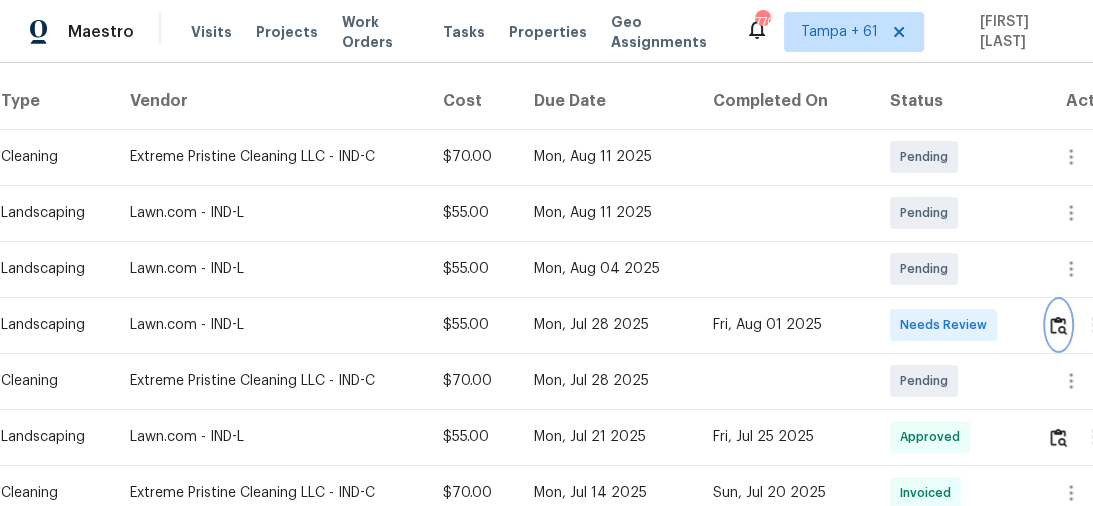 click at bounding box center (1058, 325) 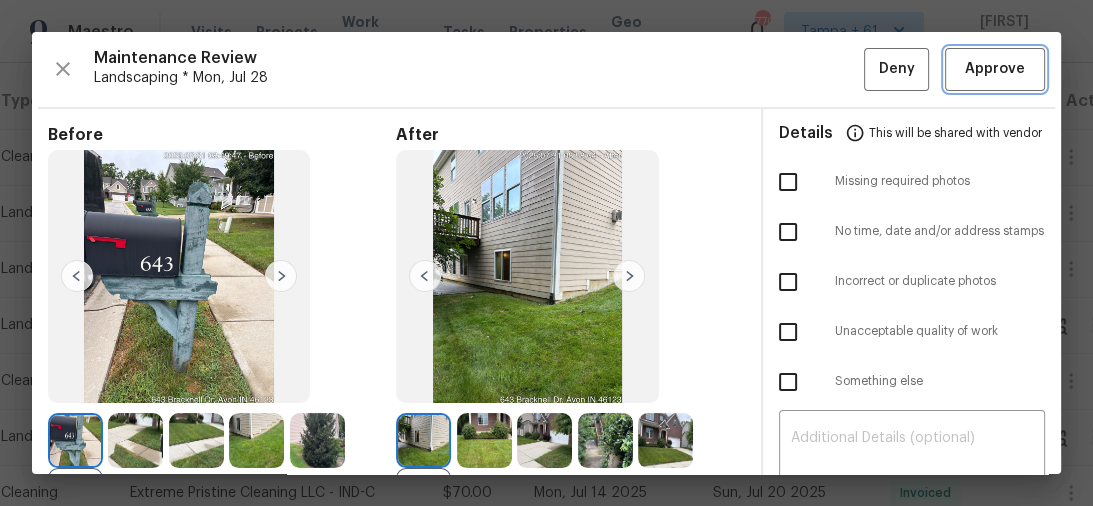 click on "Approve" at bounding box center (995, 69) 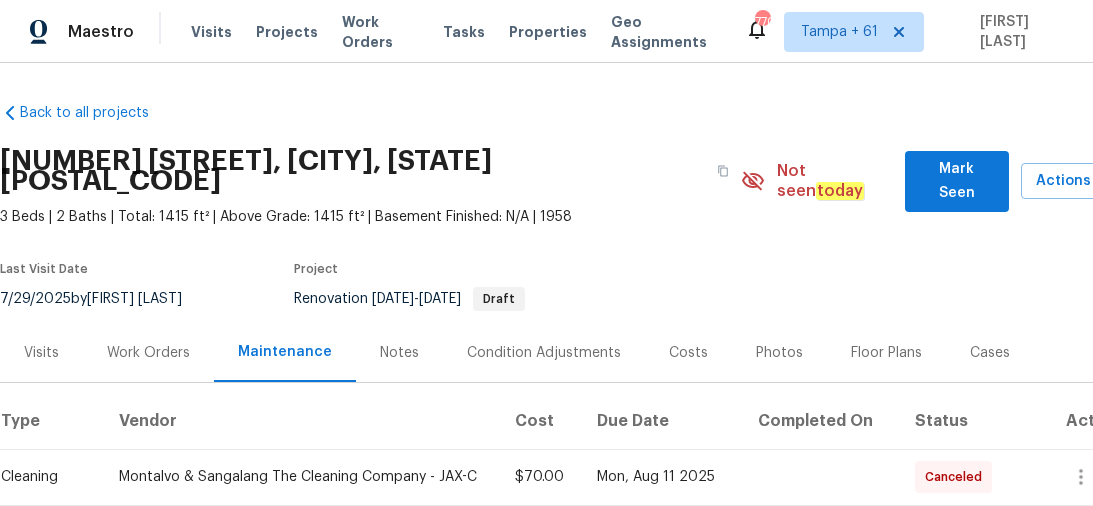 scroll, scrollTop: 0, scrollLeft: 0, axis: both 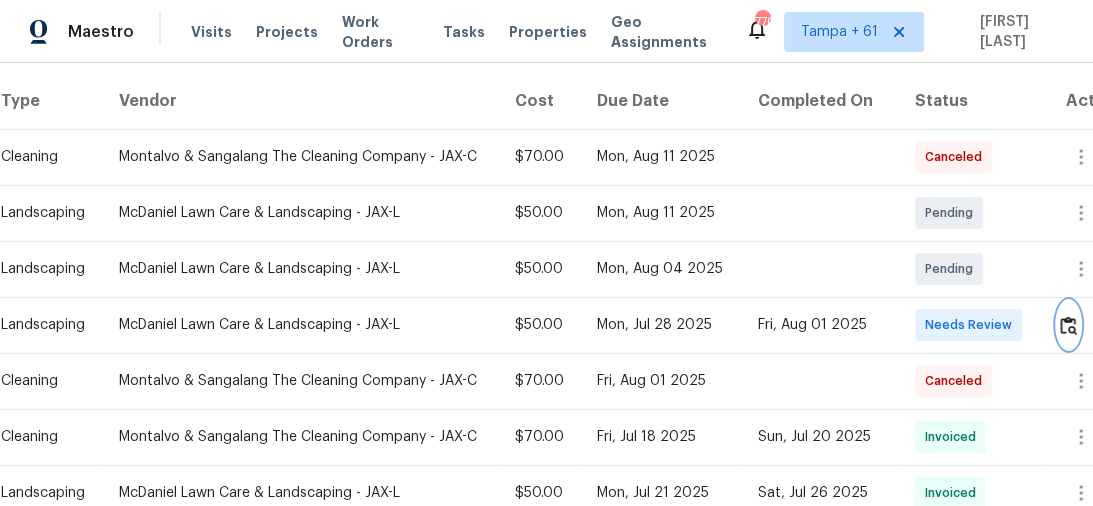 click at bounding box center (1068, 325) 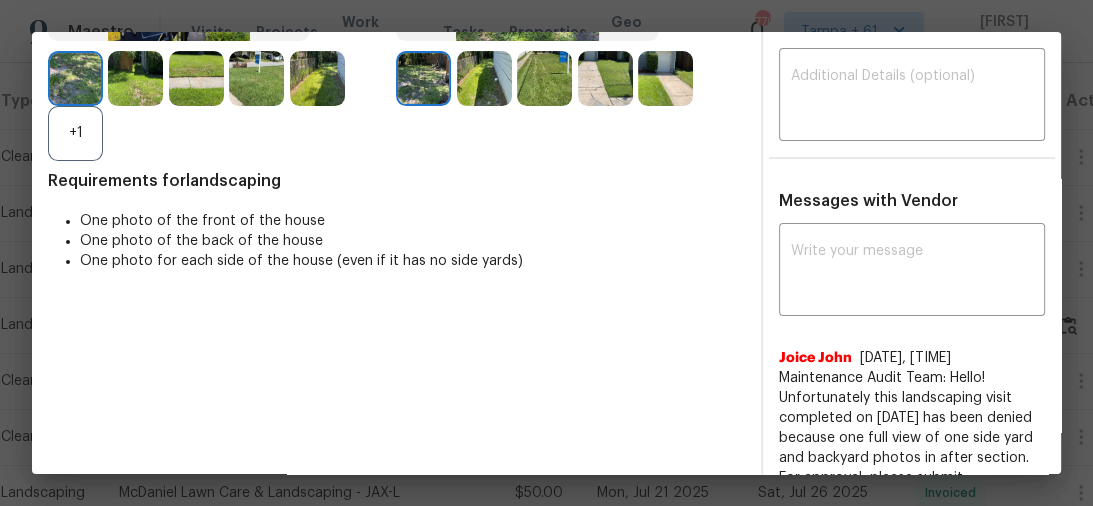 scroll, scrollTop: 480, scrollLeft: 0, axis: vertical 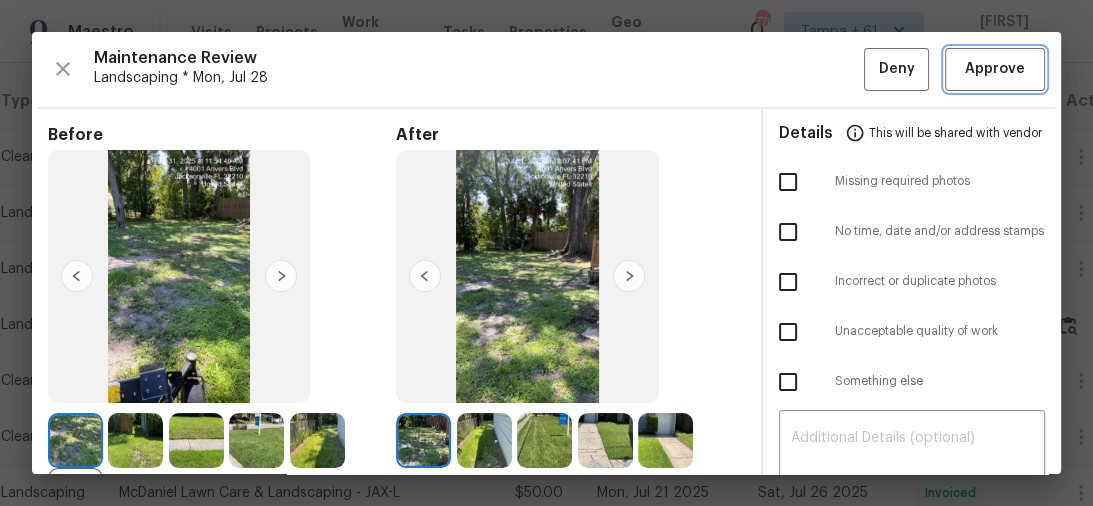 click on "Approve" at bounding box center [995, 69] 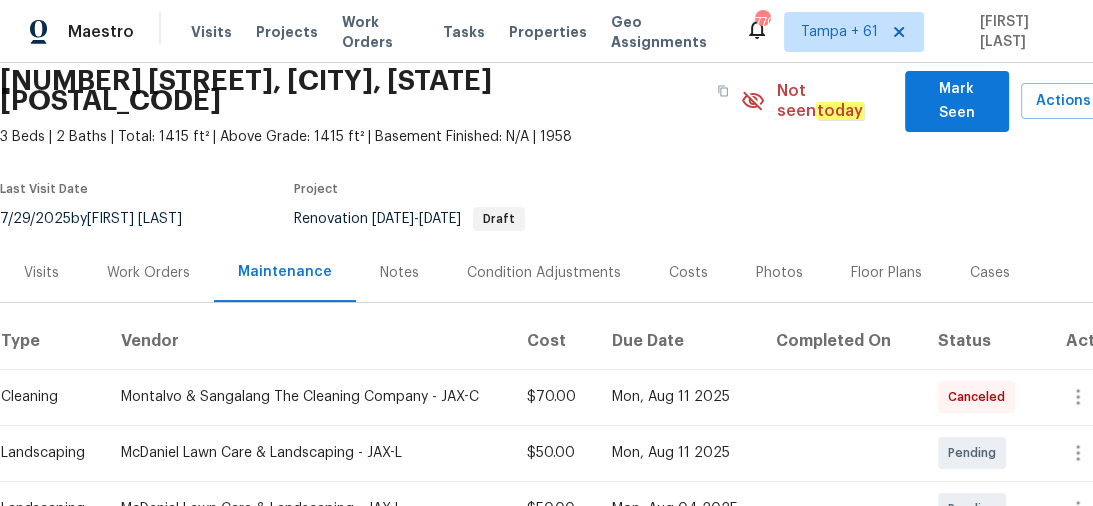scroll, scrollTop: 0, scrollLeft: 0, axis: both 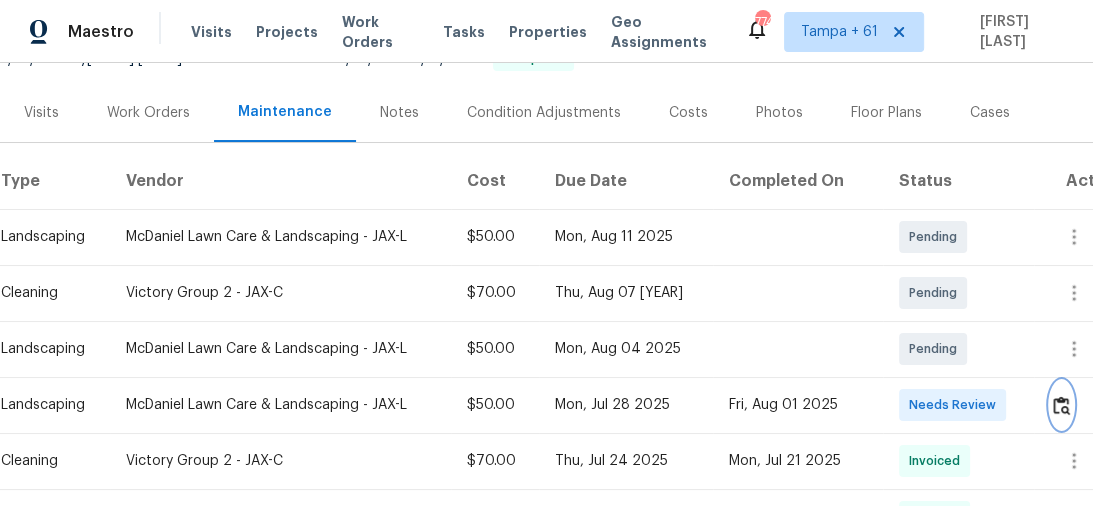 click at bounding box center [1061, 405] 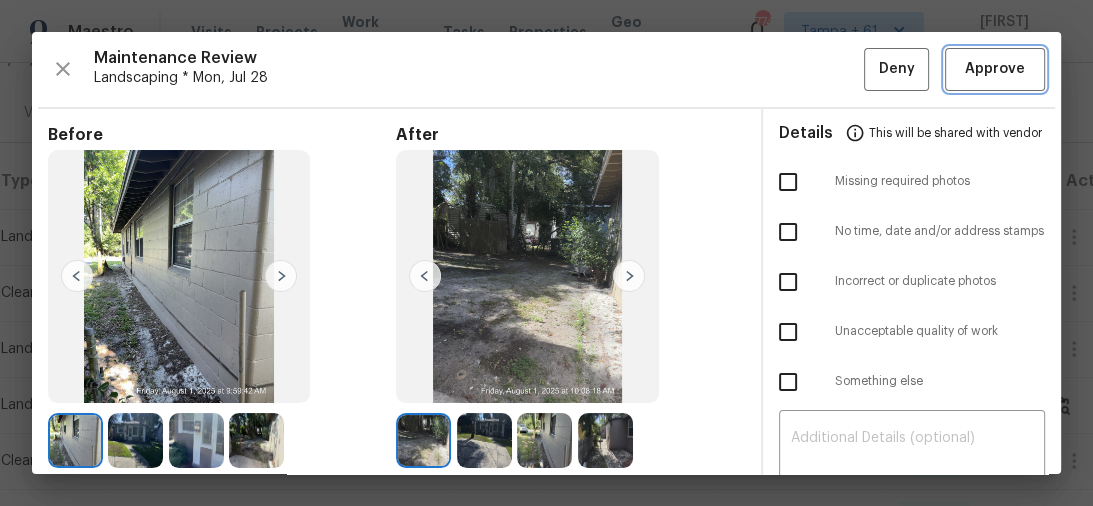click on "Approve" at bounding box center [995, 69] 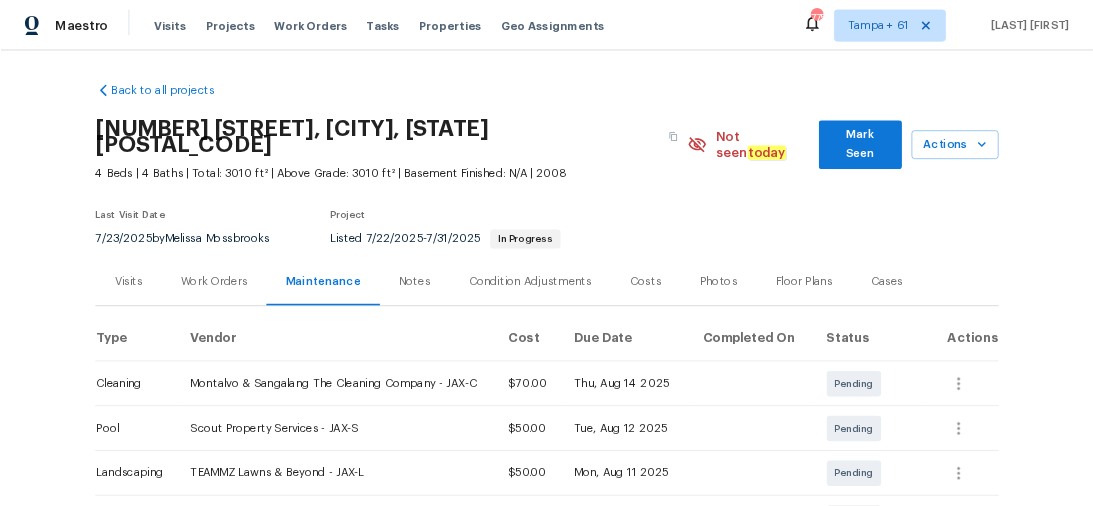 scroll, scrollTop: 0, scrollLeft: 0, axis: both 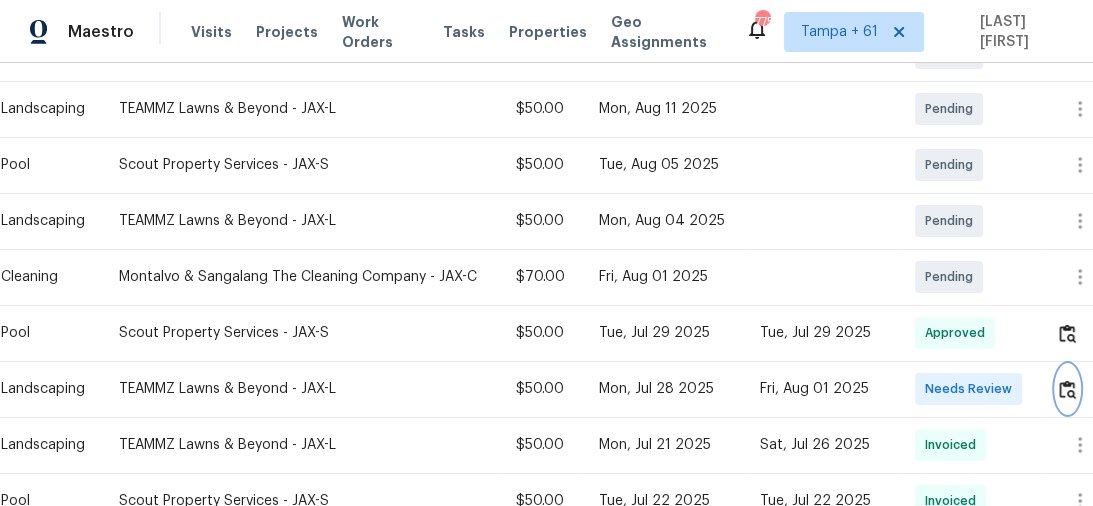 click at bounding box center (1067, 389) 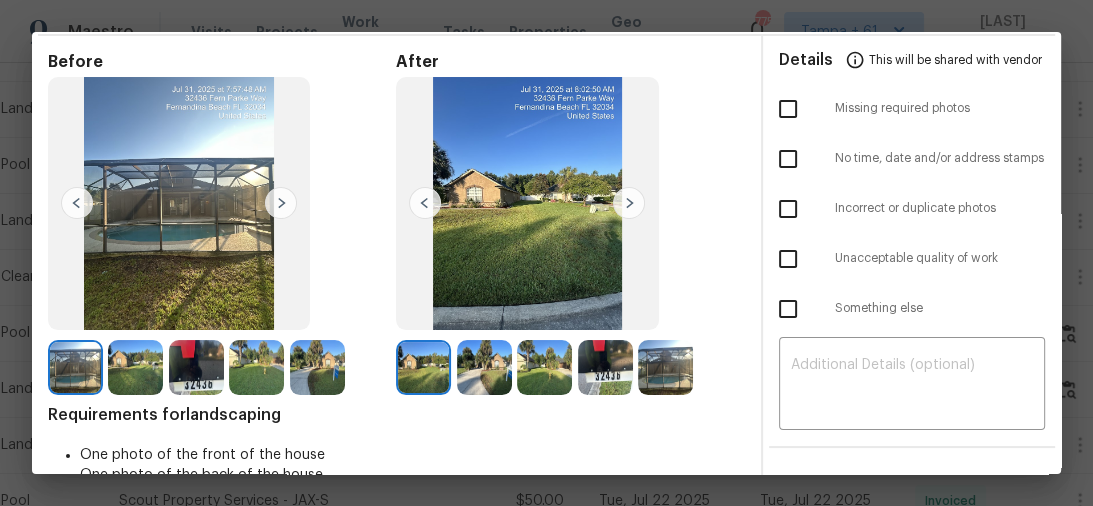 scroll, scrollTop: 0, scrollLeft: 0, axis: both 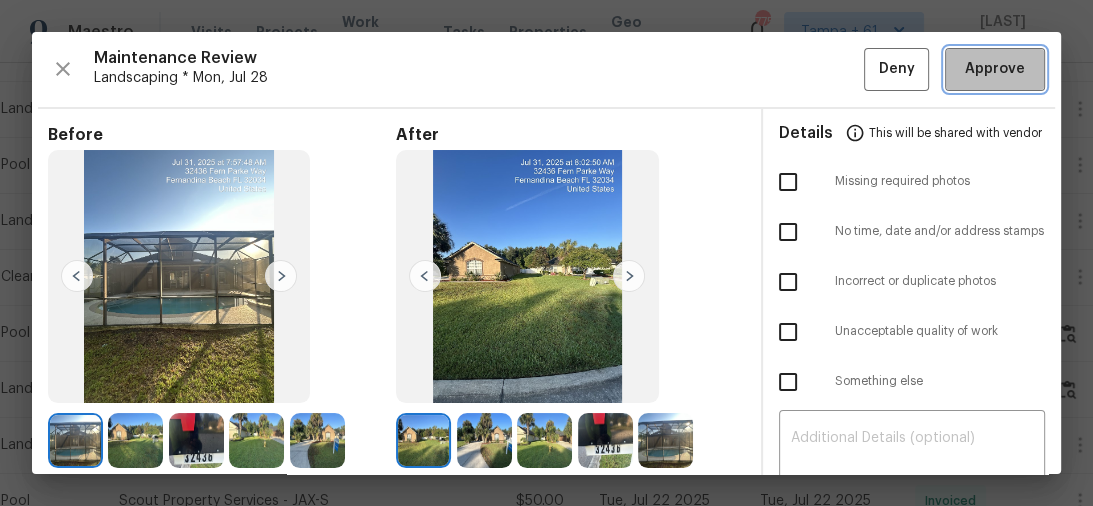 click on "Approve" at bounding box center (995, 69) 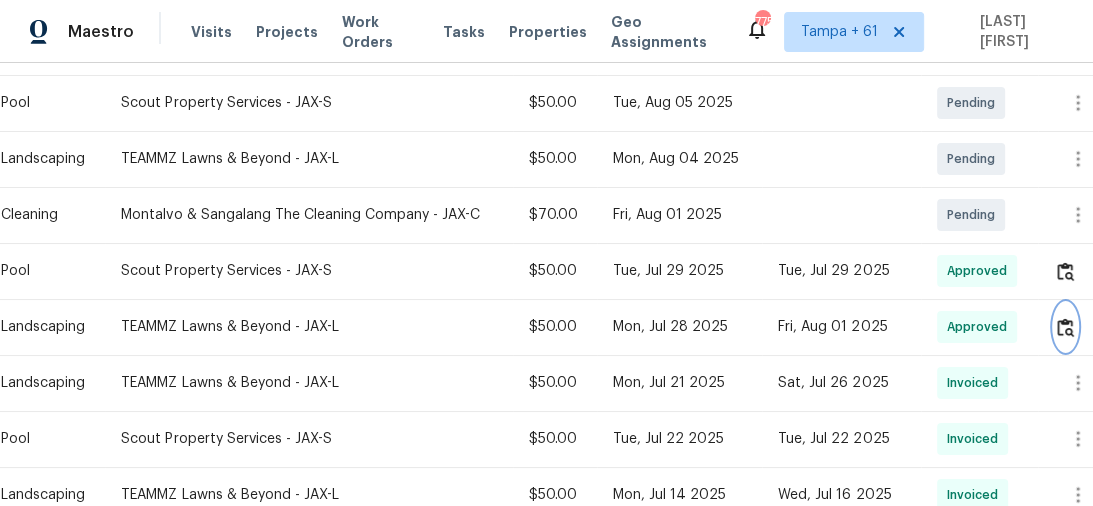 scroll, scrollTop: 560, scrollLeft: 0, axis: vertical 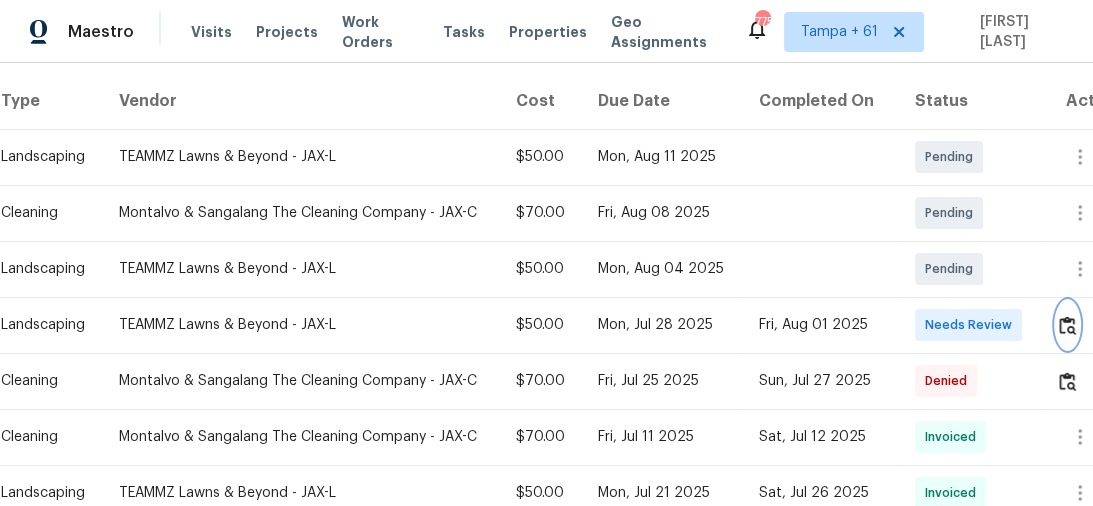 click at bounding box center [1067, 325] 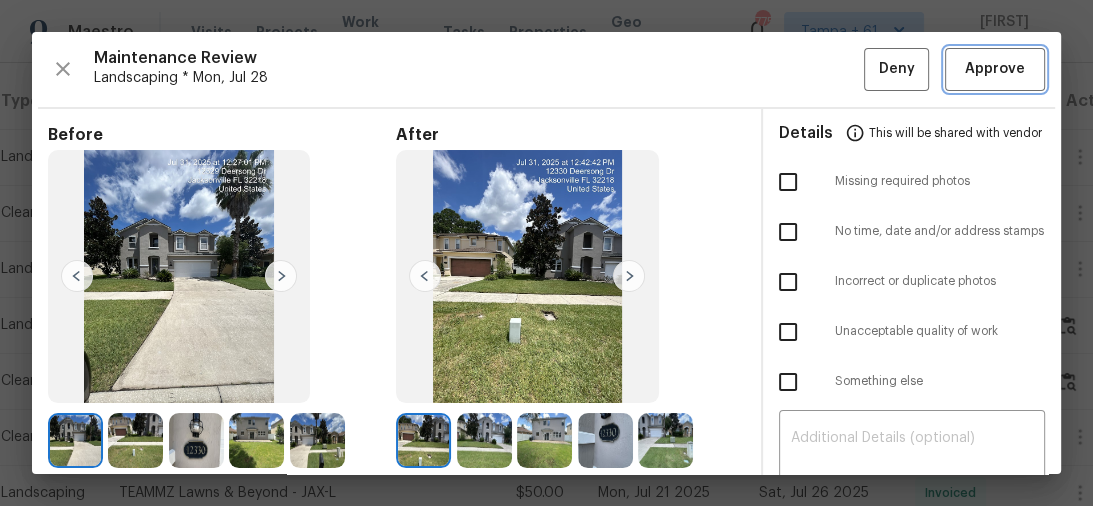 click on "Approve" at bounding box center (995, 69) 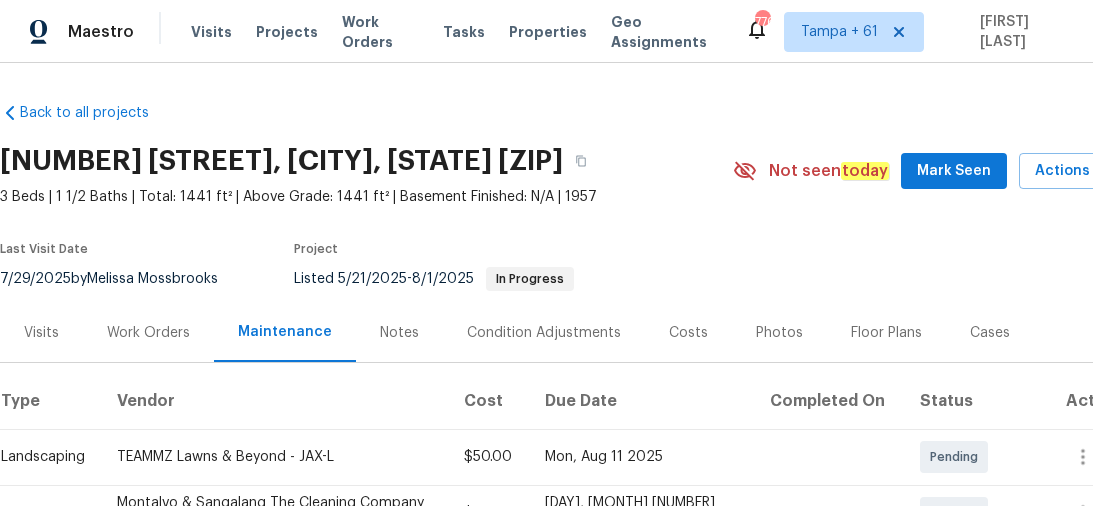 scroll, scrollTop: 0, scrollLeft: 0, axis: both 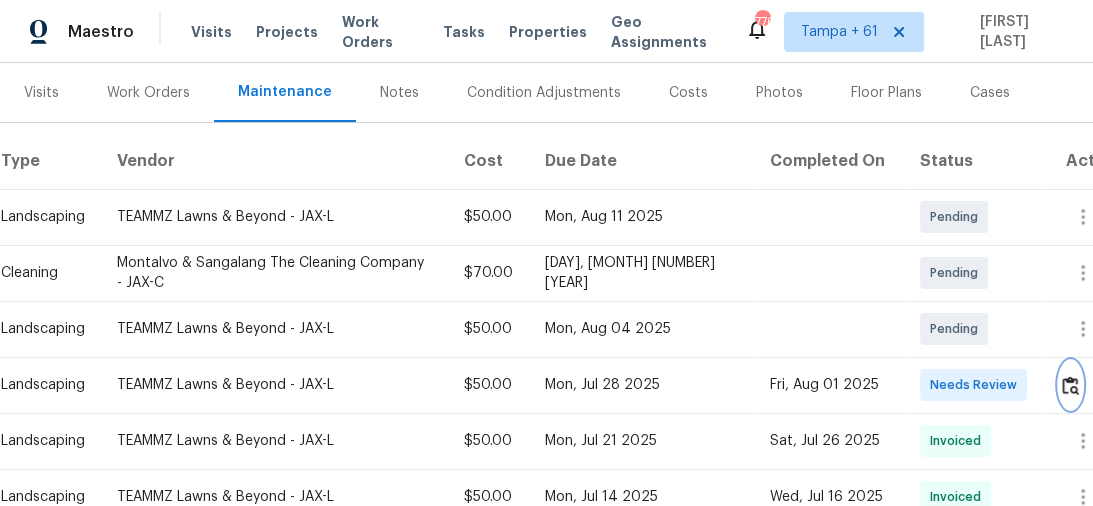 click at bounding box center [1070, 385] 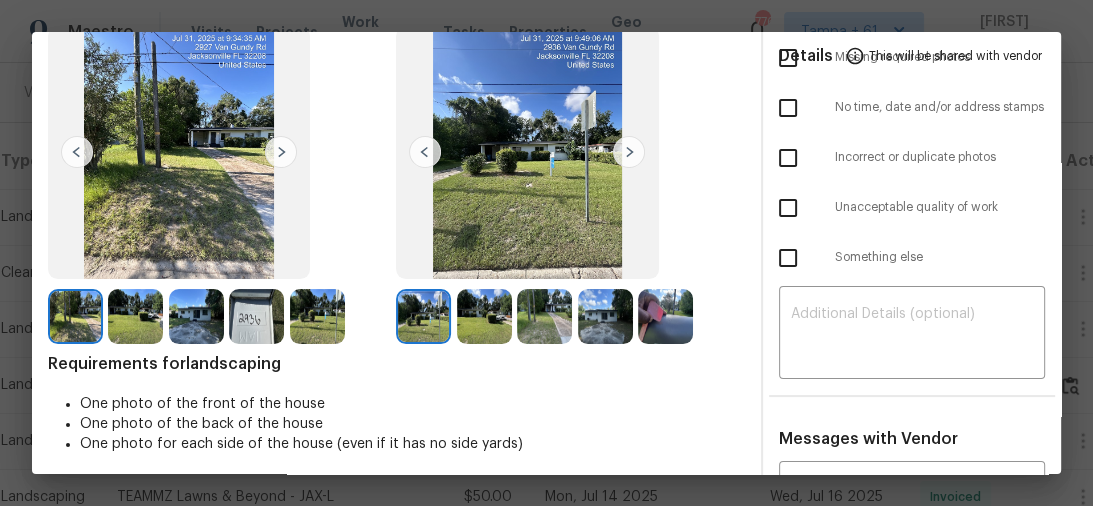 scroll, scrollTop: 0, scrollLeft: 0, axis: both 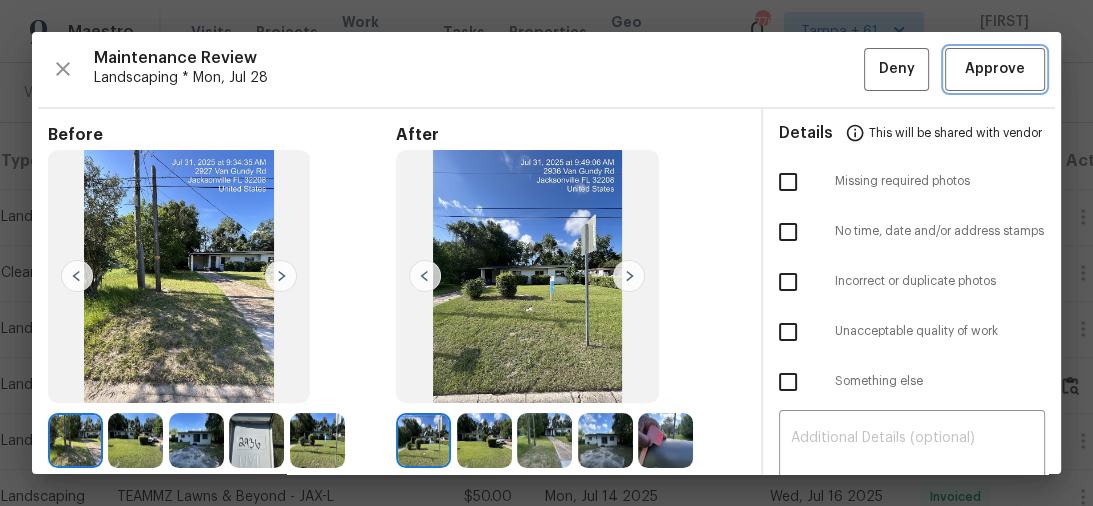 click on "Approve" at bounding box center [995, 69] 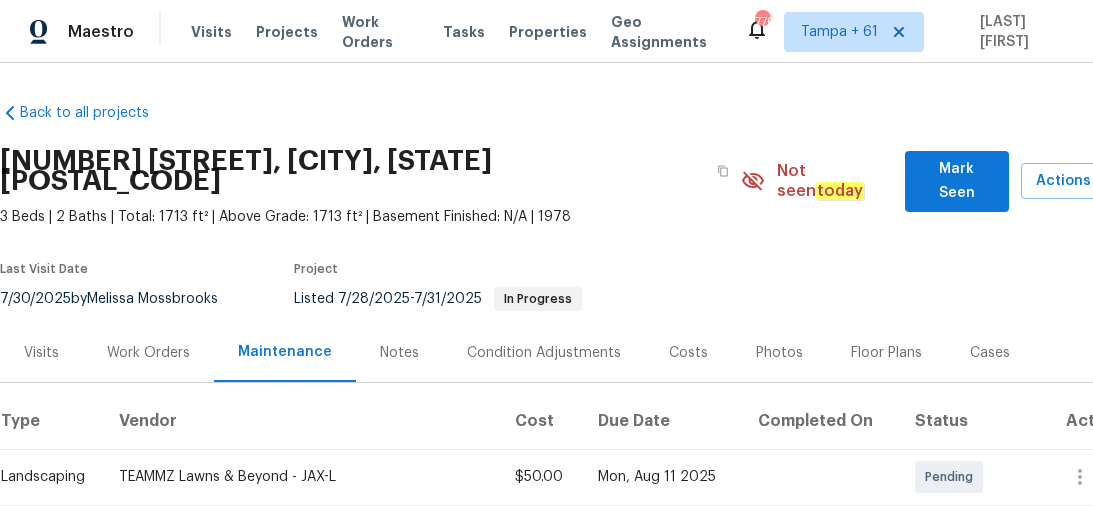 scroll, scrollTop: 0, scrollLeft: 0, axis: both 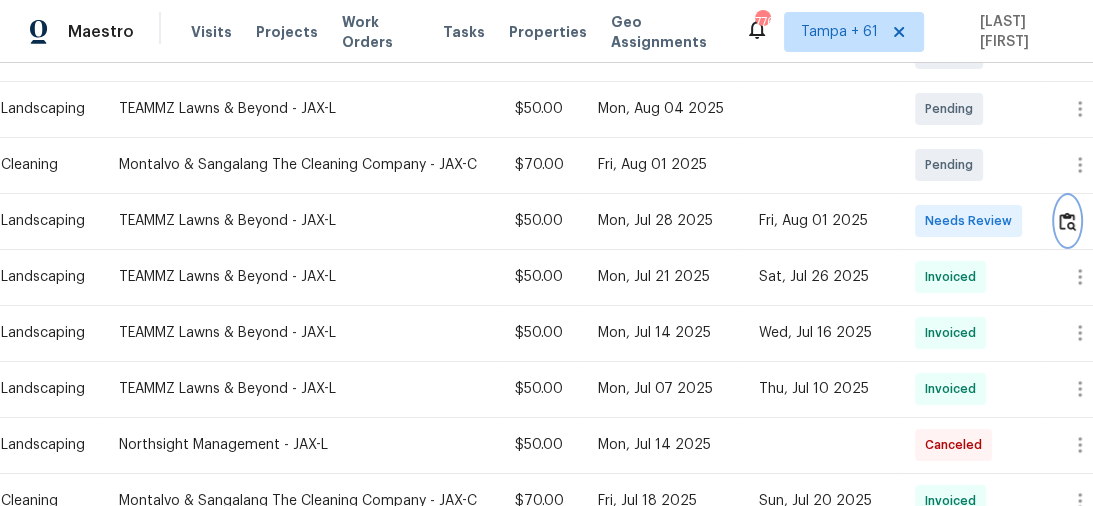click at bounding box center (1067, 221) 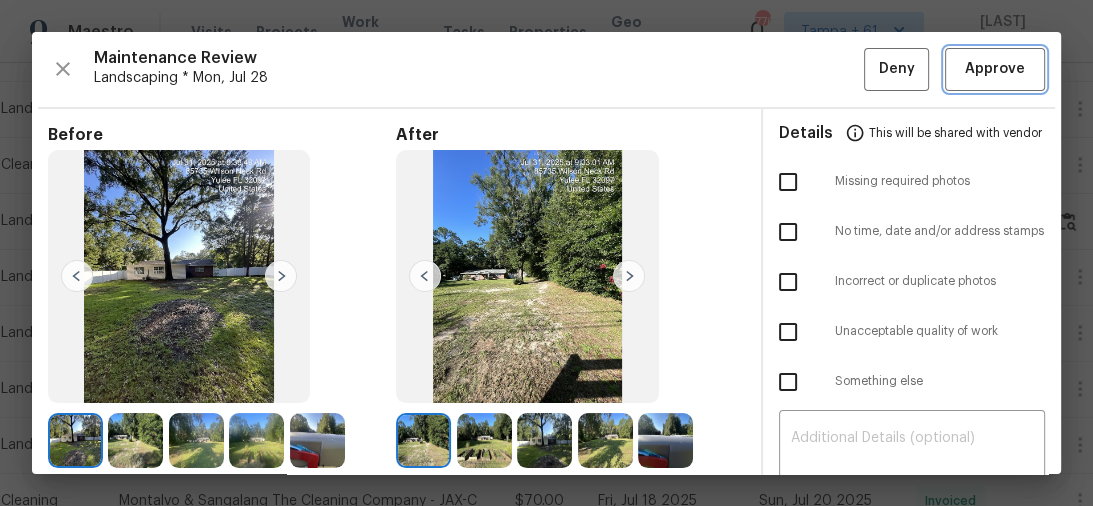 click on "Approve" at bounding box center (995, 69) 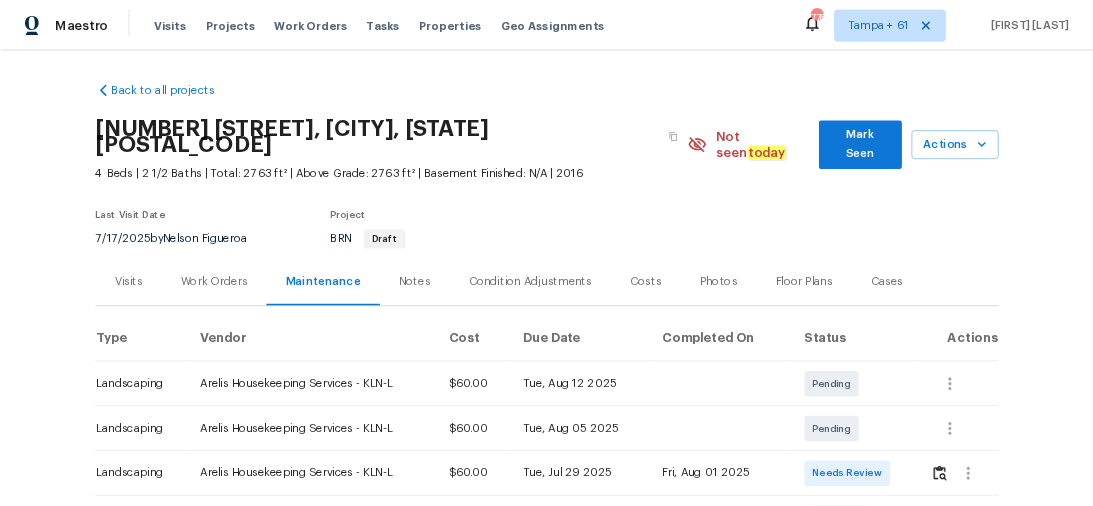 scroll, scrollTop: 0, scrollLeft: 0, axis: both 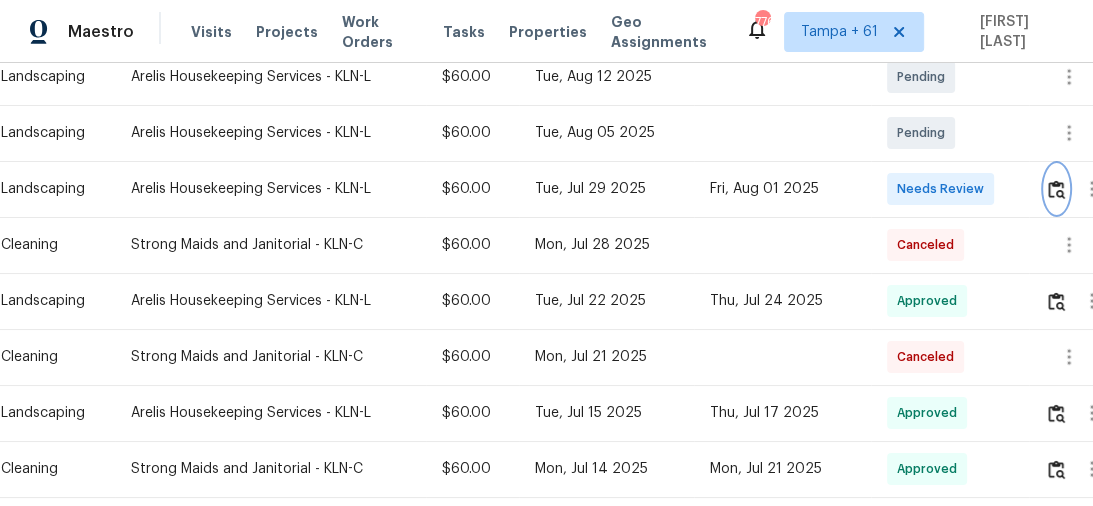 click at bounding box center [1056, 189] 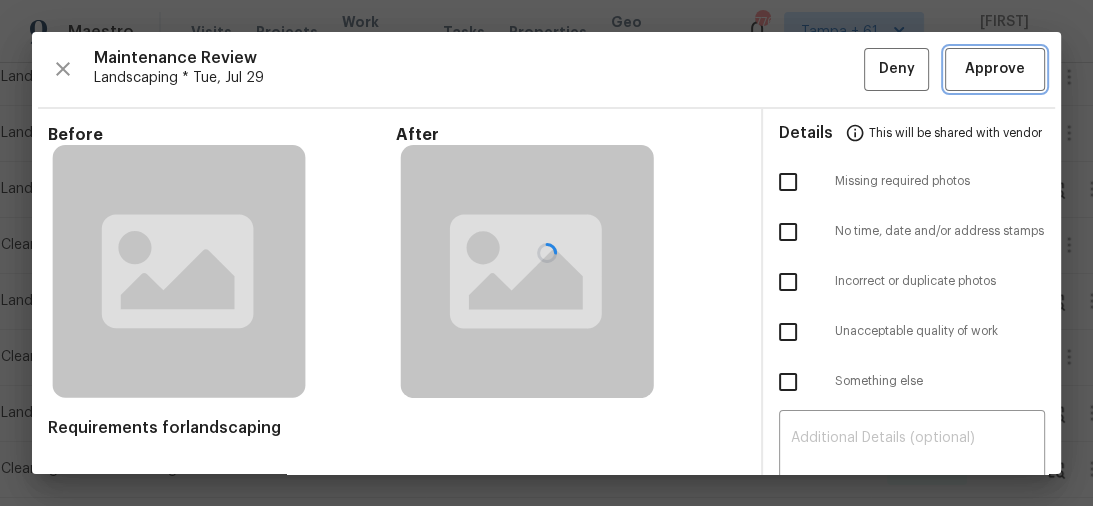 click on "Approve" at bounding box center (995, 69) 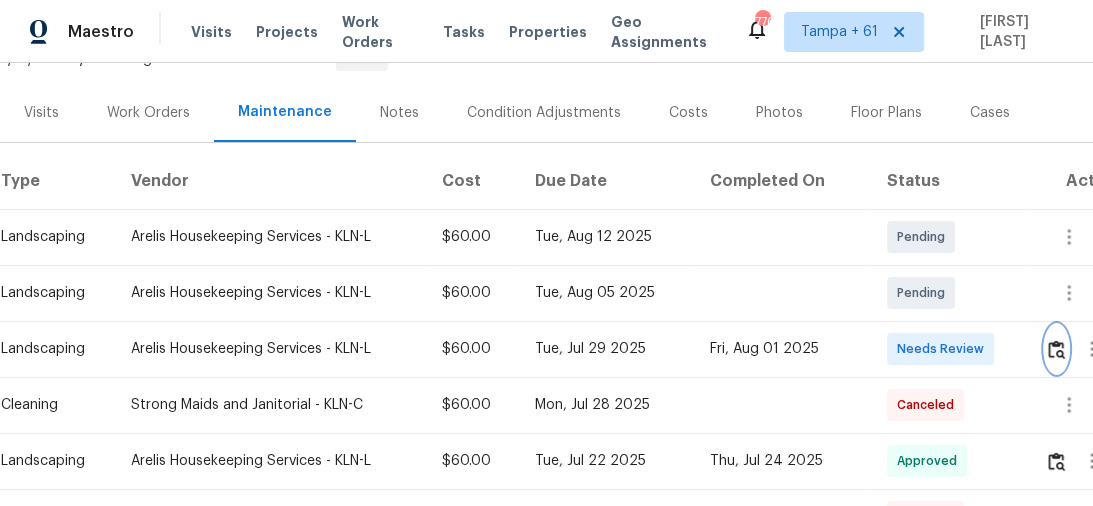 scroll, scrollTop: 0, scrollLeft: 0, axis: both 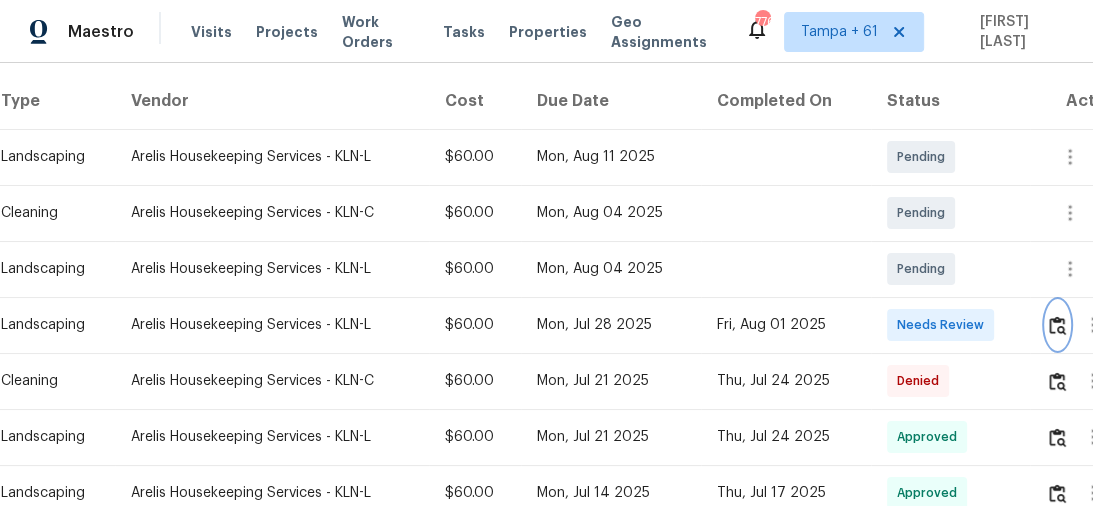 click at bounding box center [1057, 325] 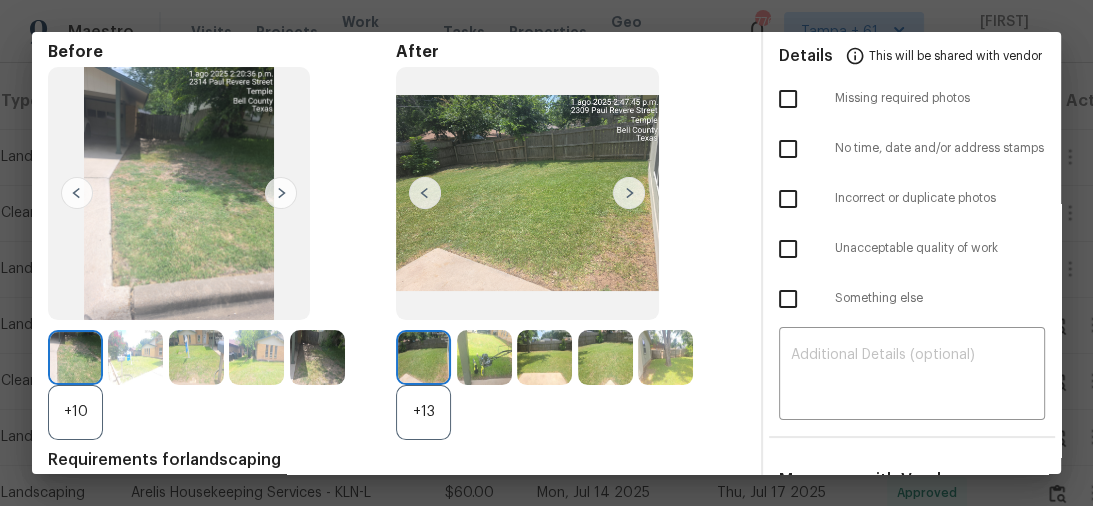 scroll, scrollTop: 0, scrollLeft: 0, axis: both 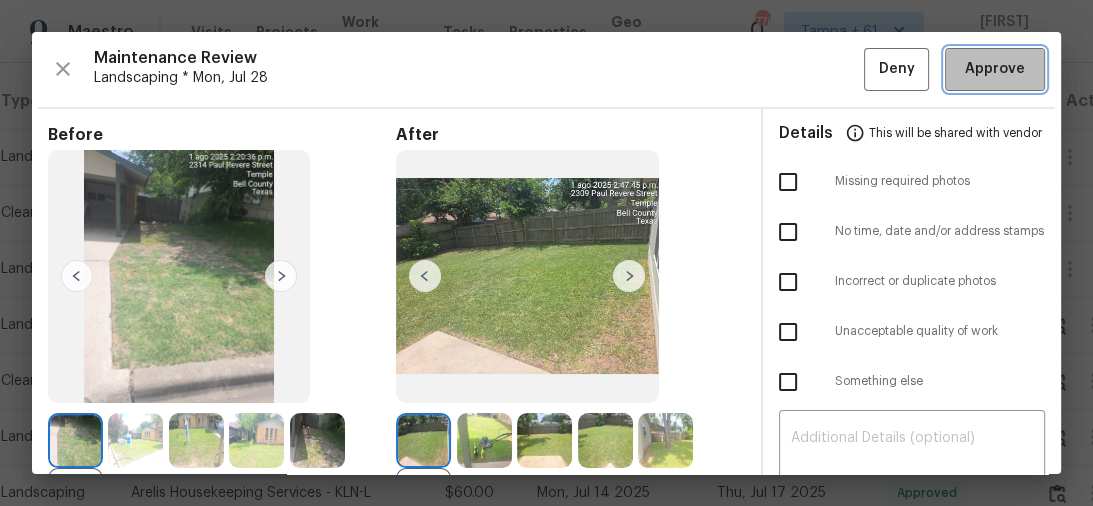 click on "Approve" at bounding box center (995, 69) 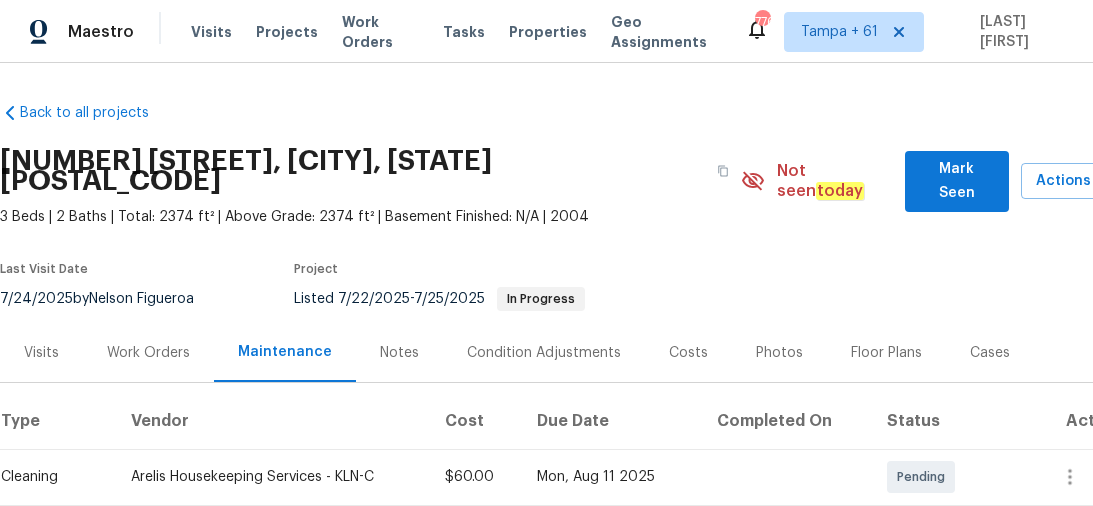 scroll, scrollTop: 0, scrollLeft: 0, axis: both 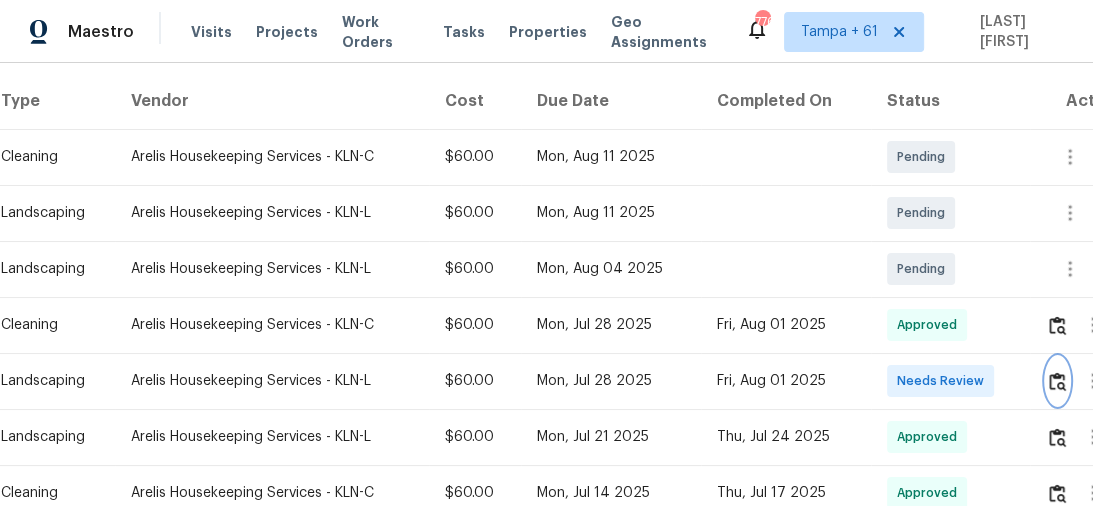 click at bounding box center [1057, 381] 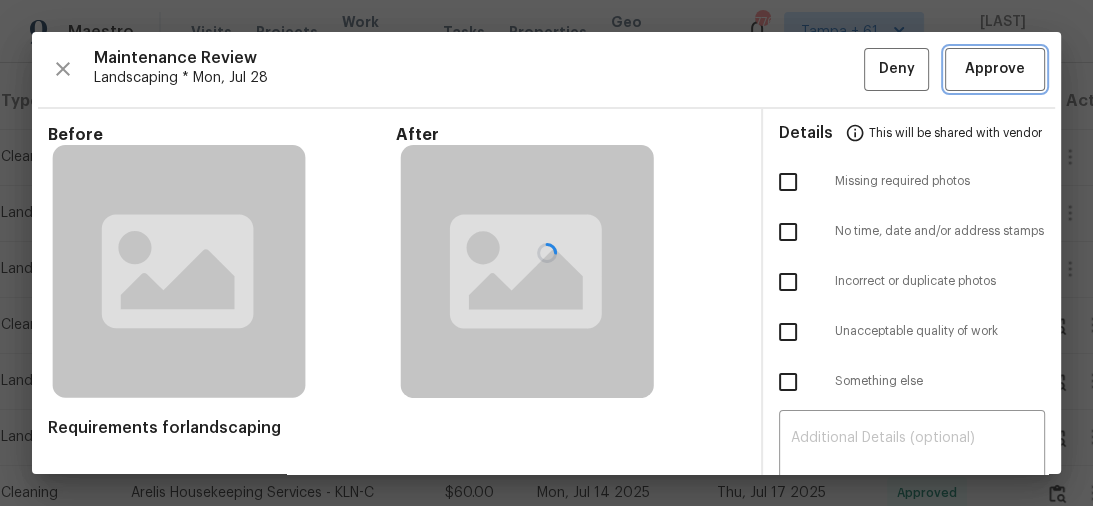 click on "Approve" at bounding box center (995, 69) 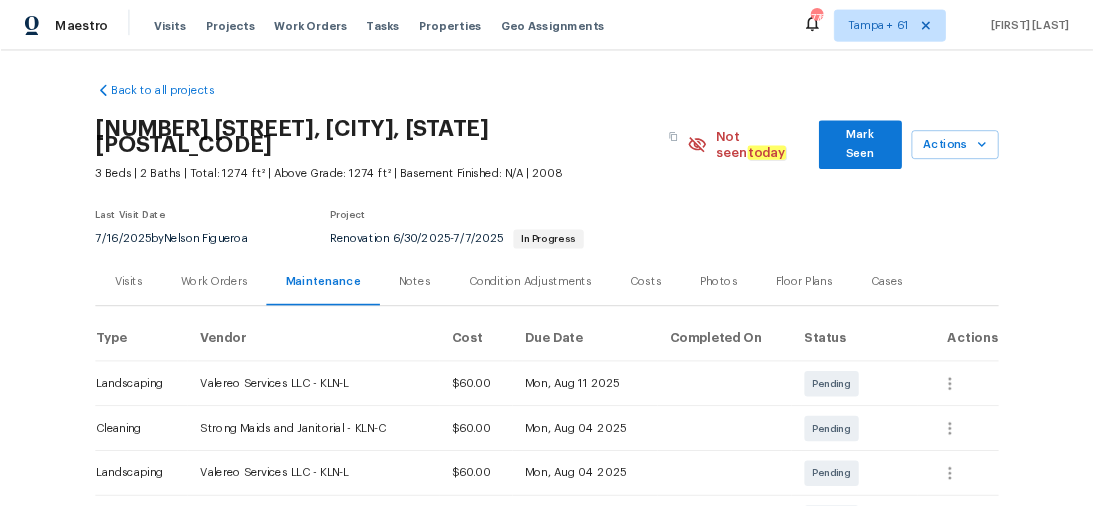 scroll, scrollTop: 0, scrollLeft: 0, axis: both 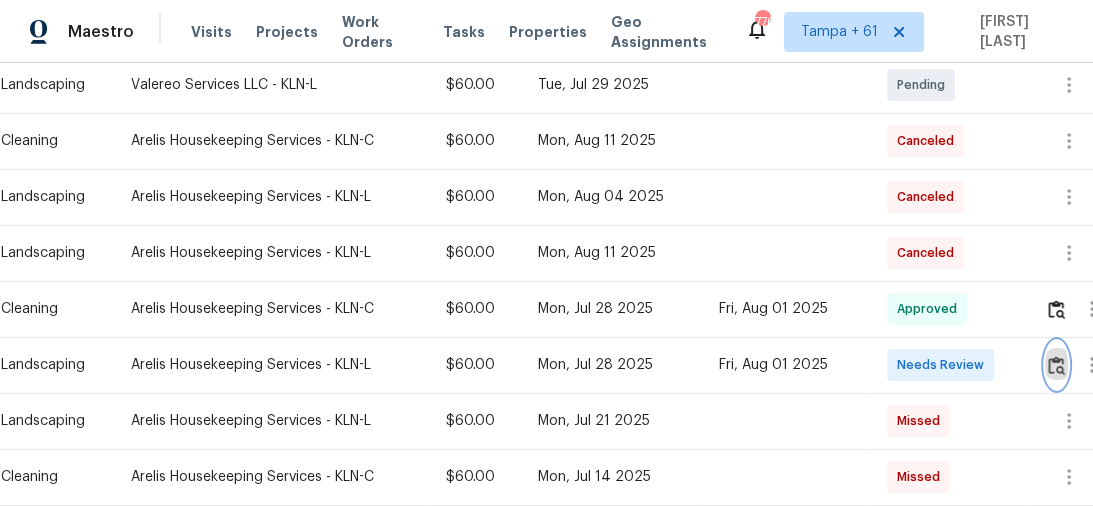 click at bounding box center (1056, 365) 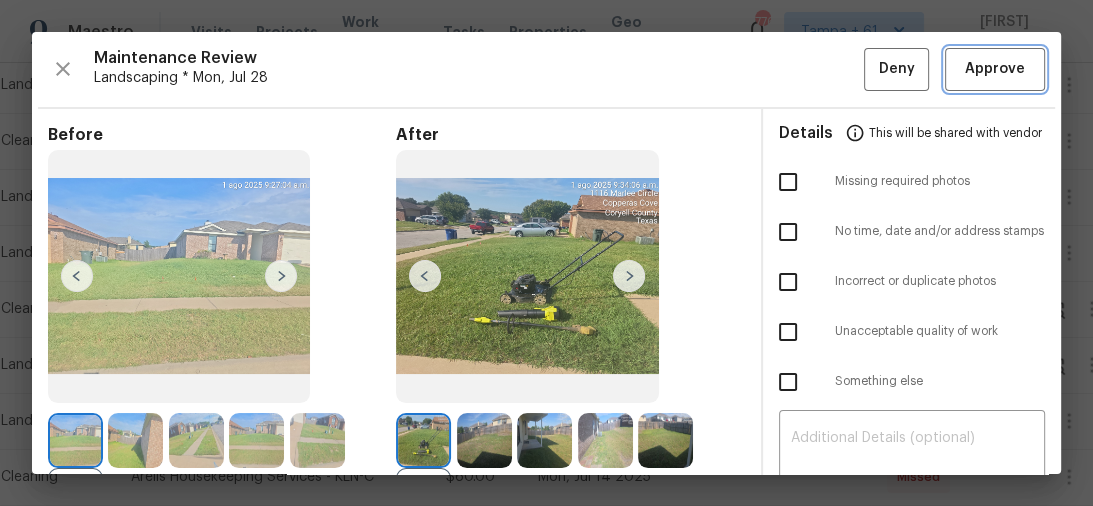 click on "Approve" at bounding box center (995, 69) 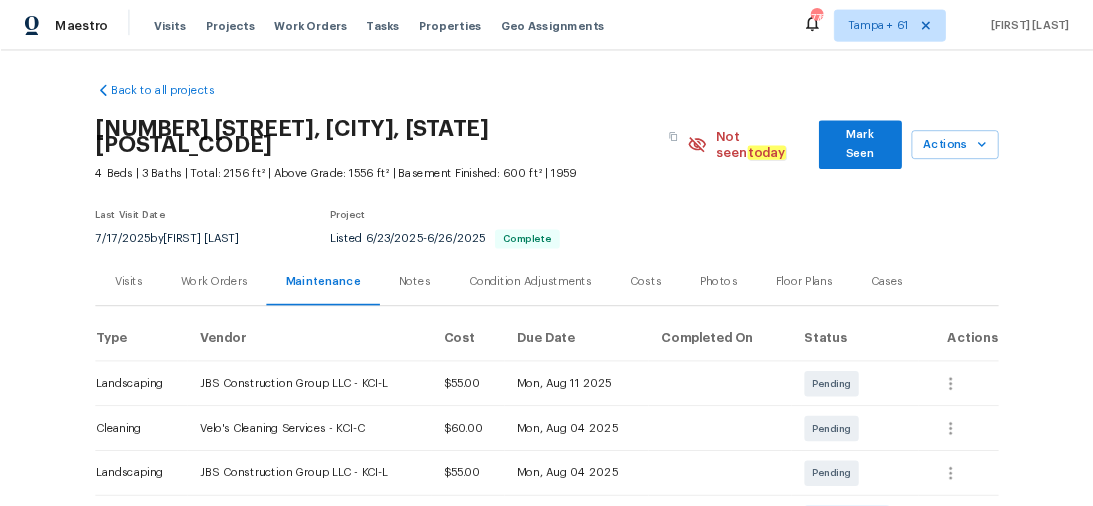 scroll, scrollTop: 0, scrollLeft: 0, axis: both 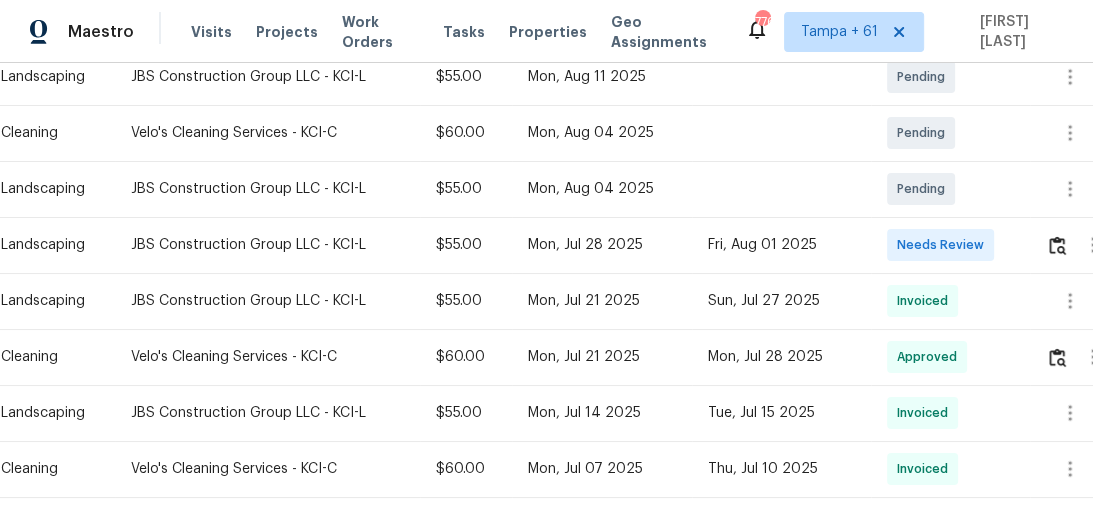 click at bounding box center [1080, 245] 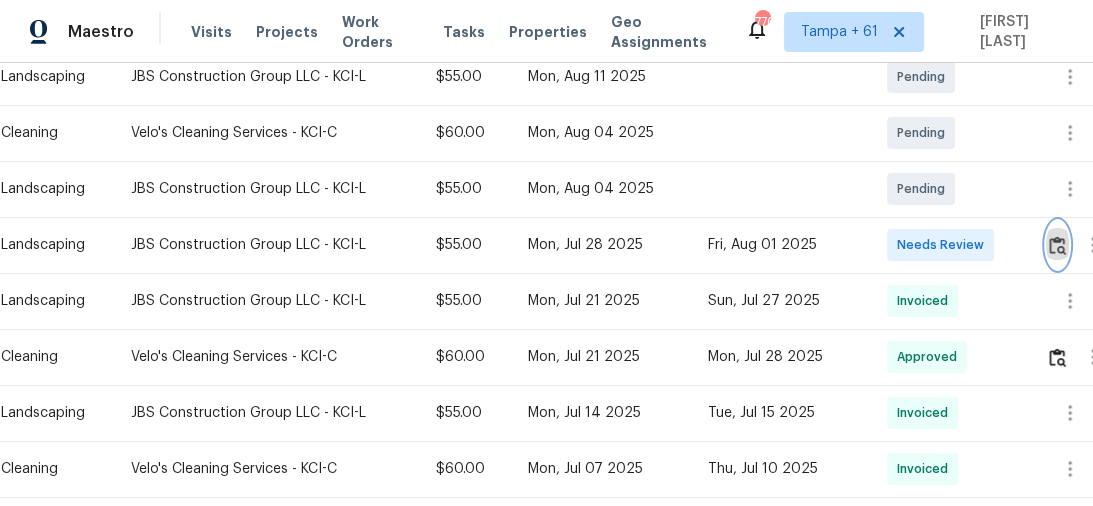 click at bounding box center [1057, 245] 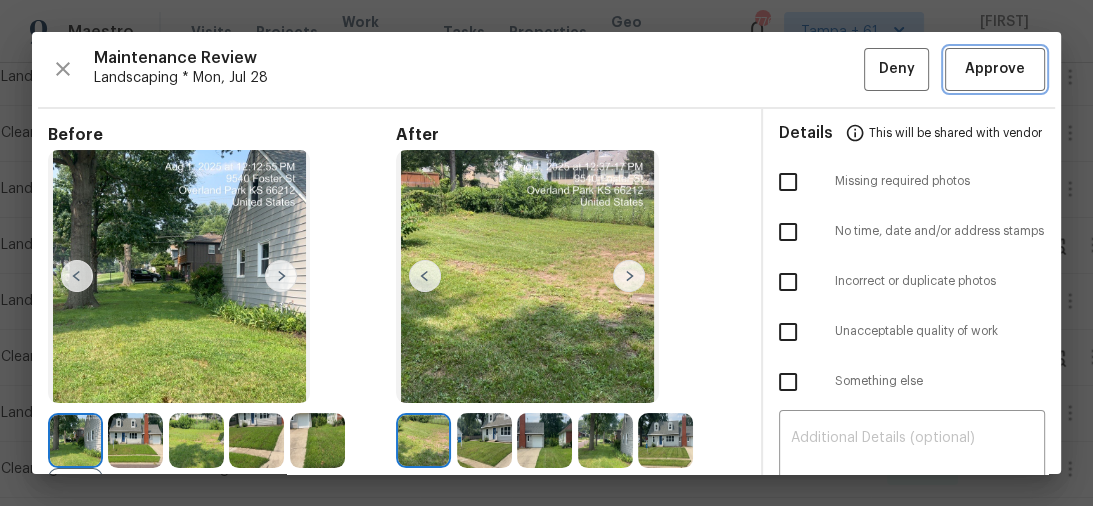click on "Approve" at bounding box center [995, 69] 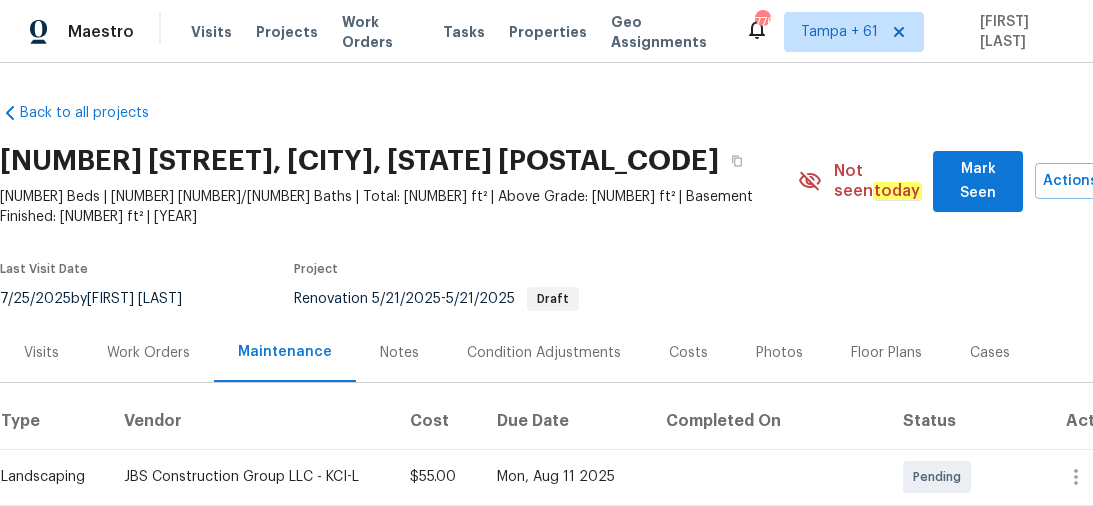 scroll, scrollTop: 0, scrollLeft: 0, axis: both 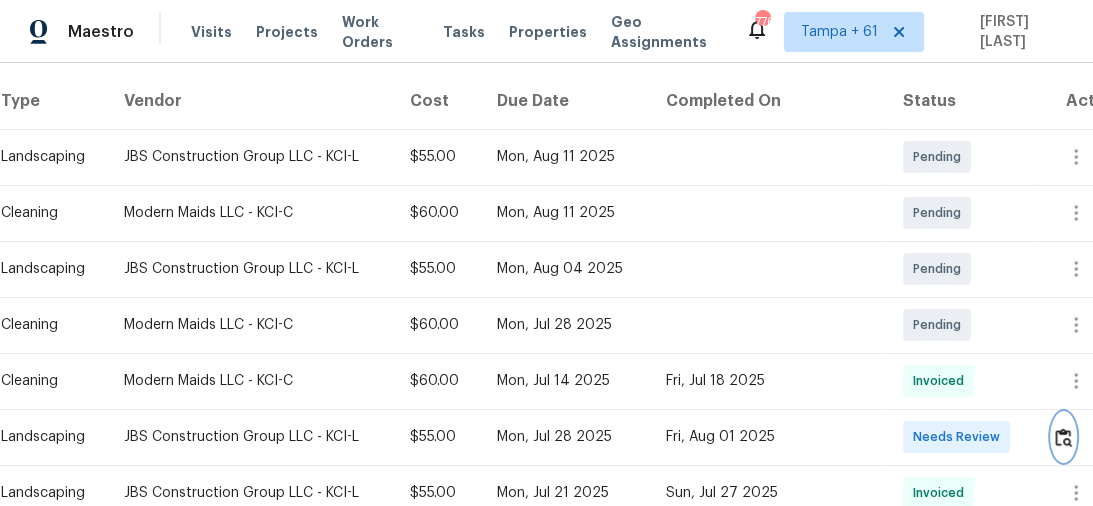 click at bounding box center [1063, 437] 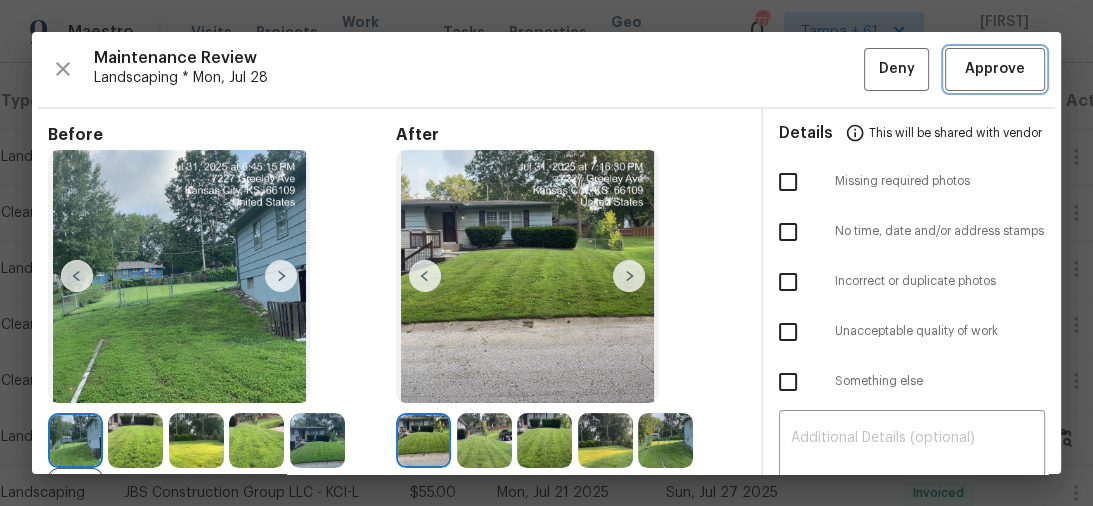 click on "Approve" at bounding box center [995, 69] 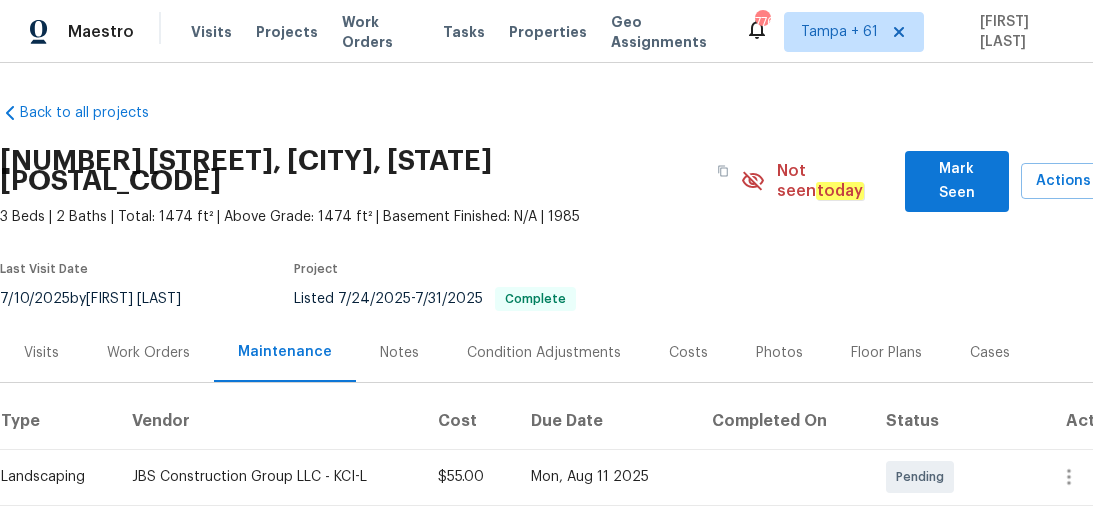 scroll, scrollTop: 0, scrollLeft: 0, axis: both 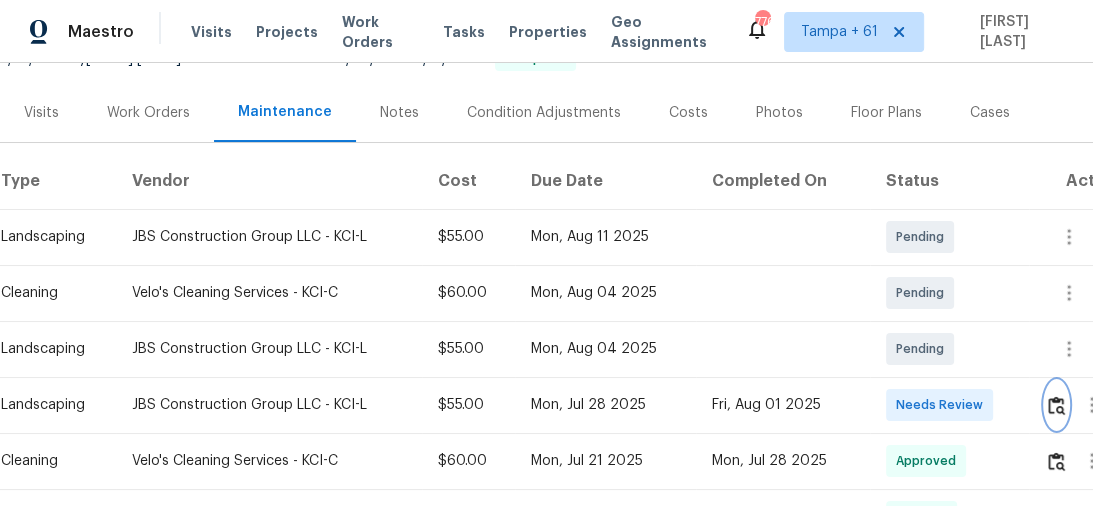 click at bounding box center [1056, 405] 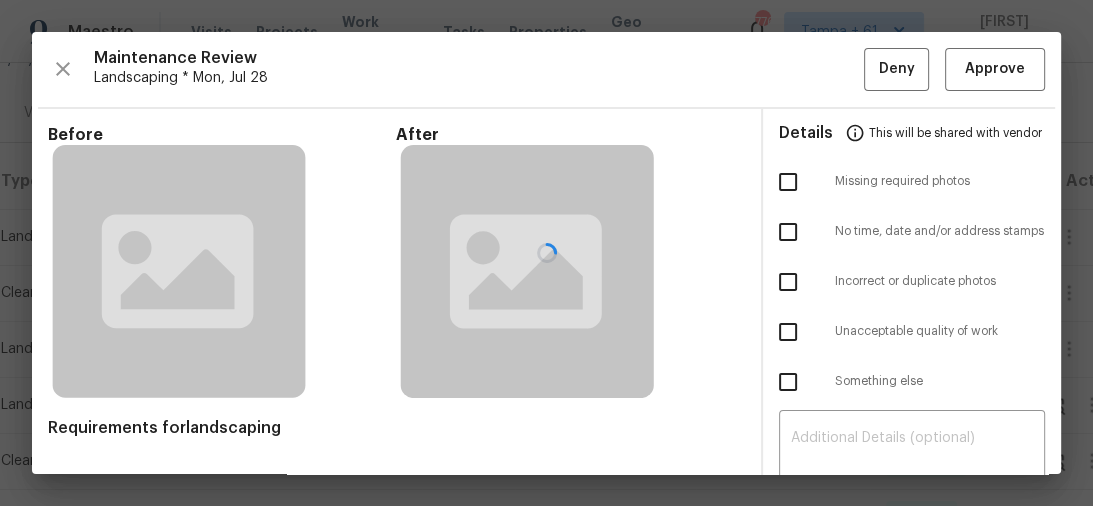 click at bounding box center [546, 253] 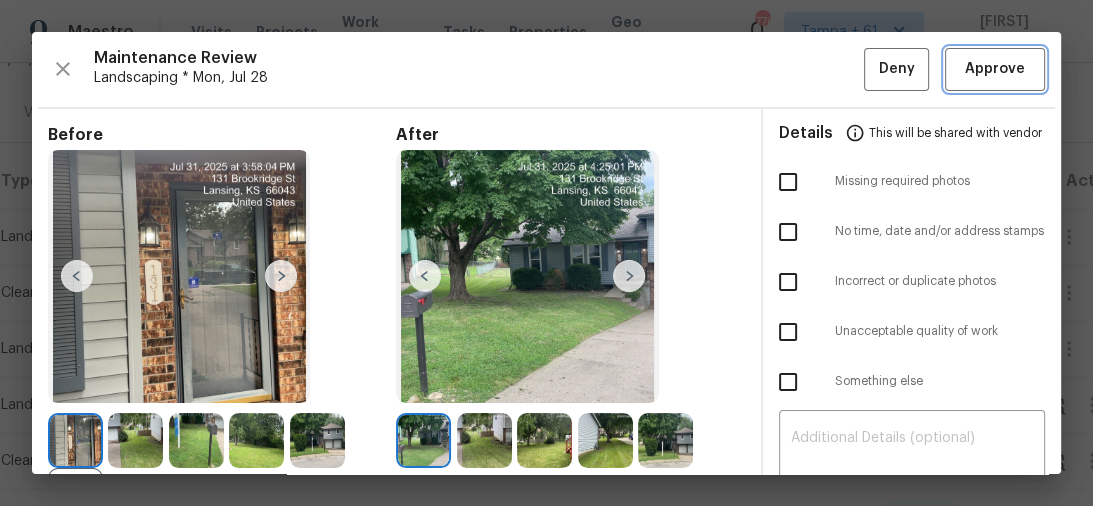 click on "Approve" at bounding box center [995, 69] 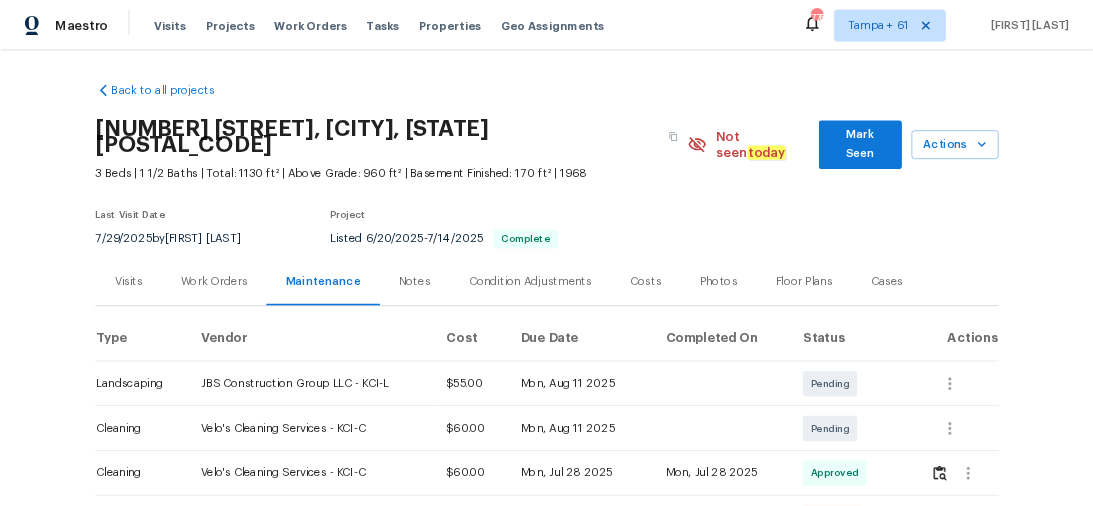 scroll, scrollTop: 0, scrollLeft: 0, axis: both 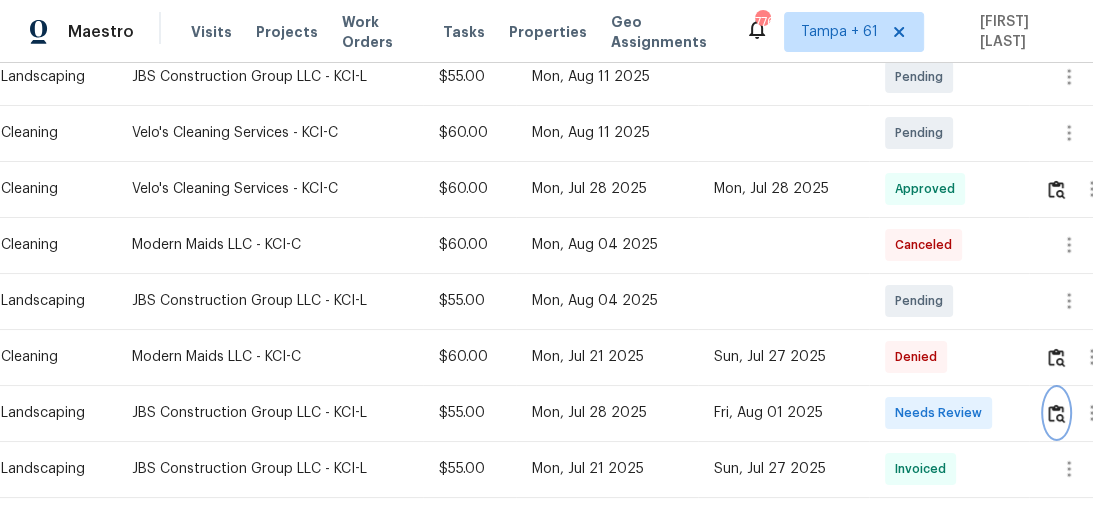 click at bounding box center [1056, 413] 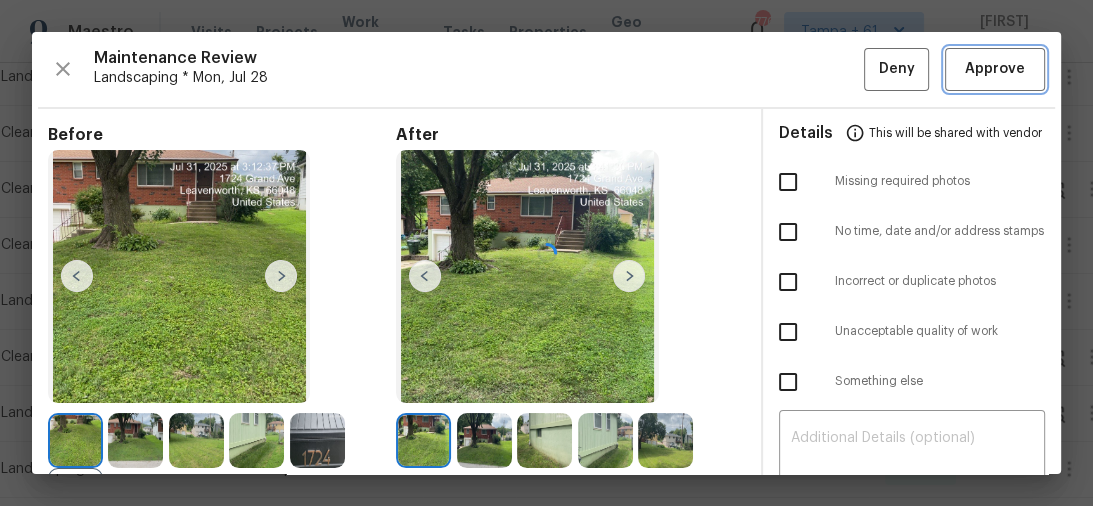 click on "Approve" at bounding box center (995, 69) 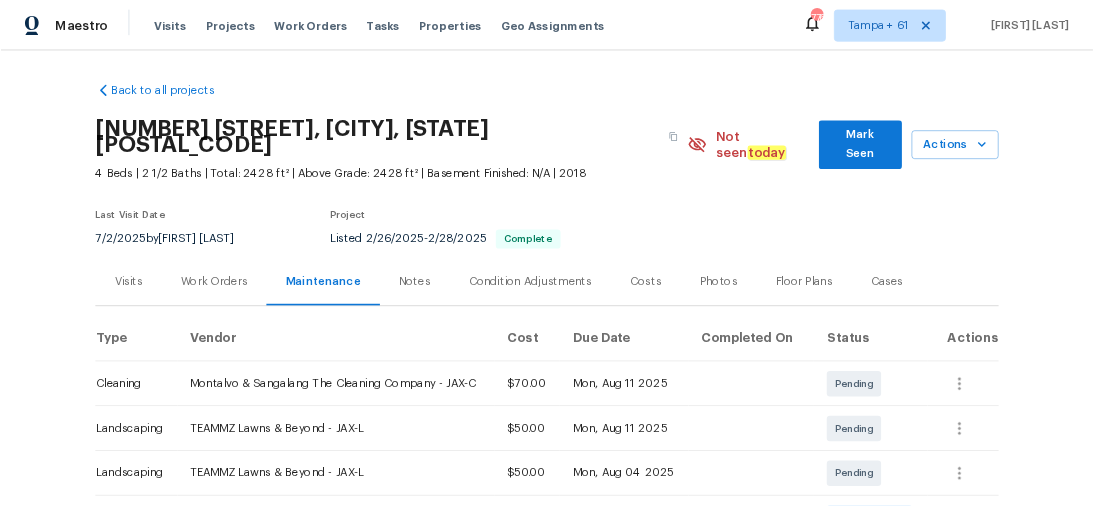 scroll, scrollTop: 0, scrollLeft: 0, axis: both 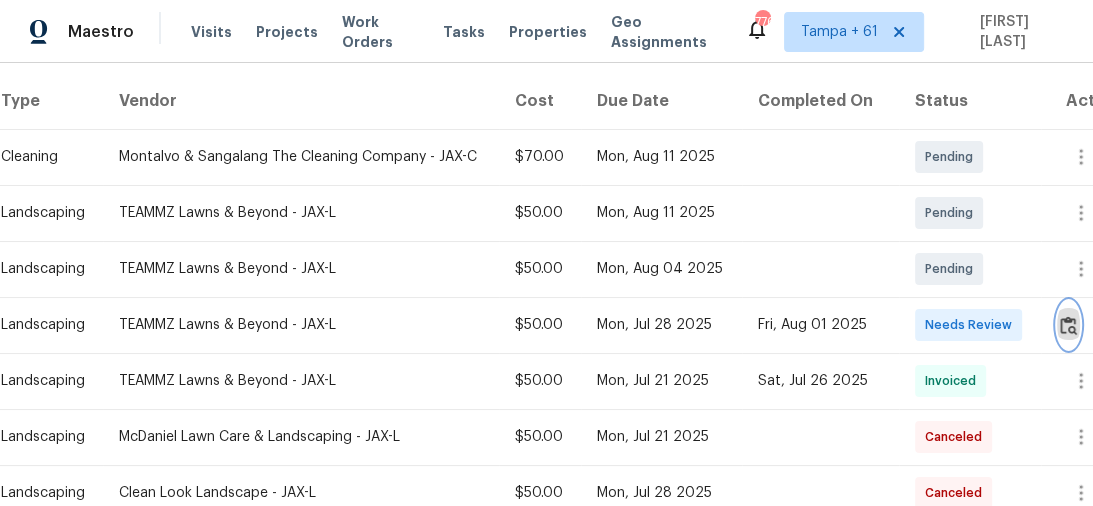 click at bounding box center (1068, 325) 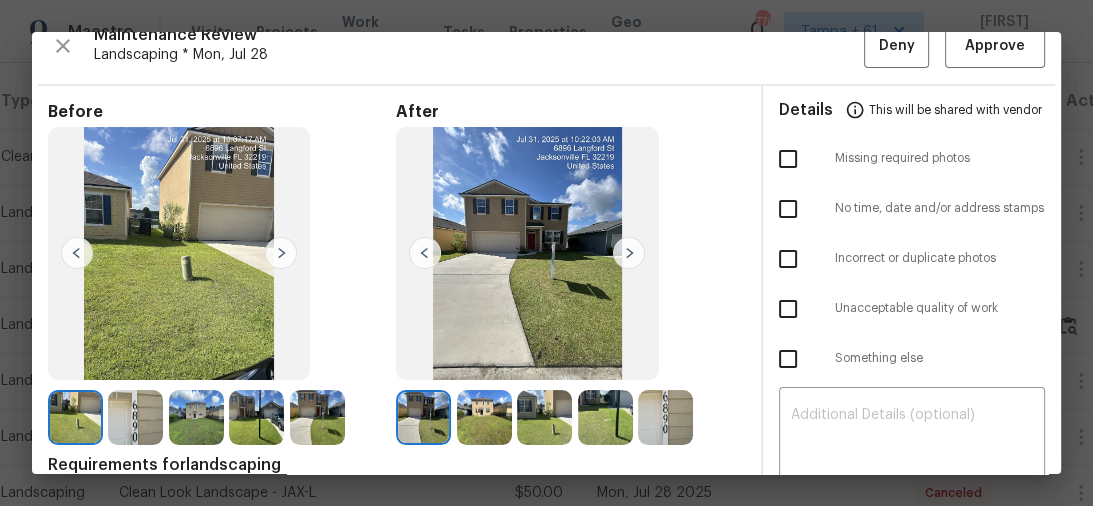 scroll, scrollTop: 0, scrollLeft: 0, axis: both 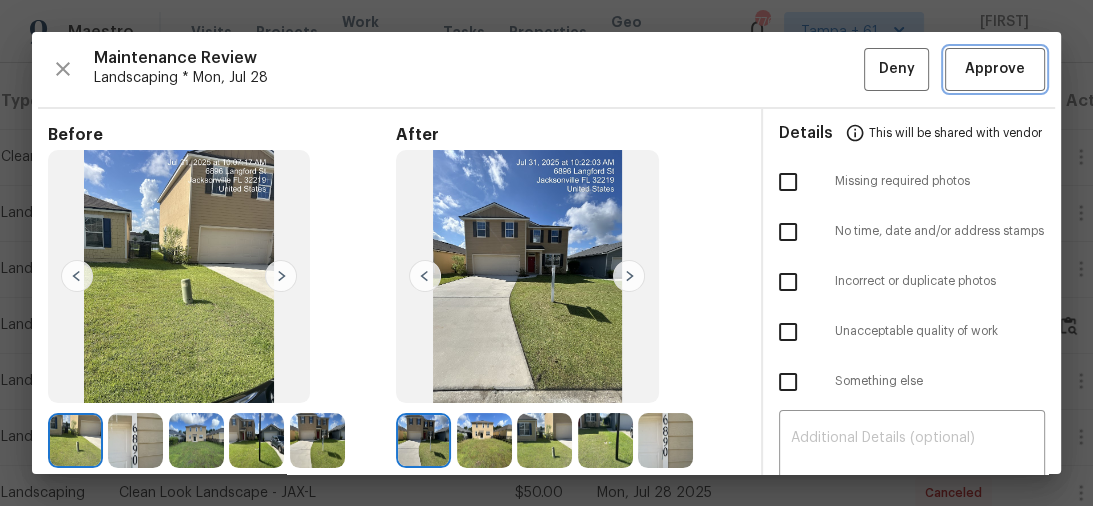 click on "Approve" at bounding box center (995, 69) 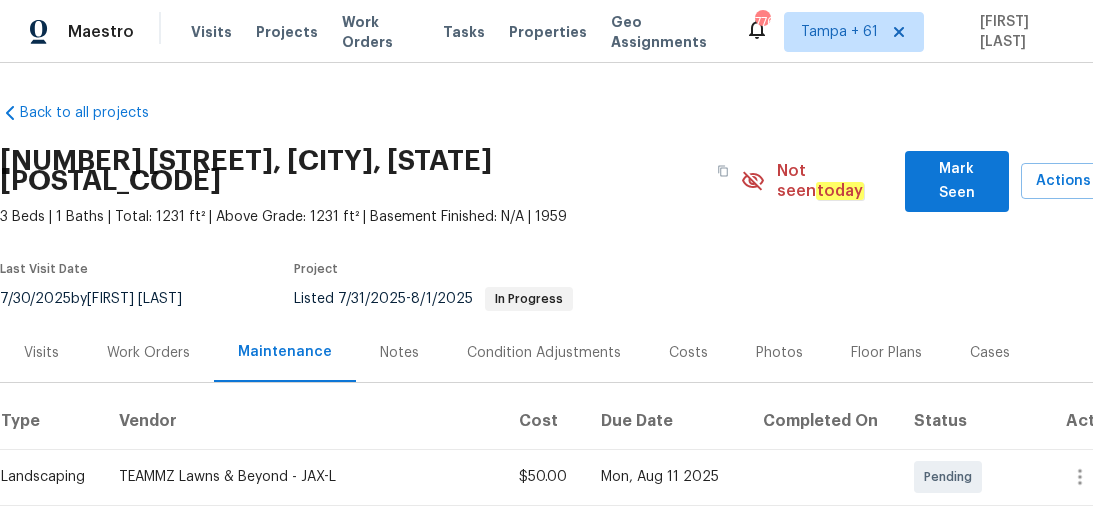 scroll, scrollTop: 0, scrollLeft: 0, axis: both 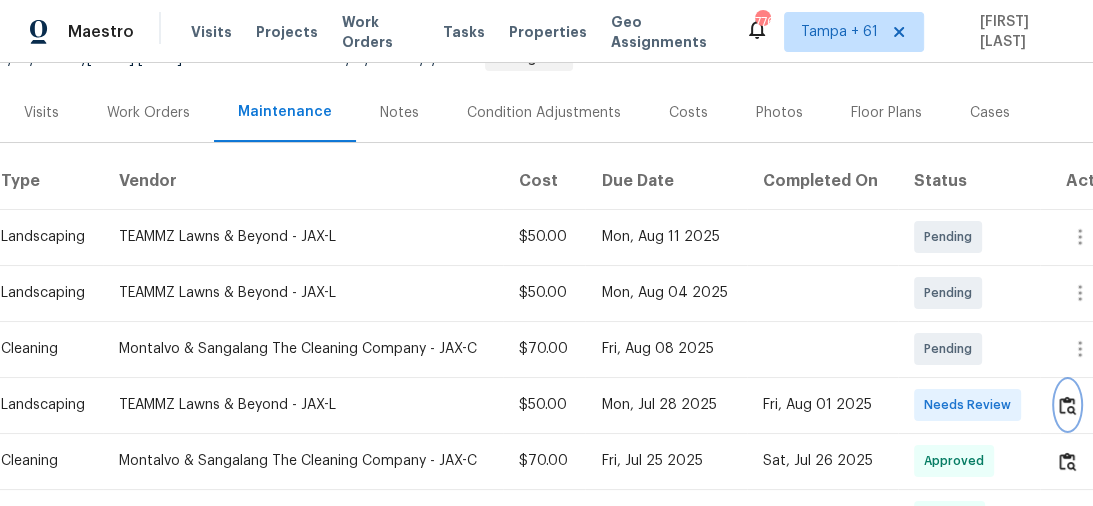 click at bounding box center (1067, 405) 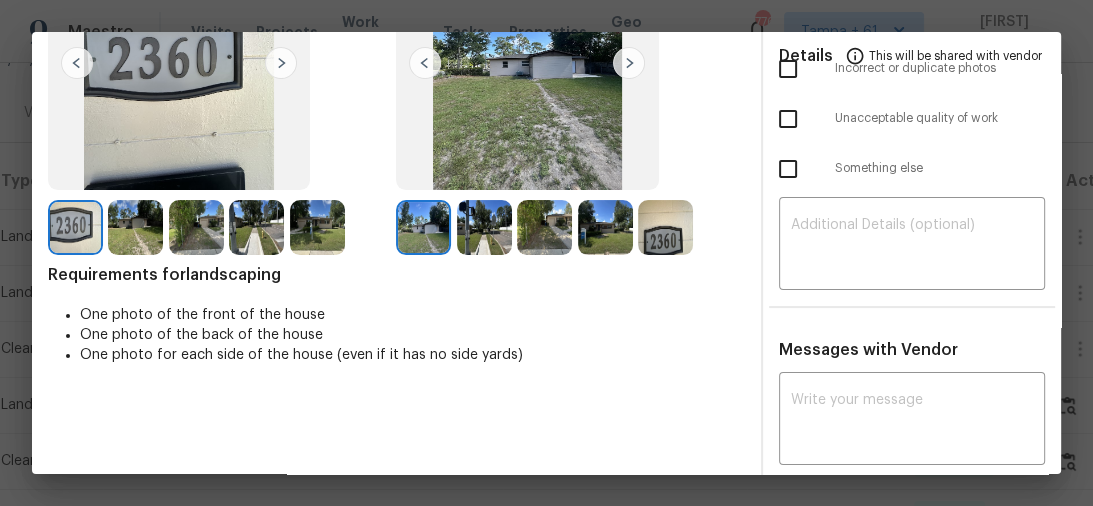 scroll, scrollTop: 0, scrollLeft: 0, axis: both 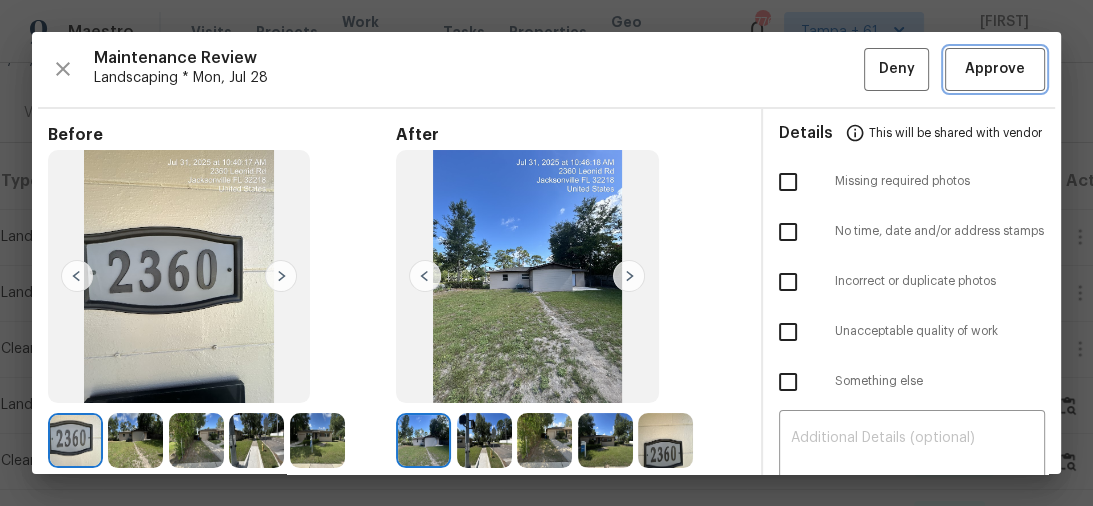 click on "Approve" at bounding box center (995, 69) 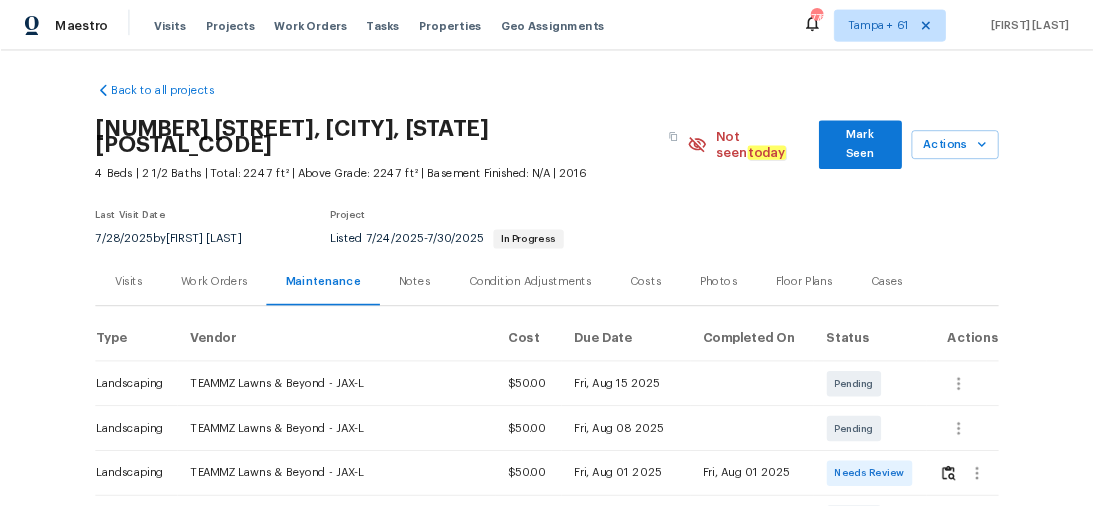 scroll, scrollTop: 0, scrollLeft: 0, axis: both 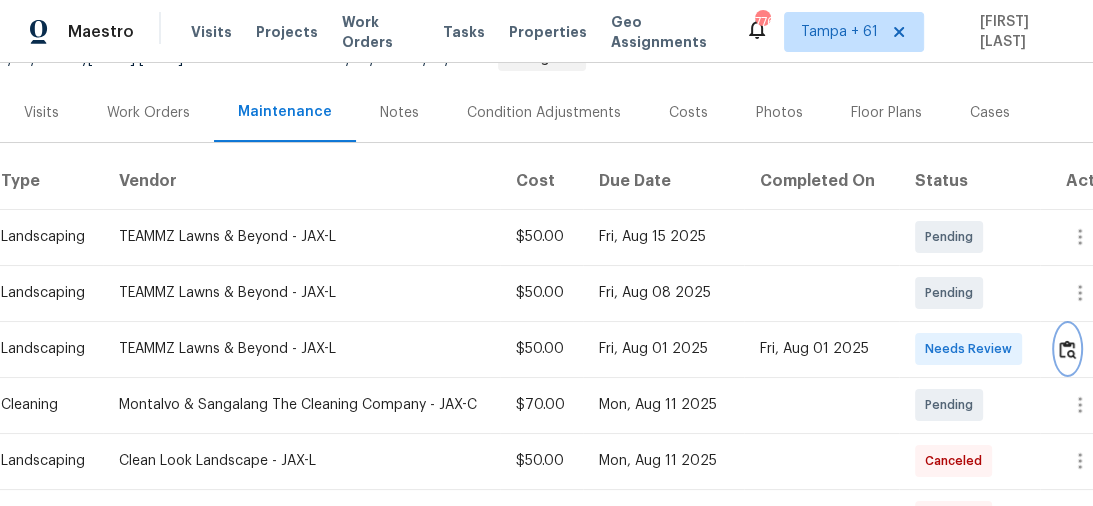 click at bounding box center [1067, 349] 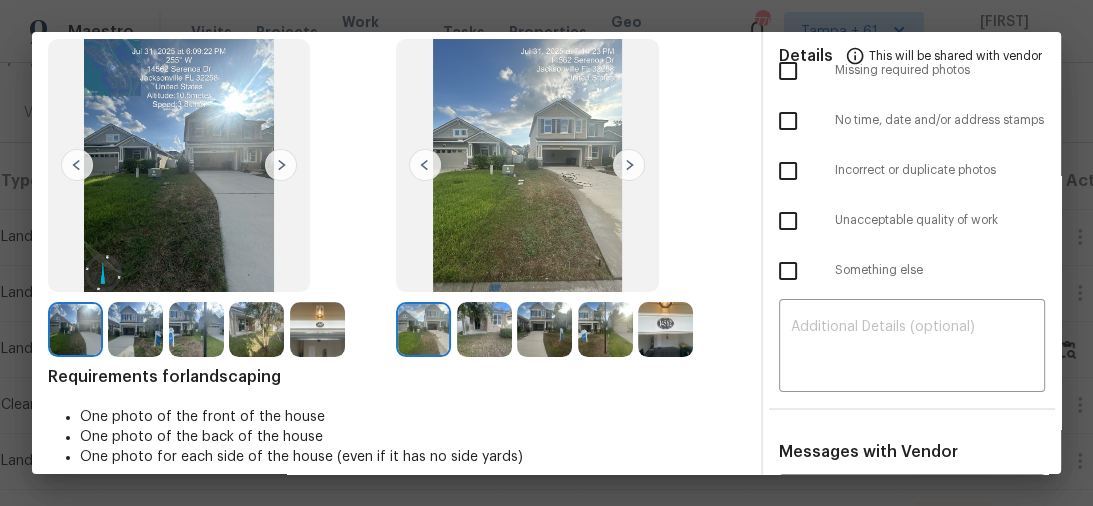 scroll, scrollTop: 0, scrollLeft: 0, axis: both 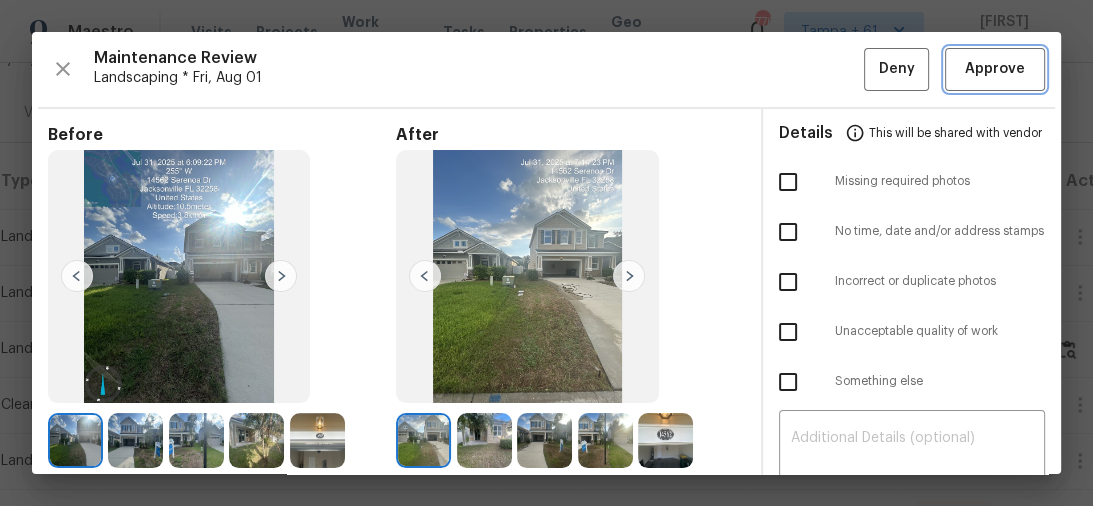 click on "Approve" at bounding box center [995, 69] 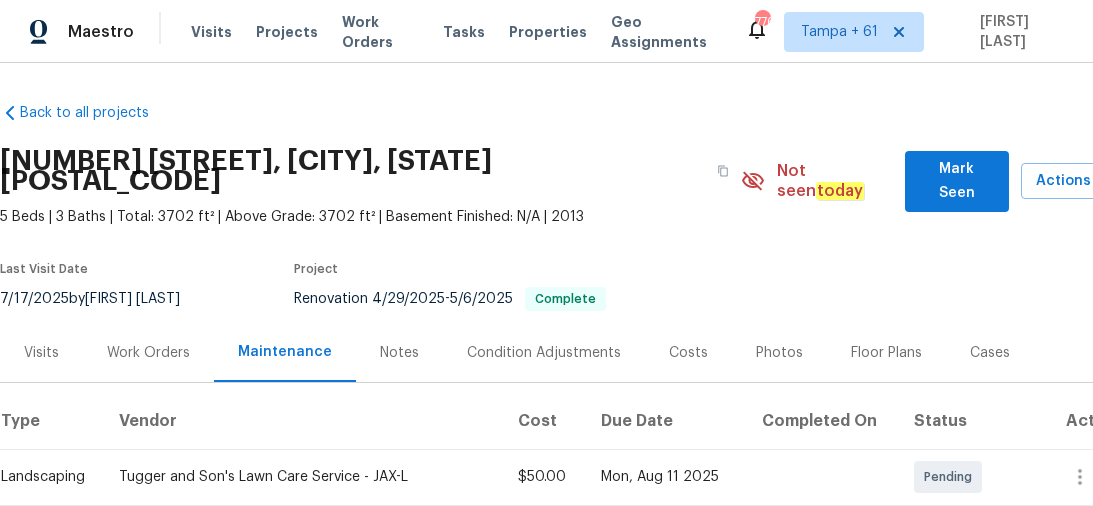 scroll, scrollTop: 0, scrollLeft: 0, axis: both 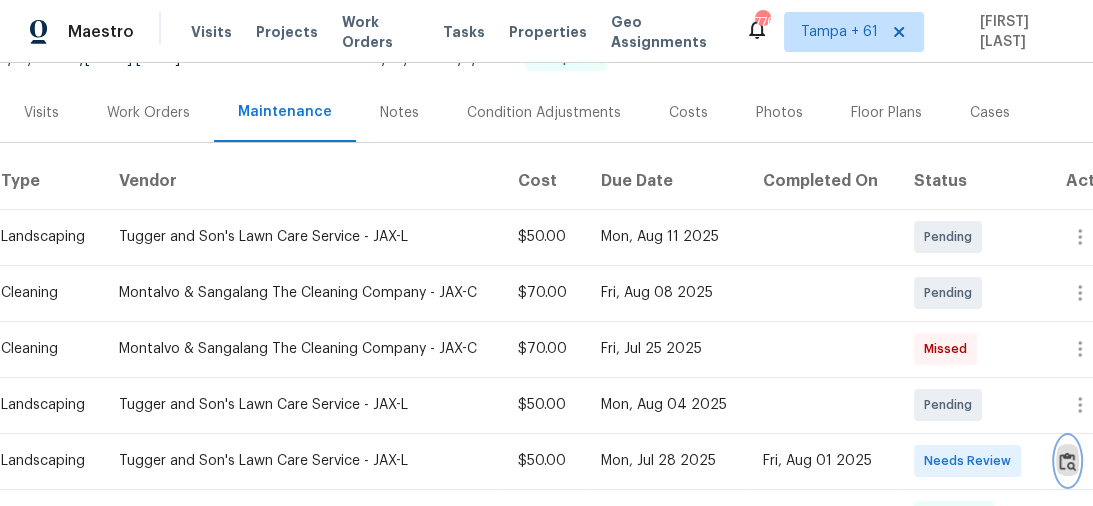 click at bounding box center [1067, 461] 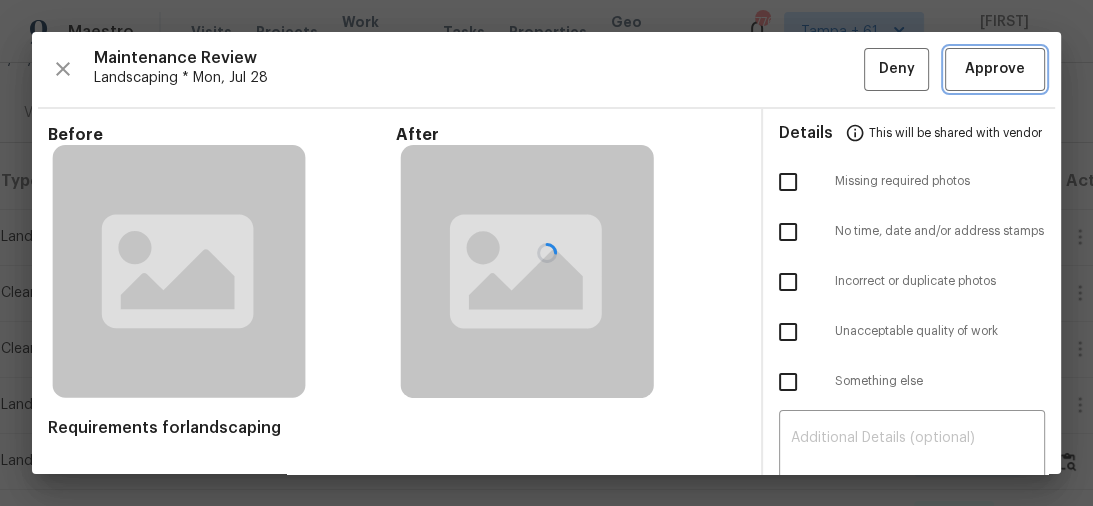 click on "Approve" at bounding box center [995, 69] 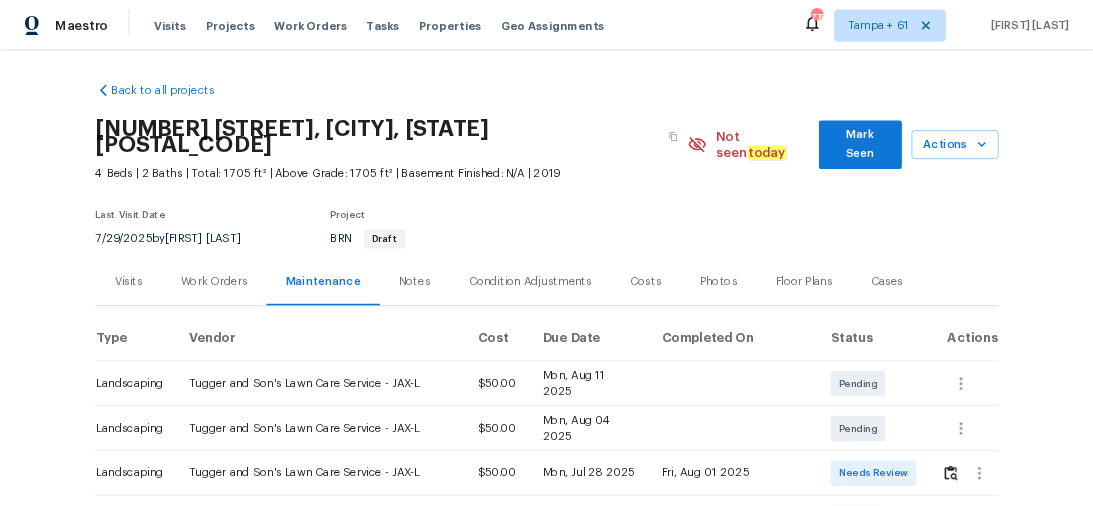 scroll, scrollTop: 0, scrollLeft: 0, axis: both 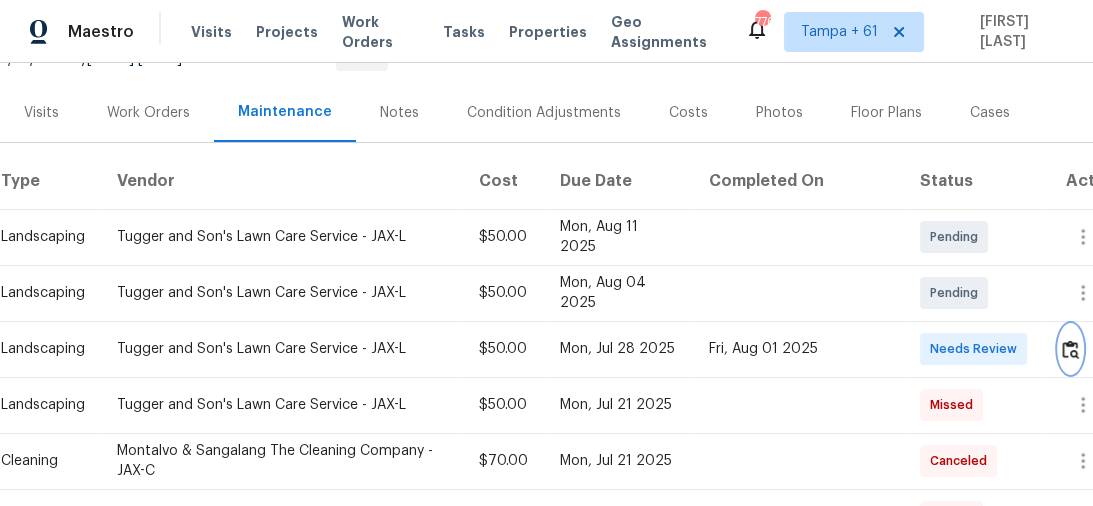 click at bounding box center [1070, 349] 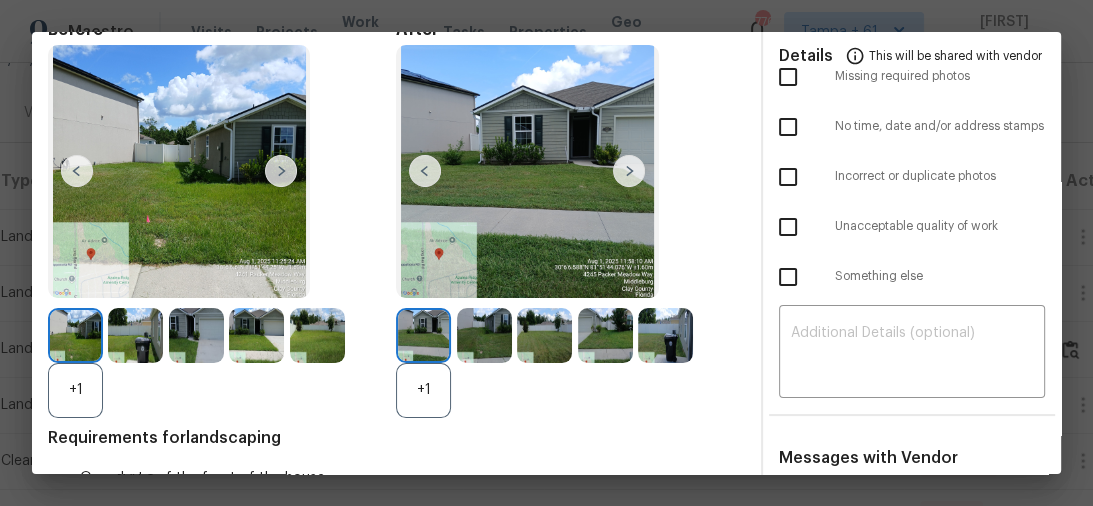 scroll, scrollTop: 5, scrollLeft: 0, axis: vertical 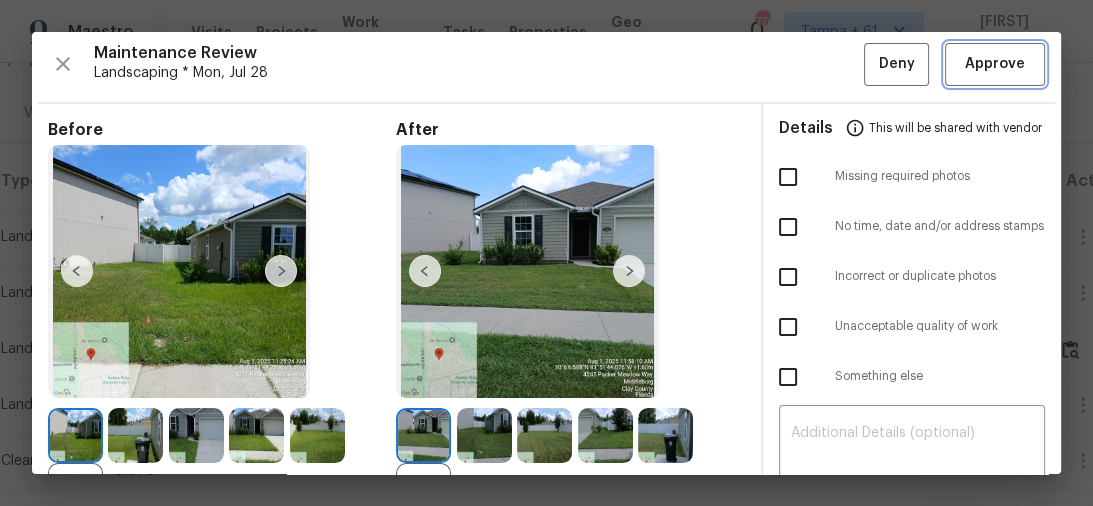 click on "Approve" at bounding box center [995, 64] 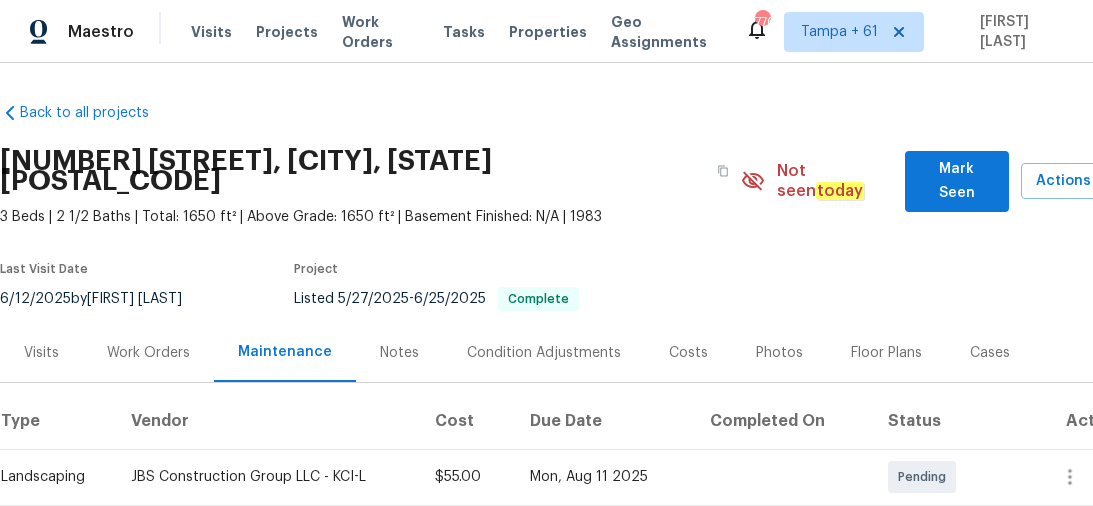 scroll, scrollTop: 0, scrollLeft: 0, axis: both 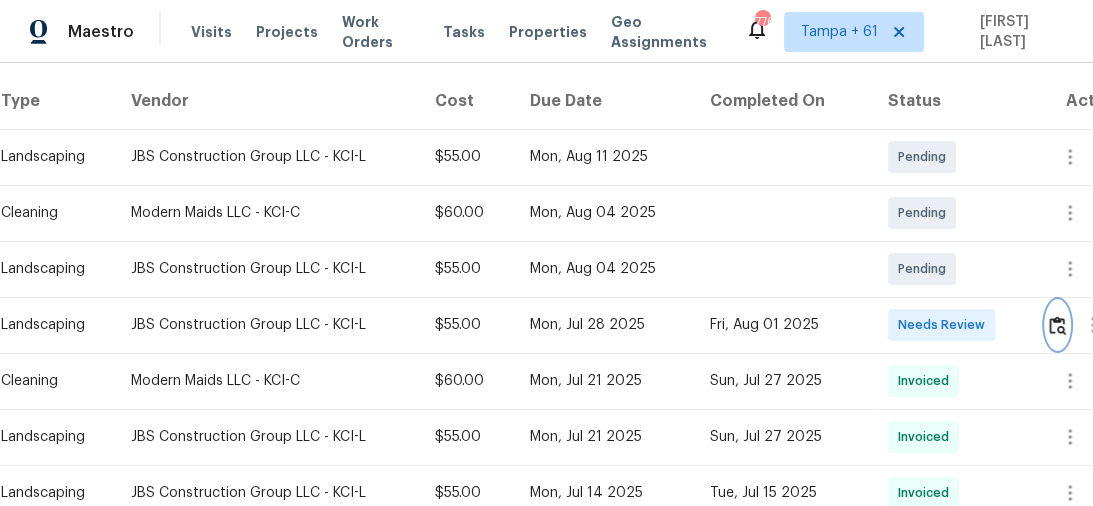 click at bounding box center (1057, 325) 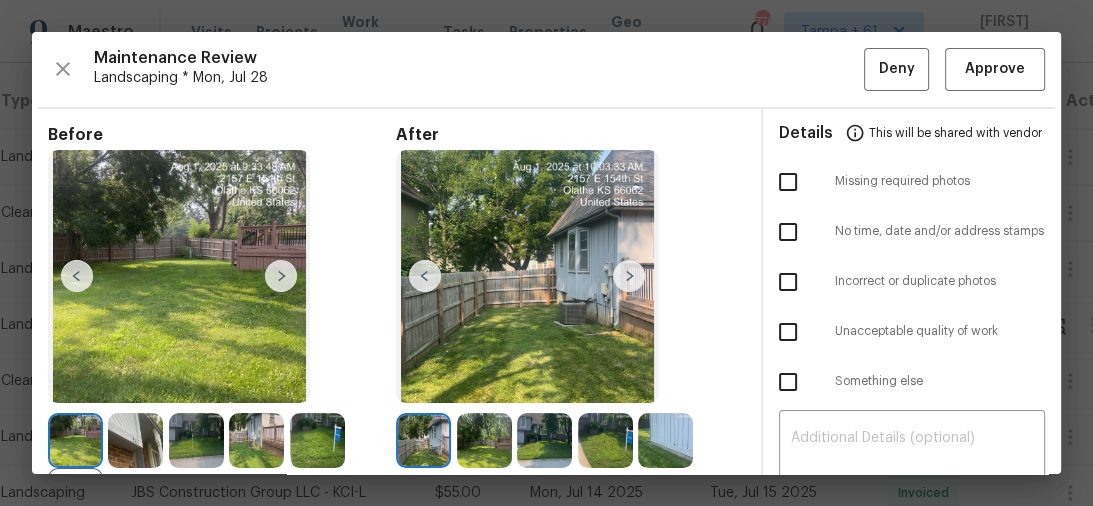 scroll, scrollTop: 0, scrollLeft: 0, axis: both 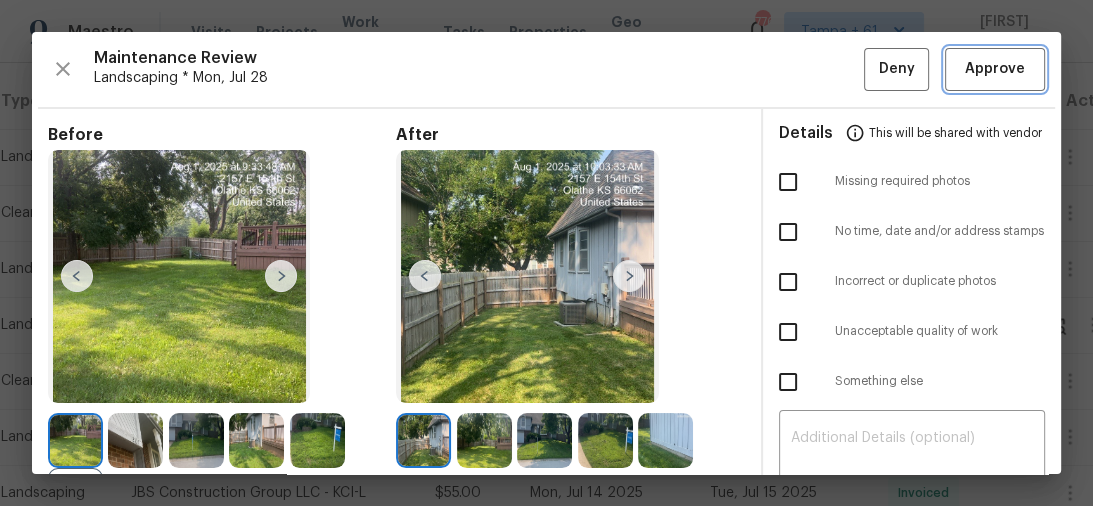 click on "Approve" at bounding box center (995, 69) 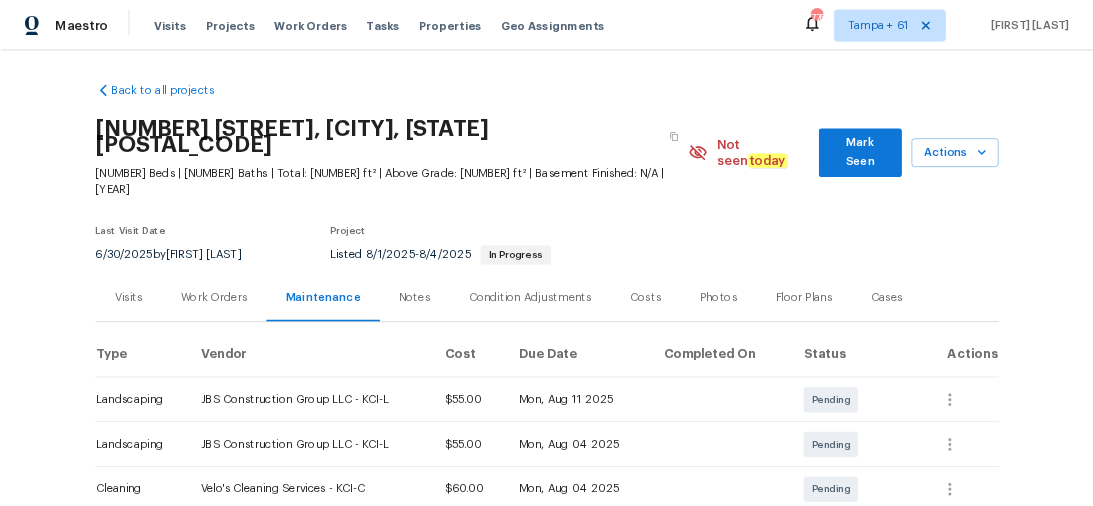 scroll, scrollTop: 0, scrollLeft: 0, axis: both 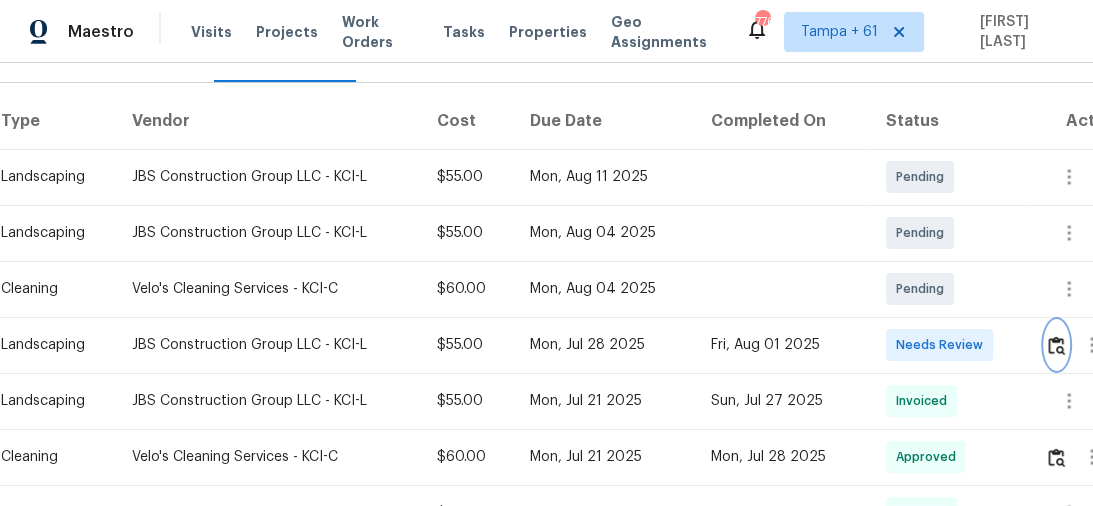 click at bounding box center (1056, 345) 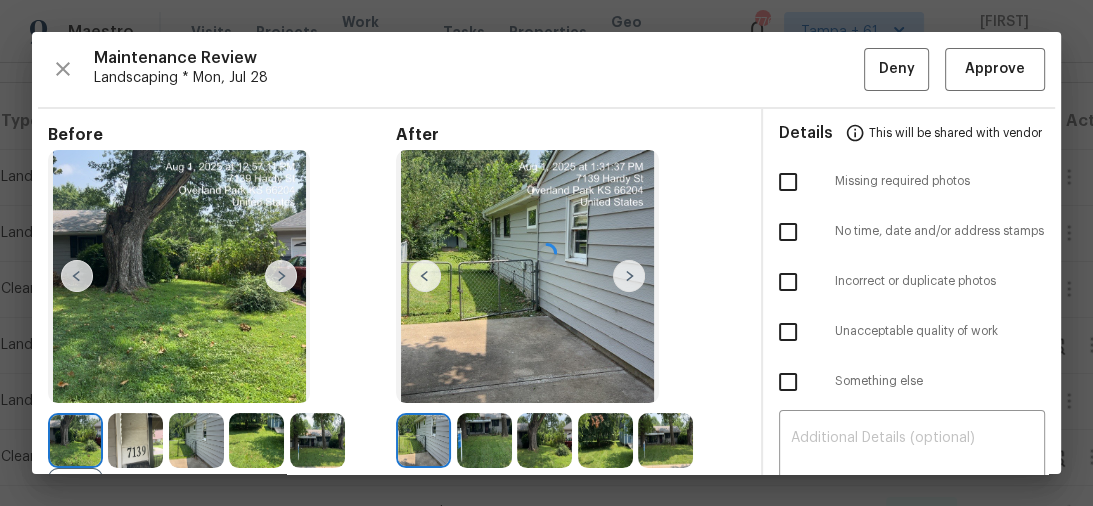click at bounding box center [546, 253] 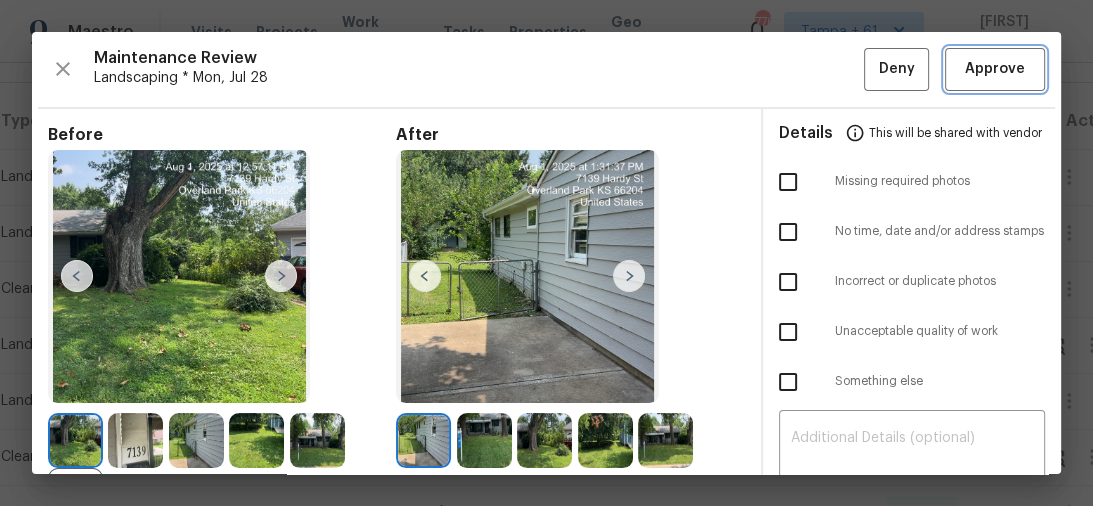 click on "Approve" at bounding box center [995, 69] 